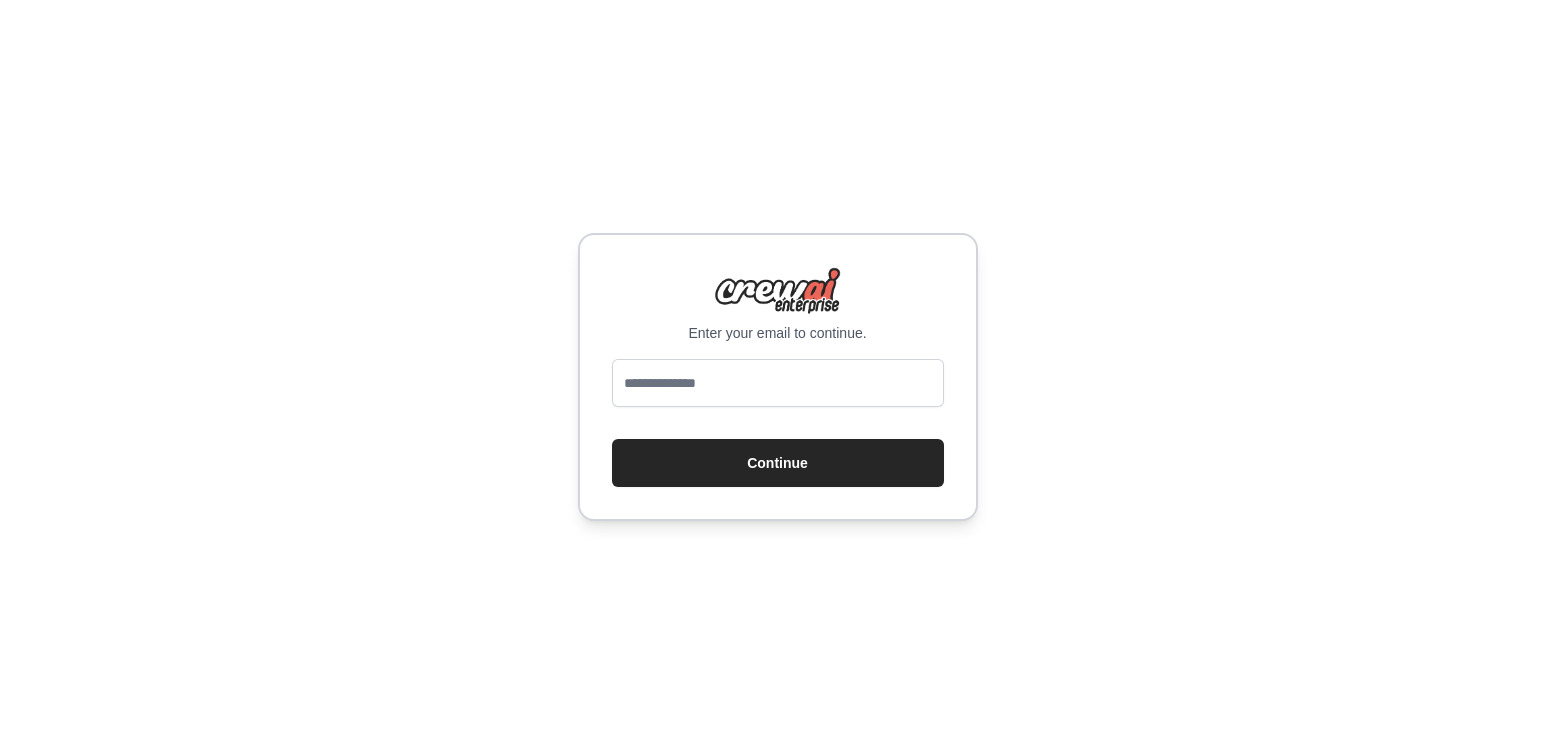 scroll, scrollTop: 0, scrollLeft: 0, axis: both 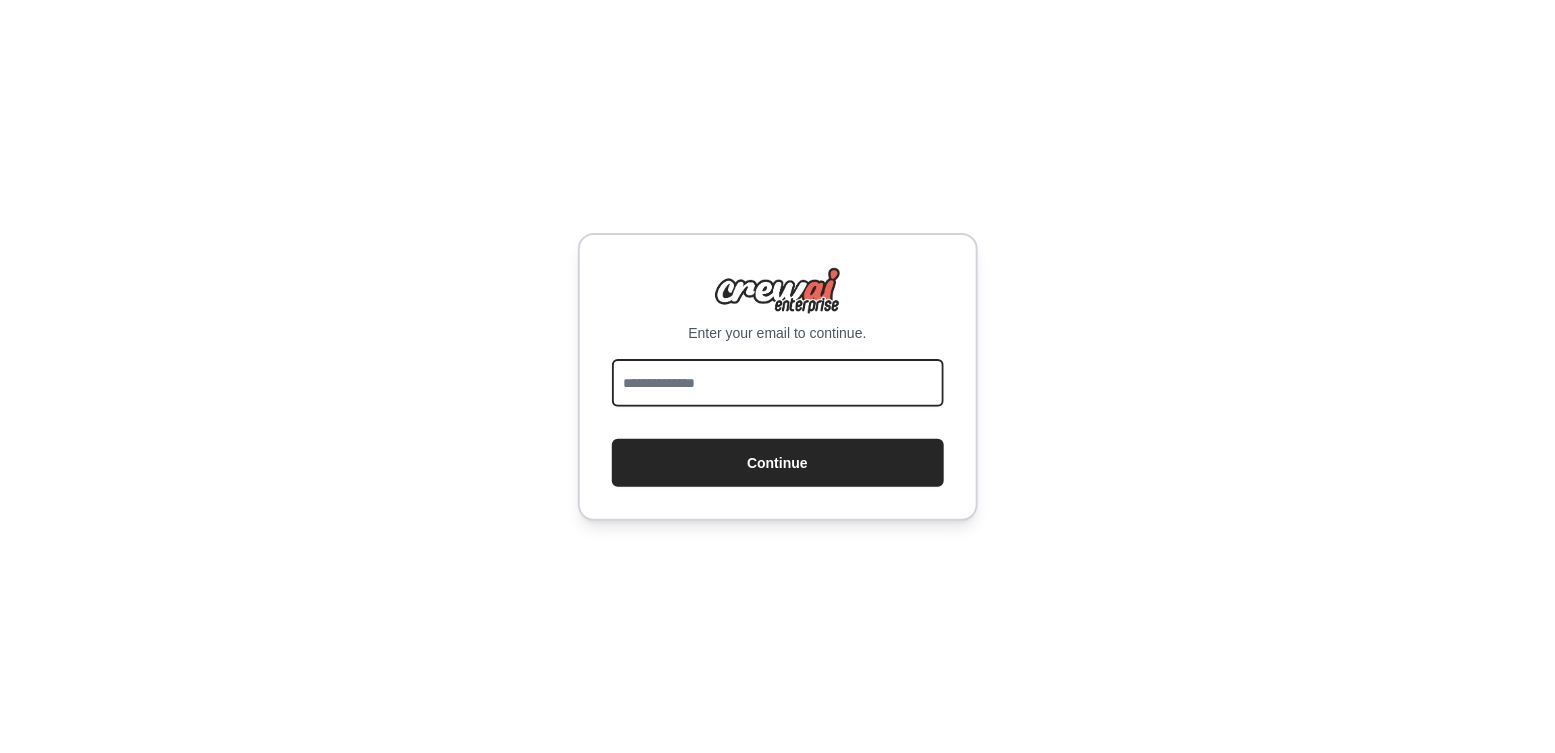 click at bounding box center (778, 383) 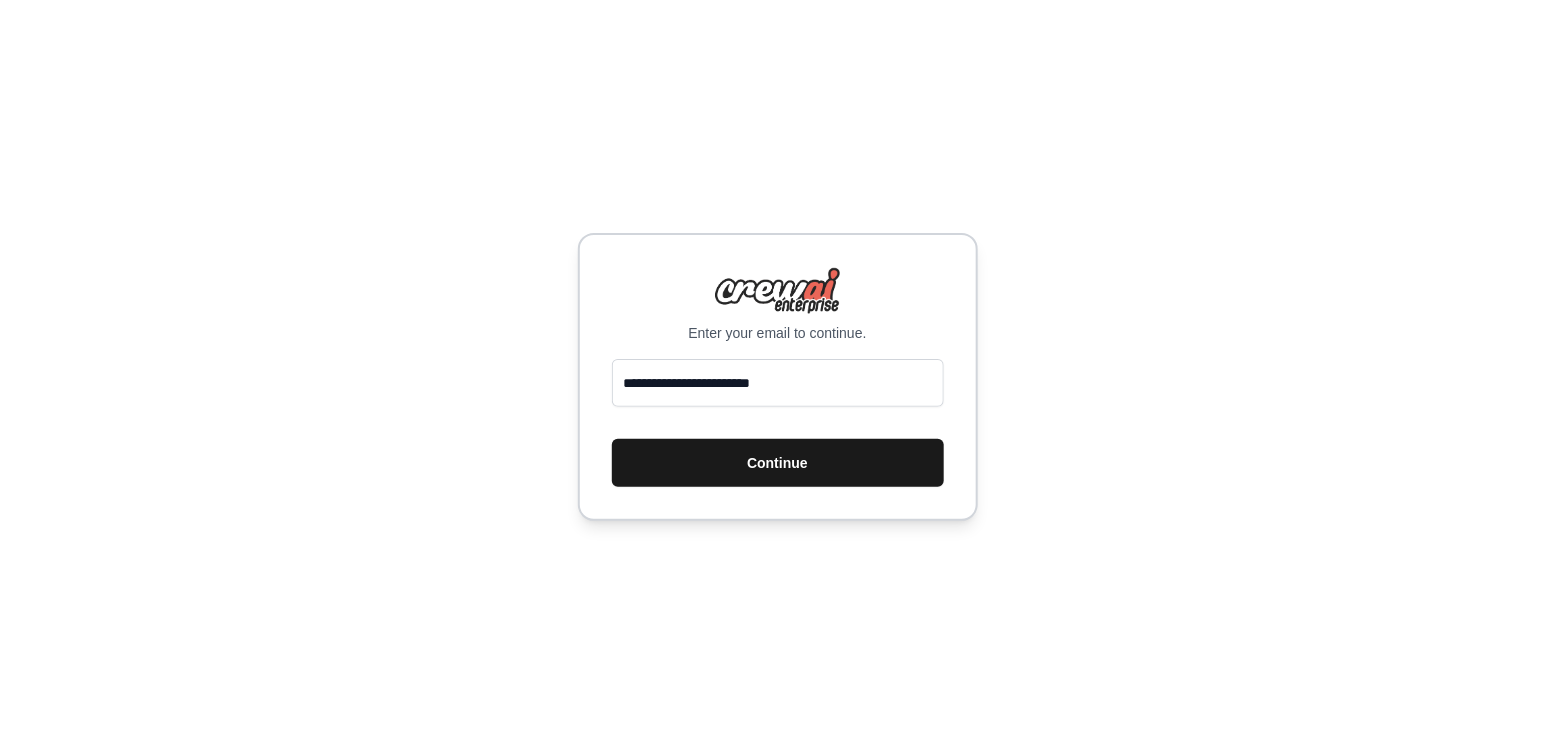 click on "Continue" at bounding box center (778, 463) 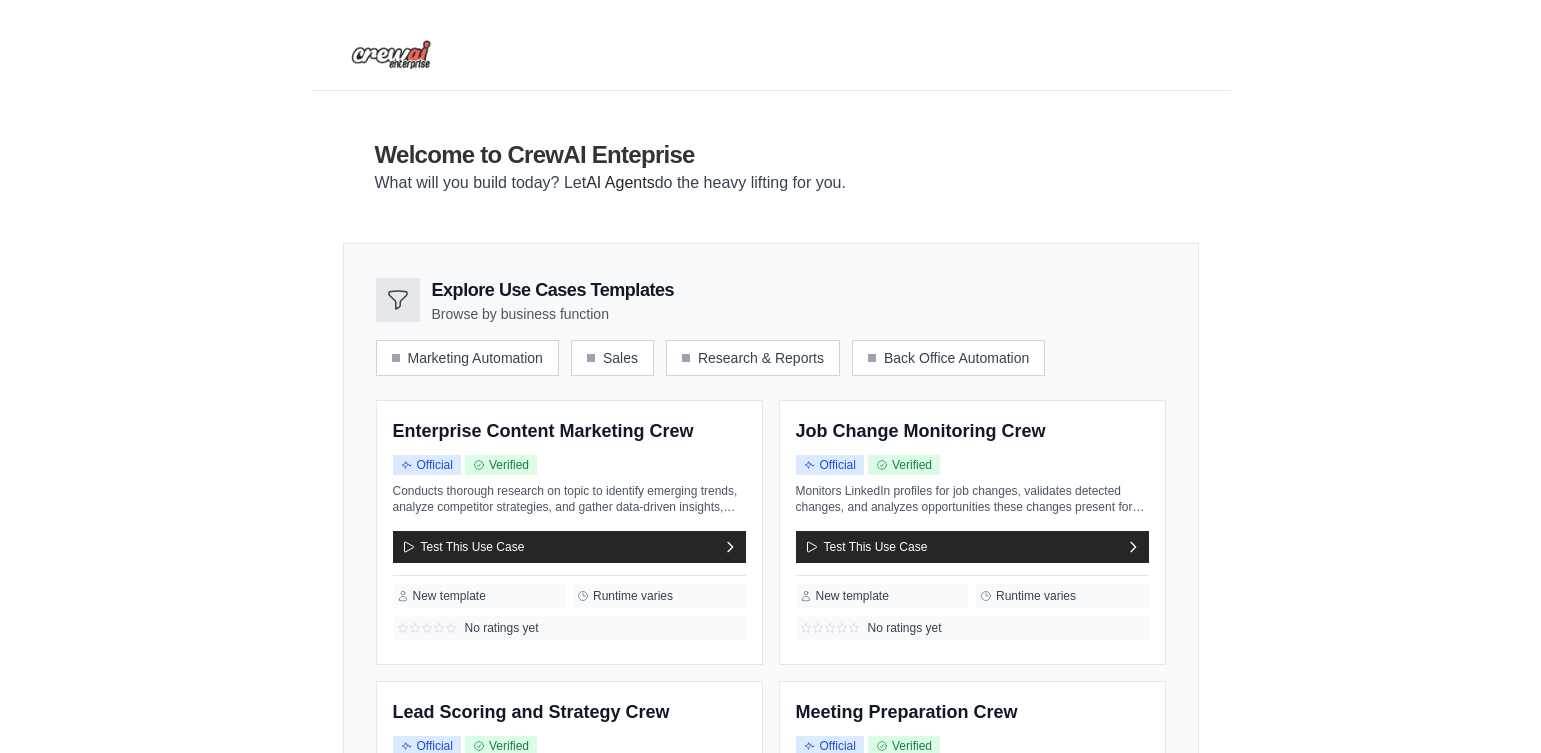 scroll, scrollTop: 0, scrollLeft: 0, axis: both 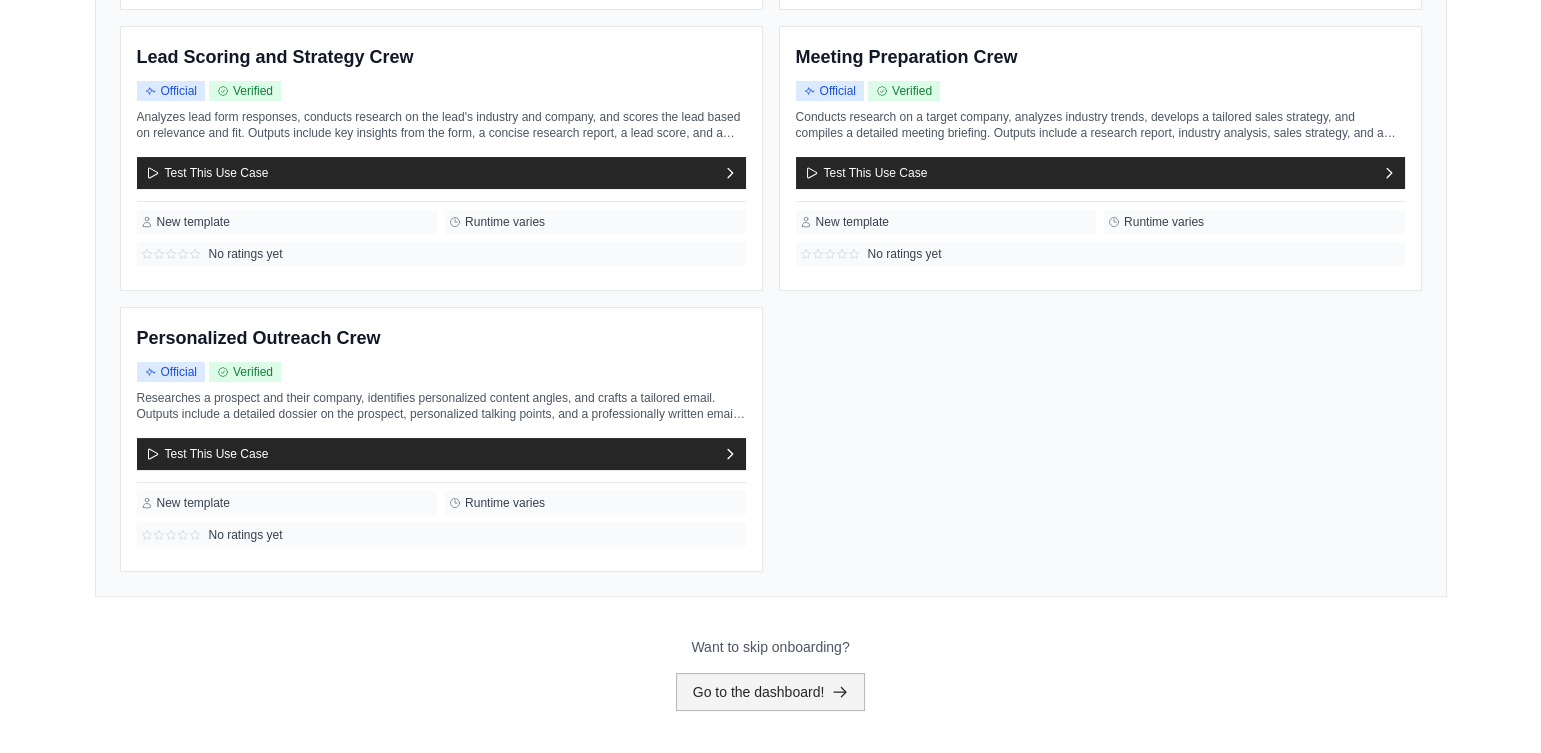 click on "Go to the dashboard!" at bounding box center (771, 692) 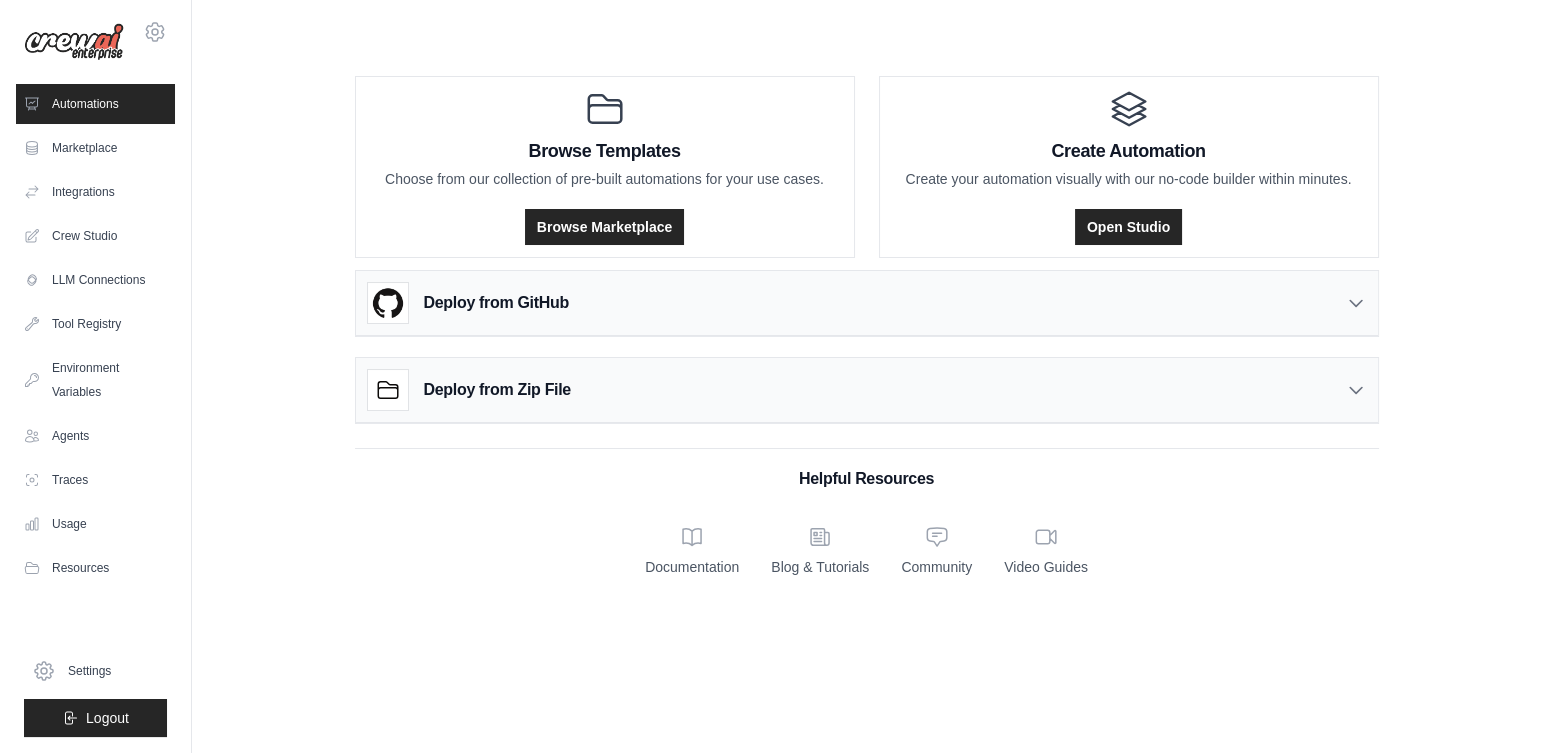 scroll, scrollTop: 0, scrollLeft: 0, axis: both 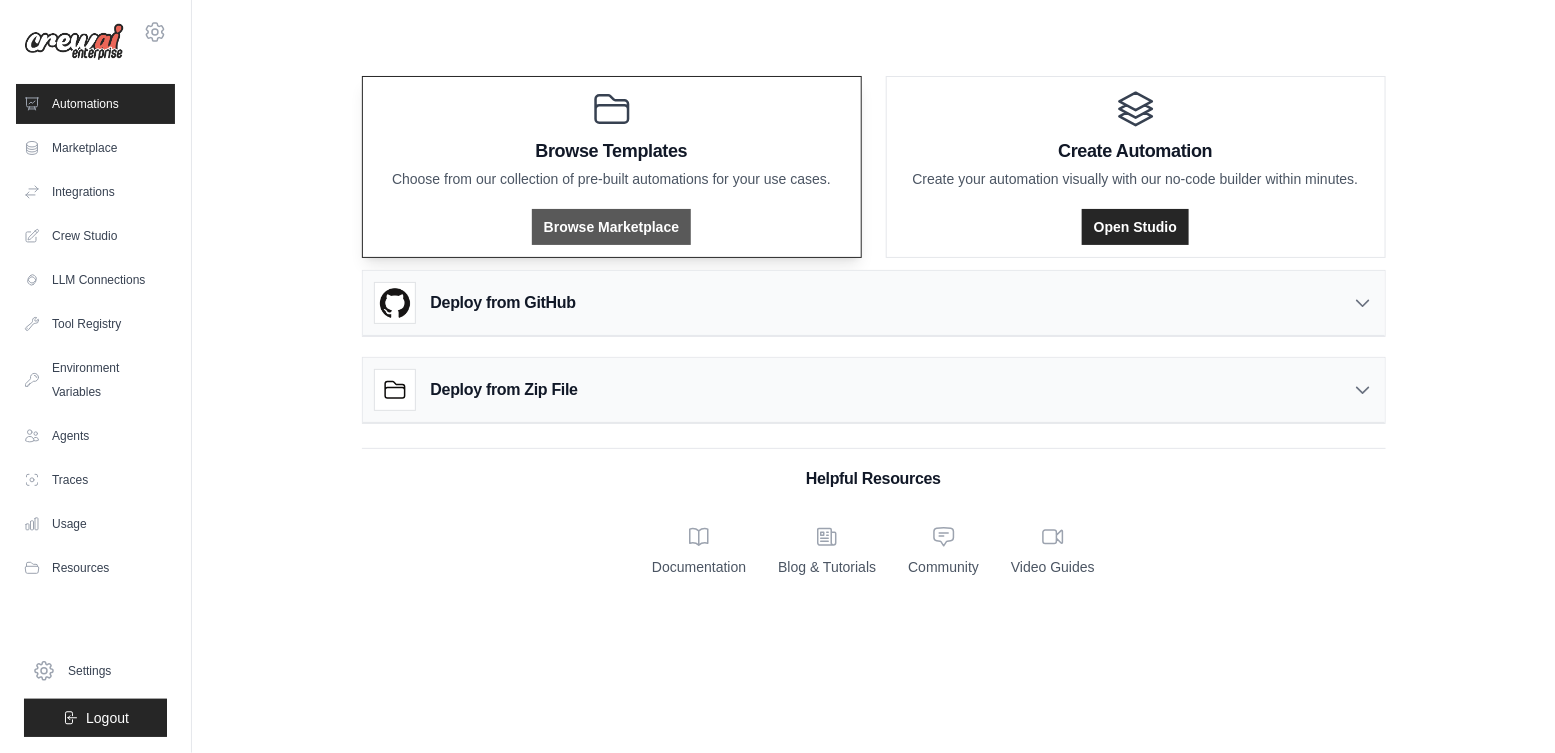 drag, startPoint x: 612, startPoint y: 246, endPoint x: 593, endPoint y: 240, distance: 19.924858 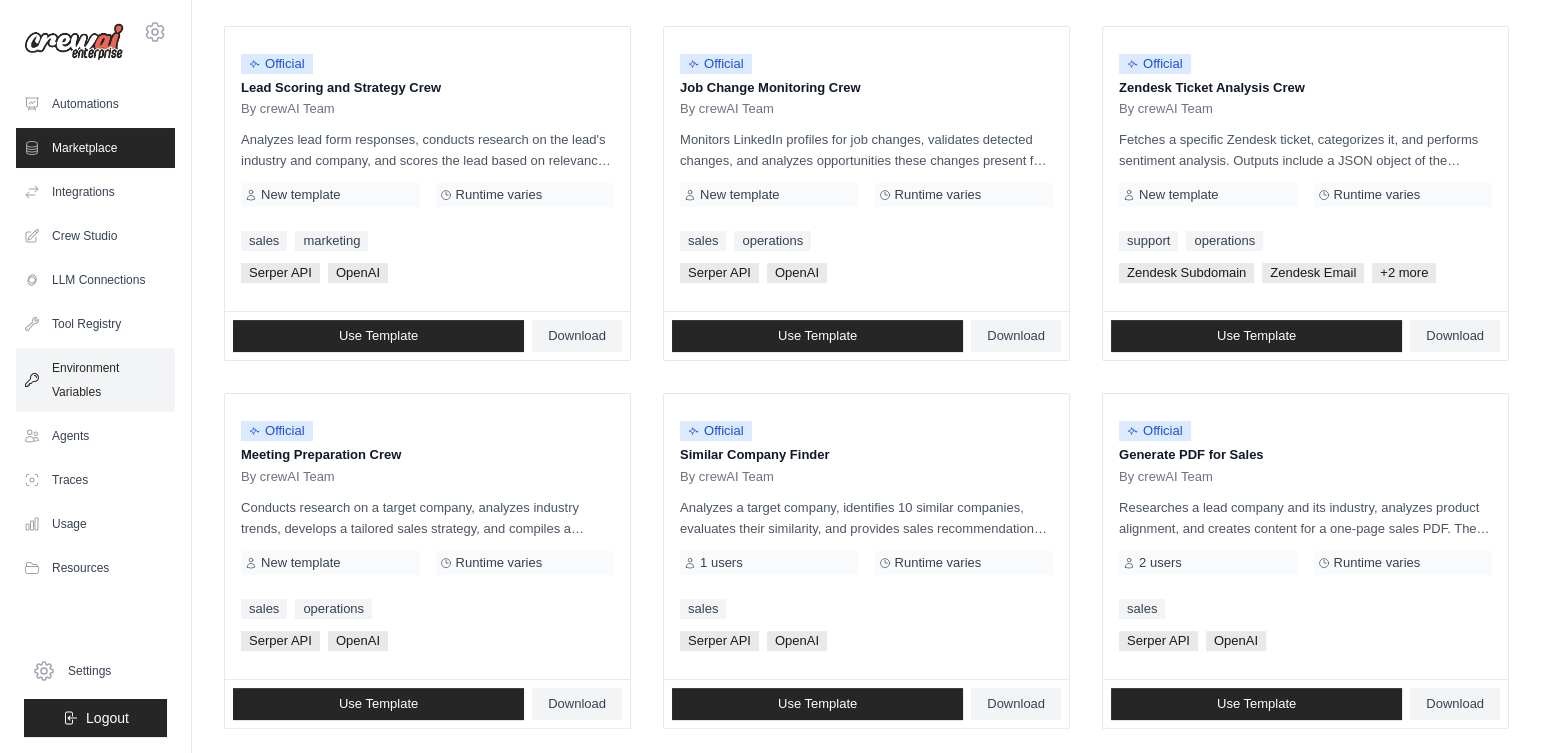 scroll, scrollTop: 969, scrollLeft: 0, axis: vertical 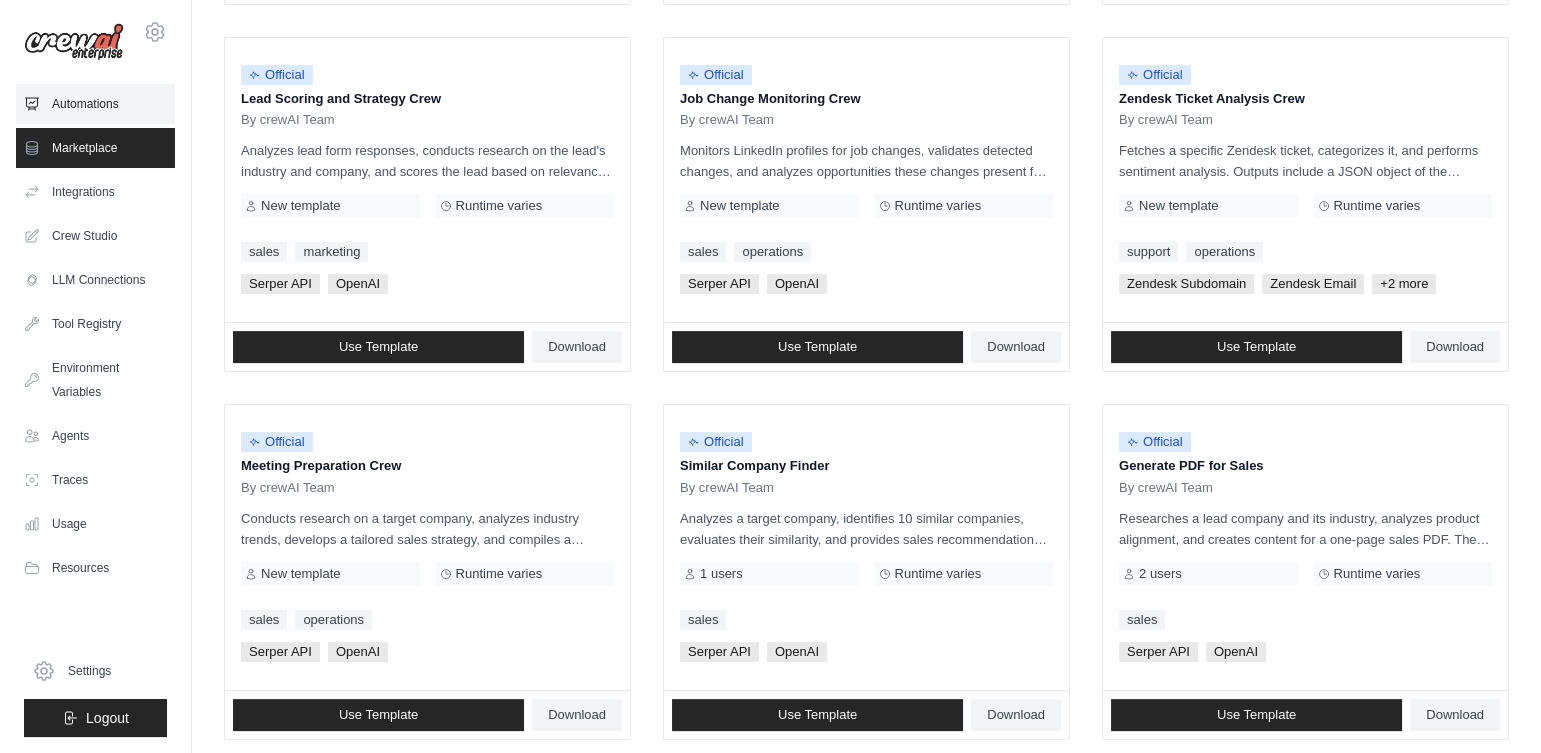 click on "Automations" at bounding box center (95, 104) 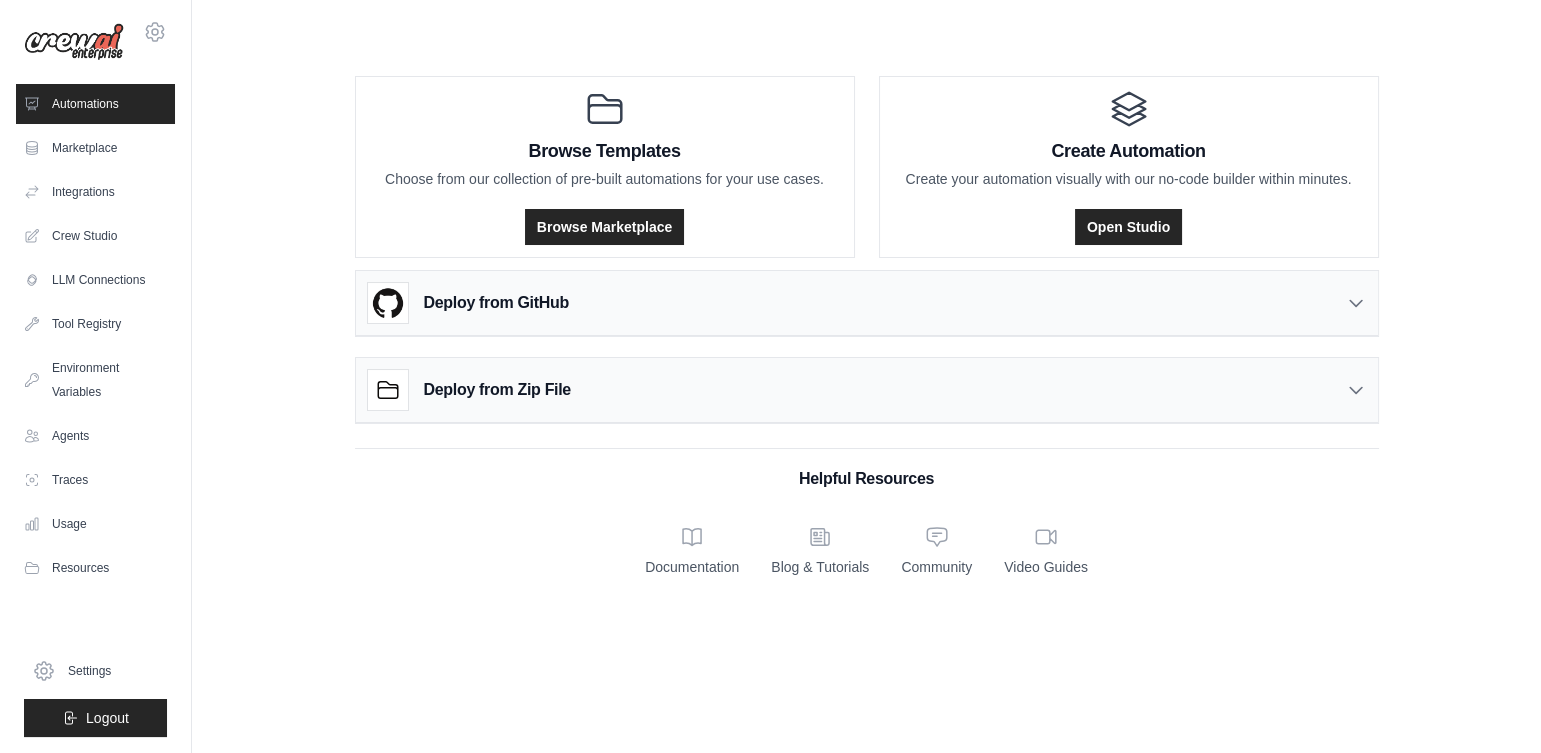 scroll, scrollTop: 0, scrollLeft: 0, axis: both 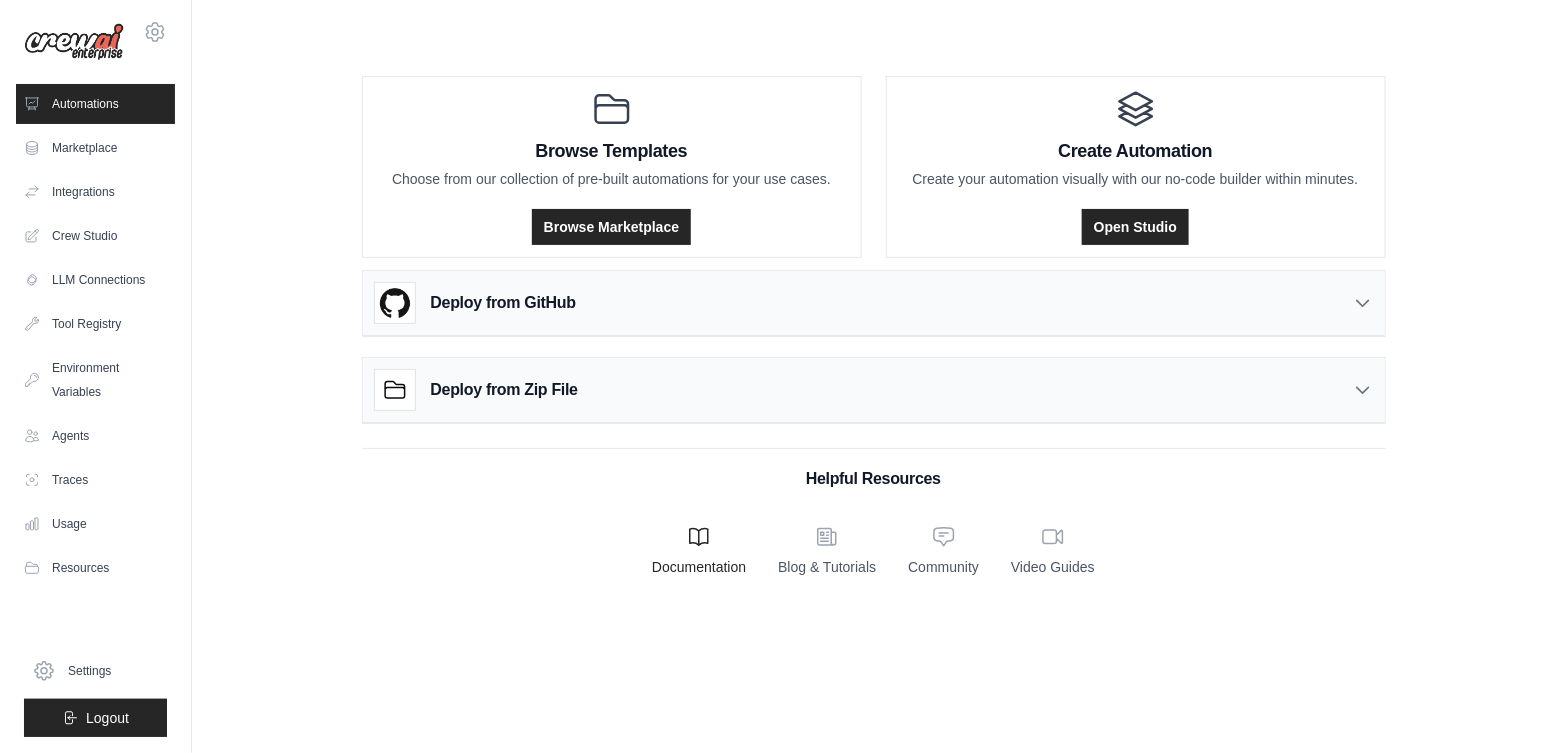click 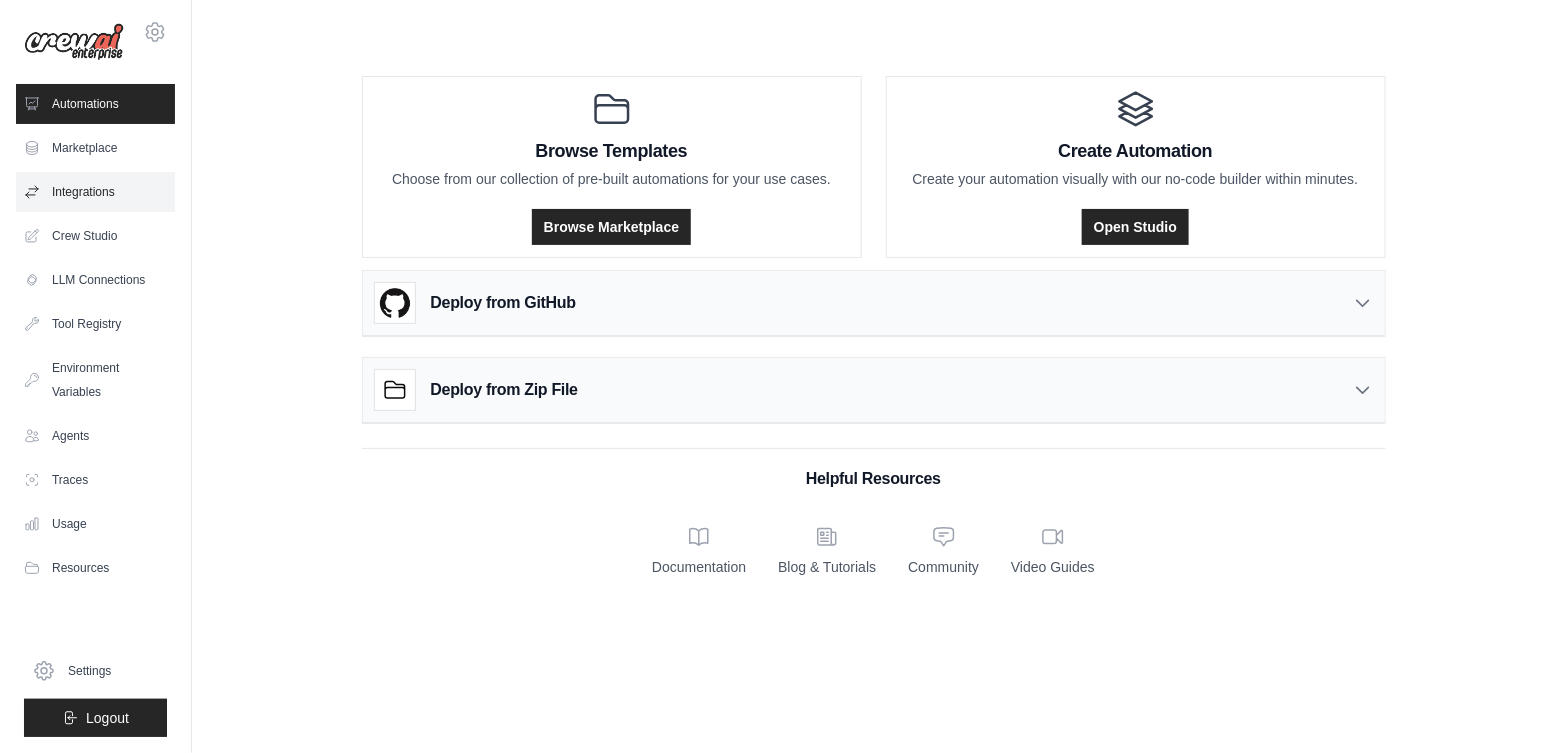 click on "Integrations" at bounding box center [95, 192] 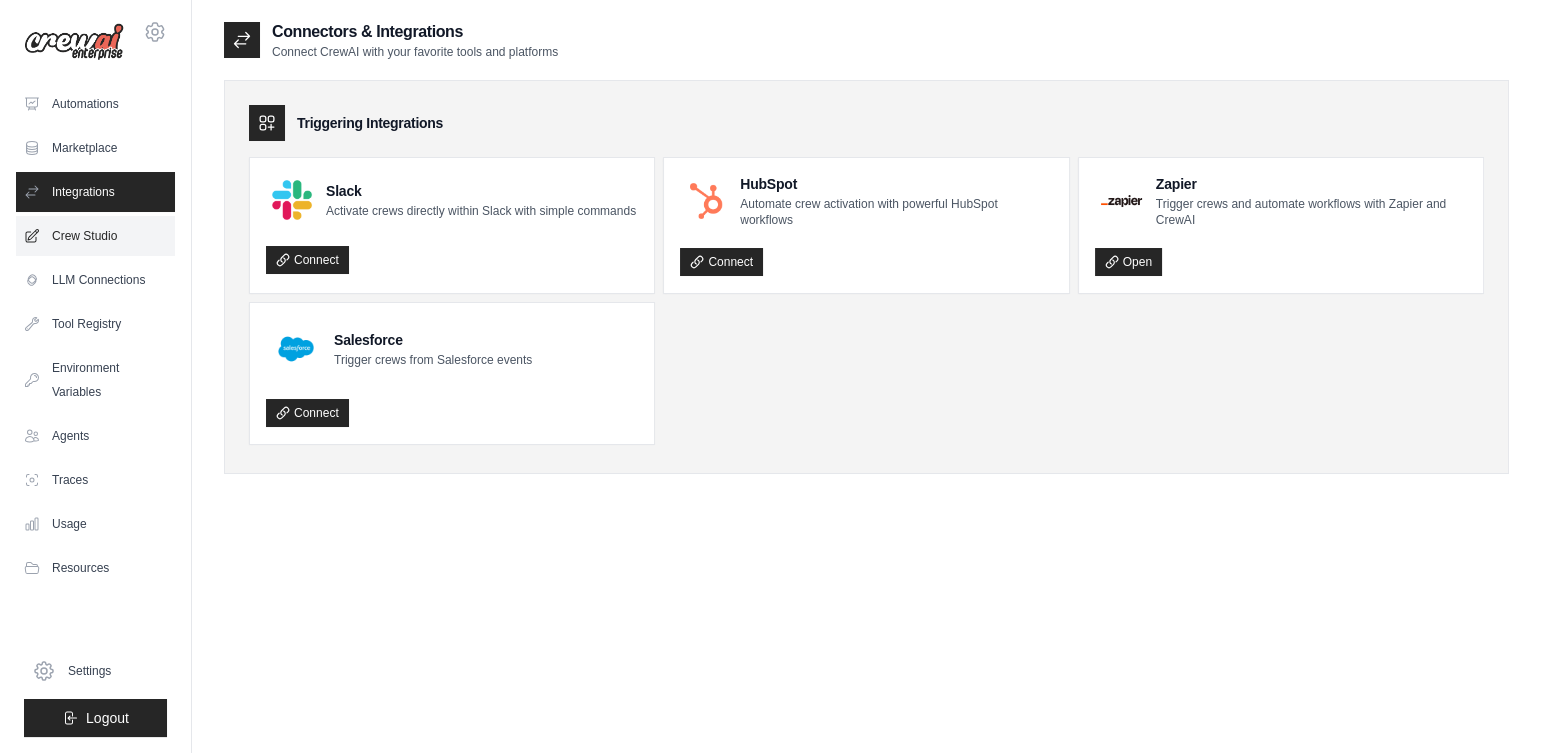 click on "Crew Studio" at bounding box center (95, 236) 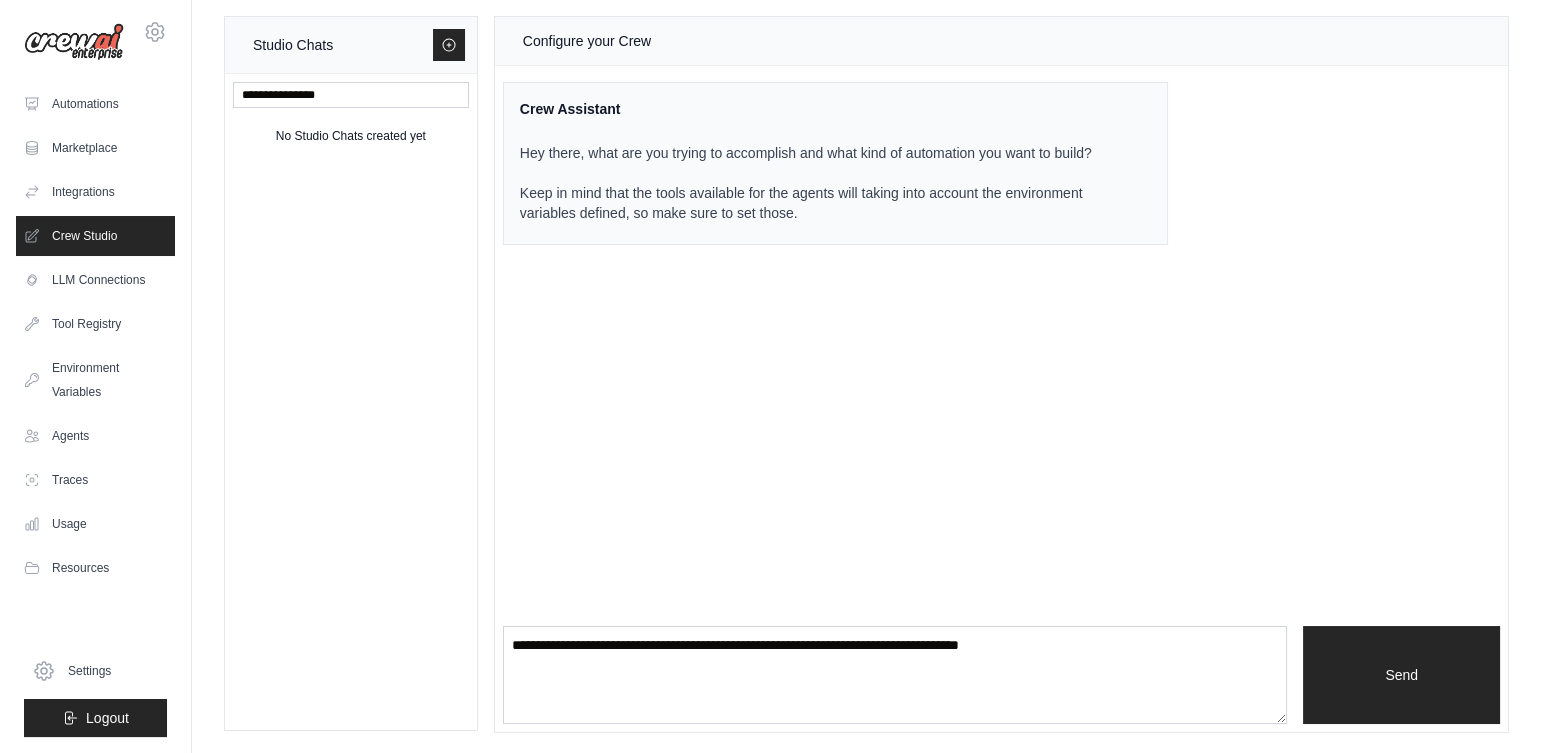 scroll, scrollTop: 0, scrollLeft: 0, axis: both 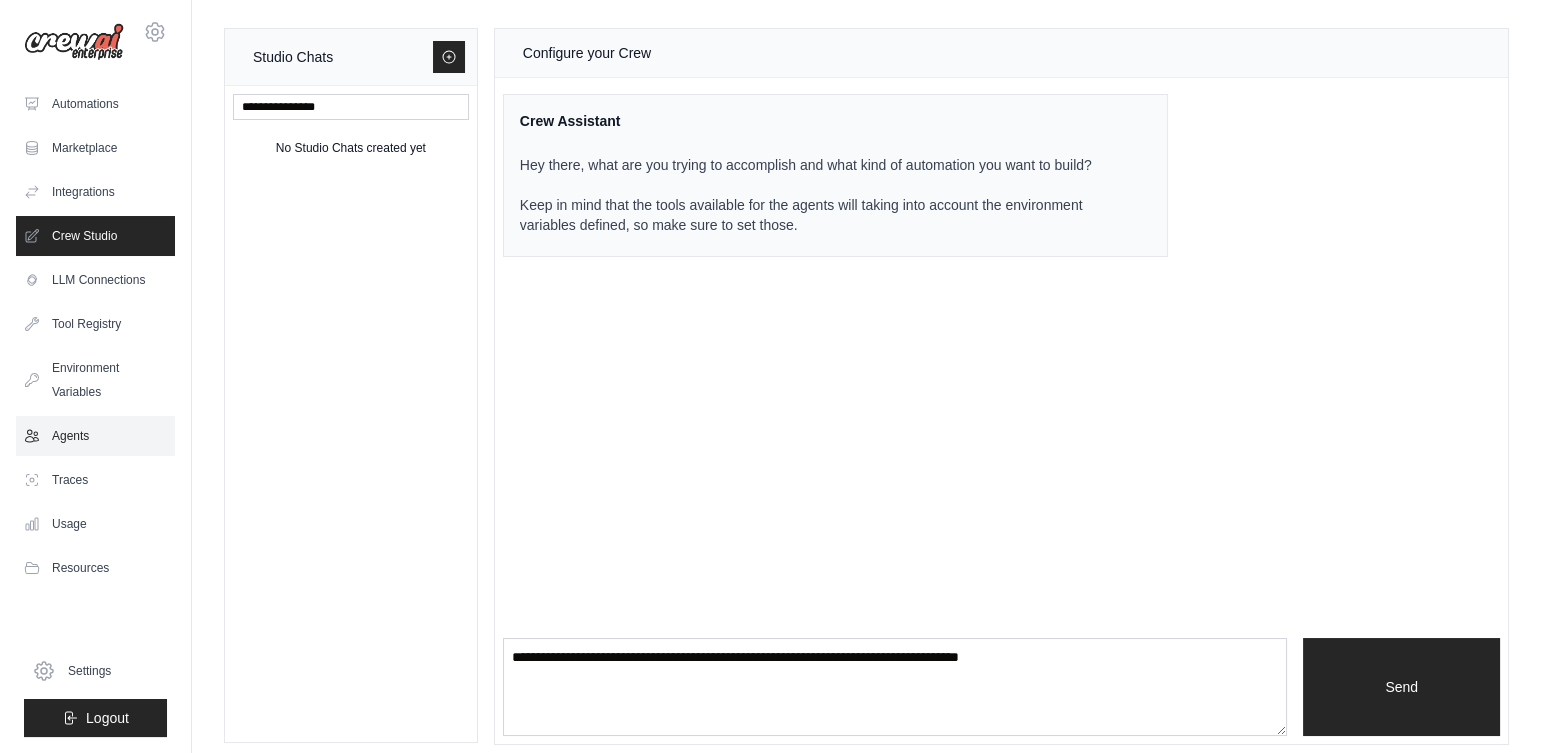 click on "Agents" at bounding box center [95, 436] 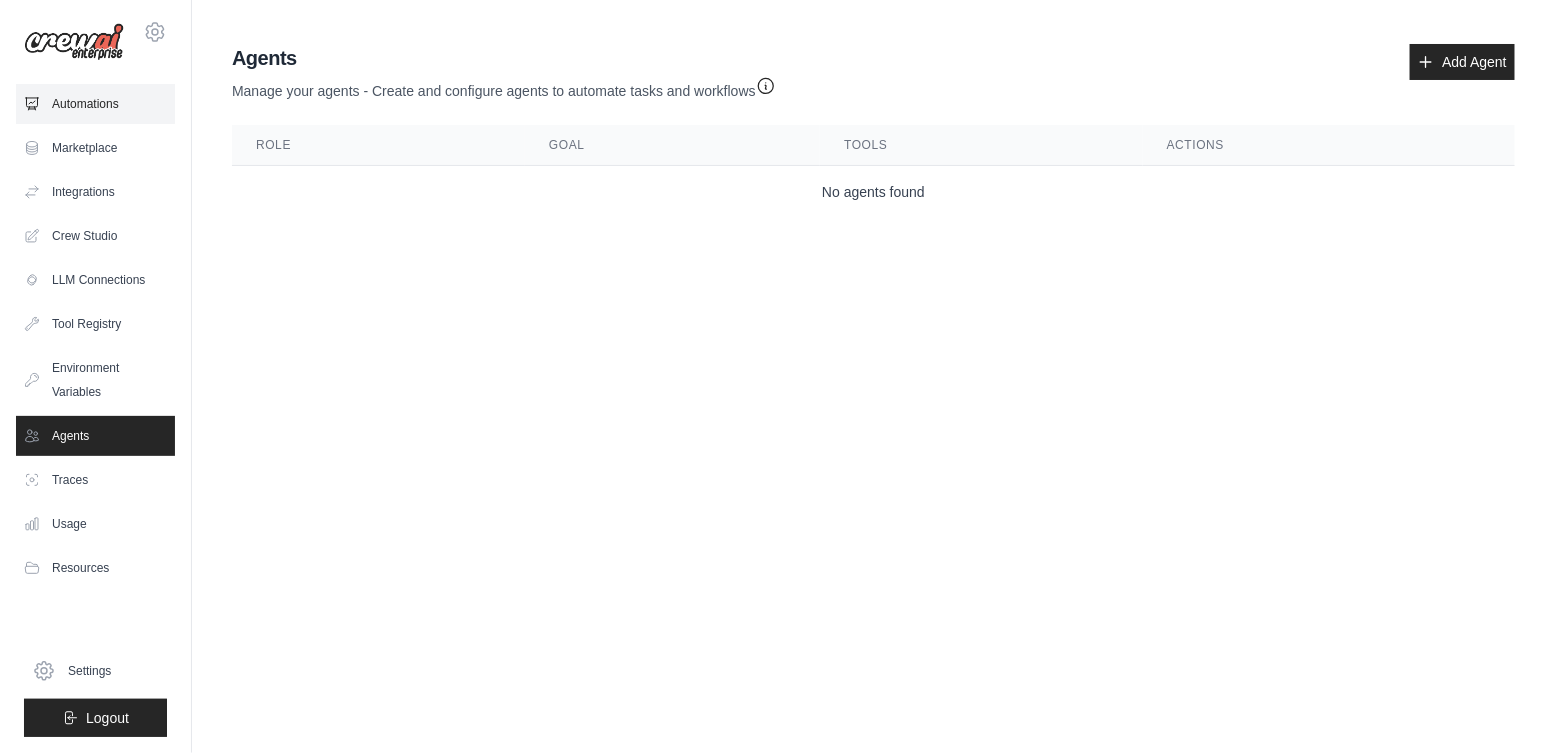 click on "Automations" at bounding box center [95, 104] 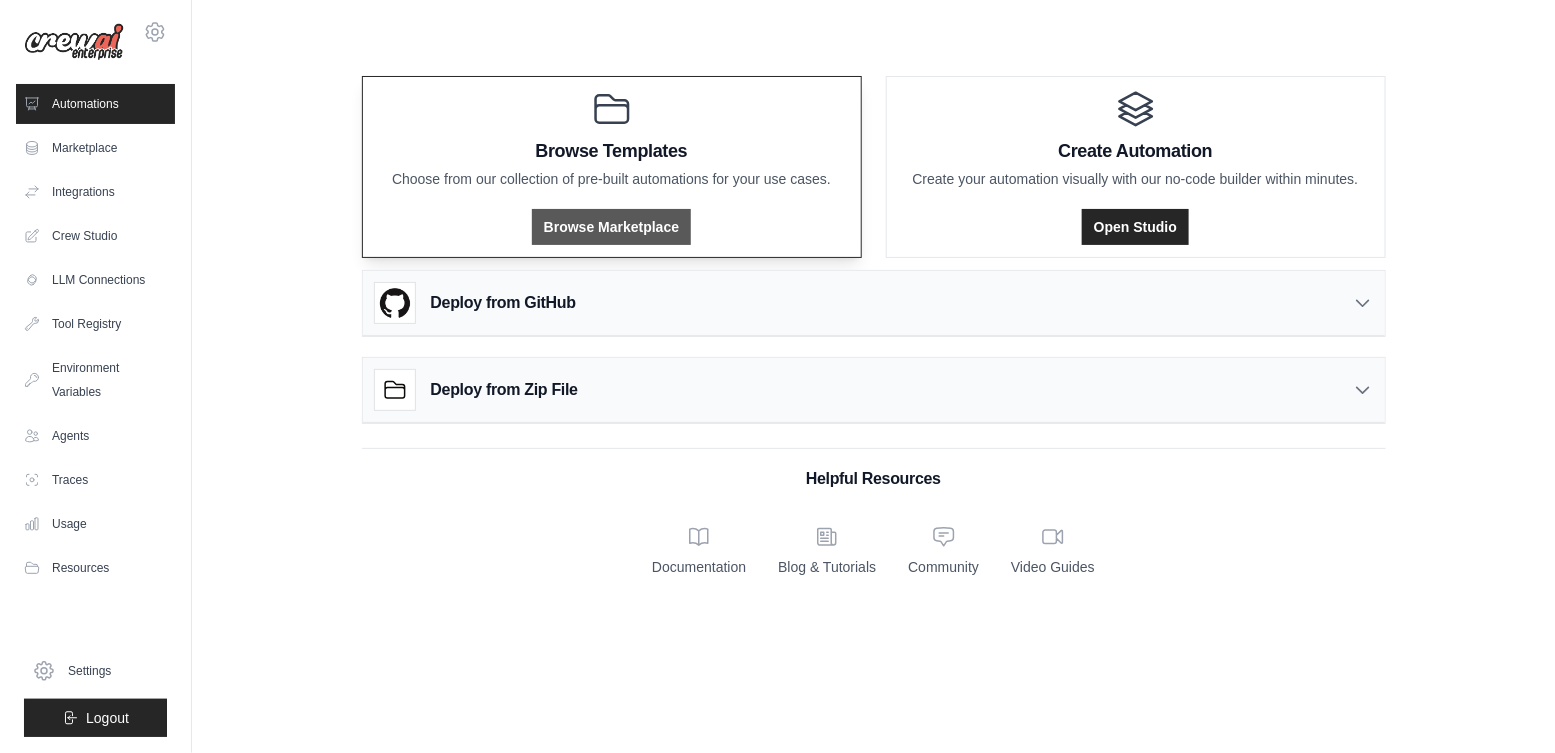 click on "Browse Marketplace" at bounding box center [611, 227] 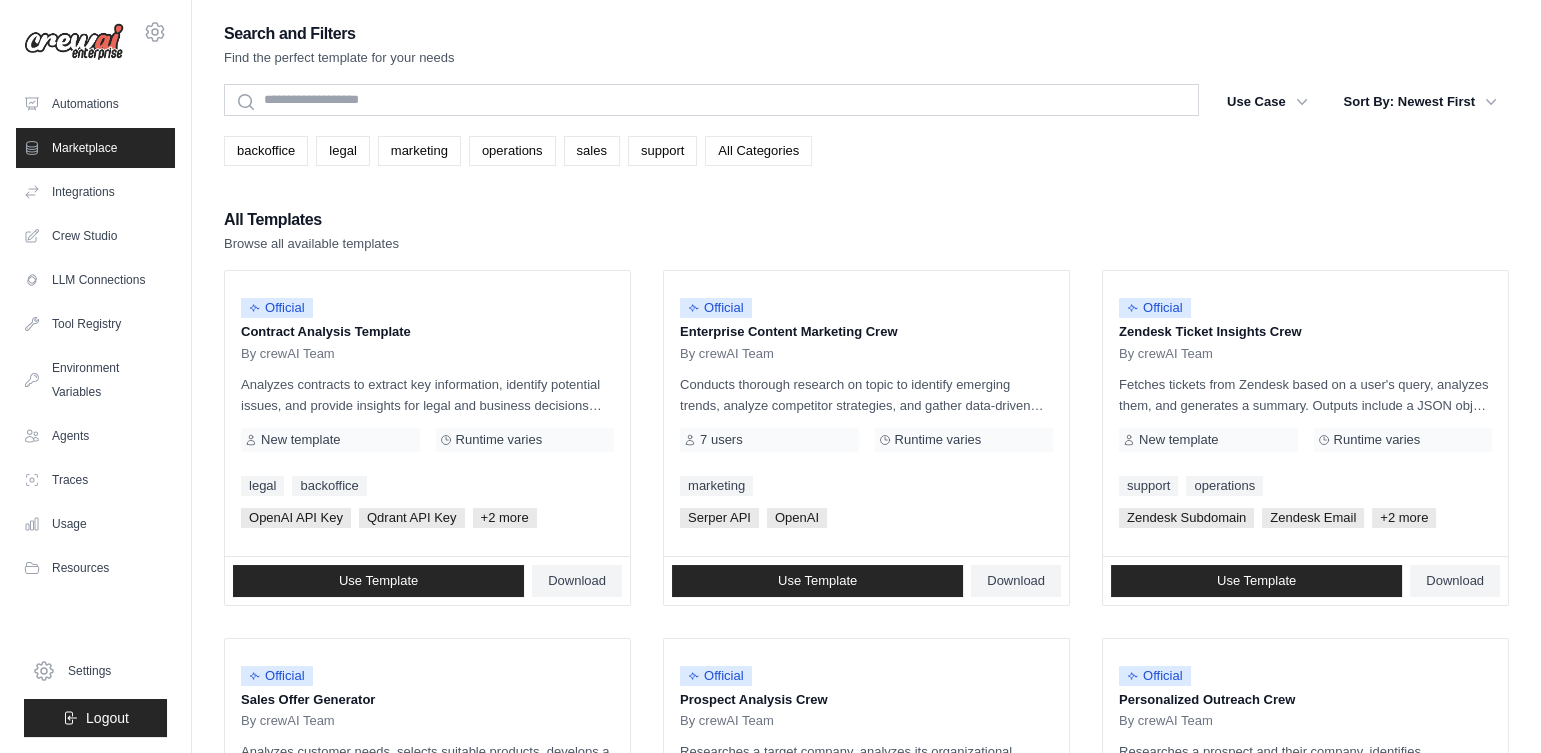 click on "All Categories" at bounding box center [758, 151] 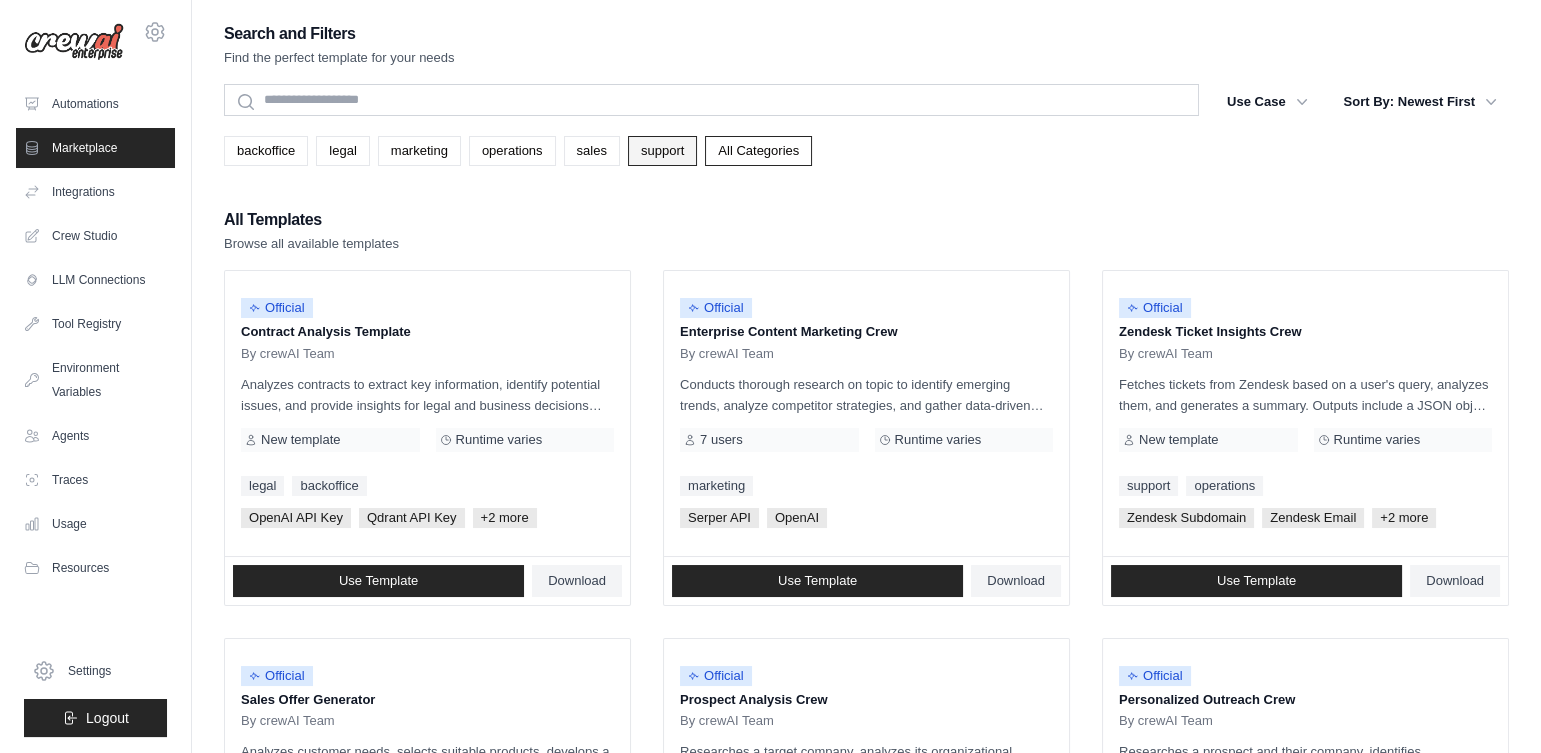 click on "support" at bounding box center (662, 151) 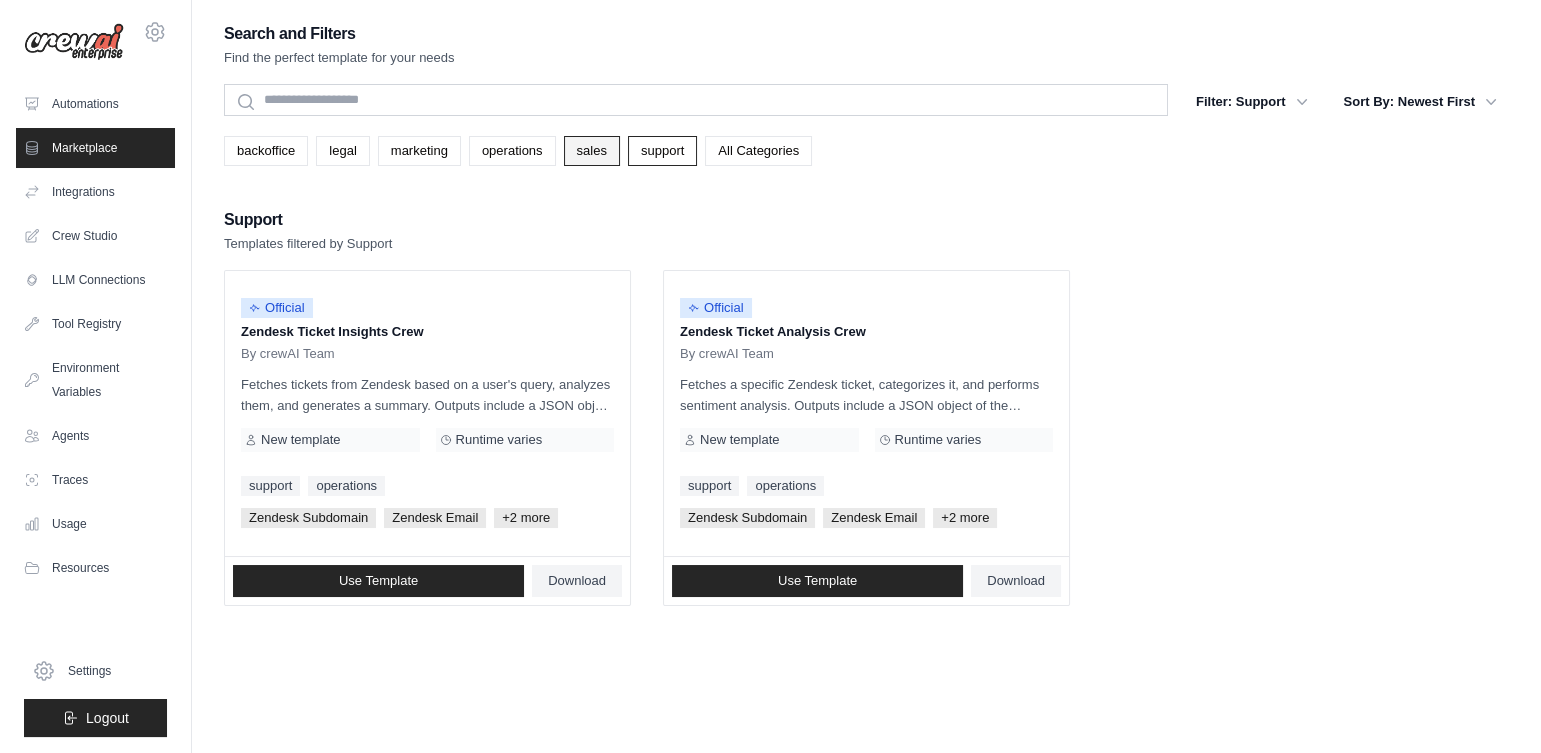 click on "sales" at bounding box center (592, 151) 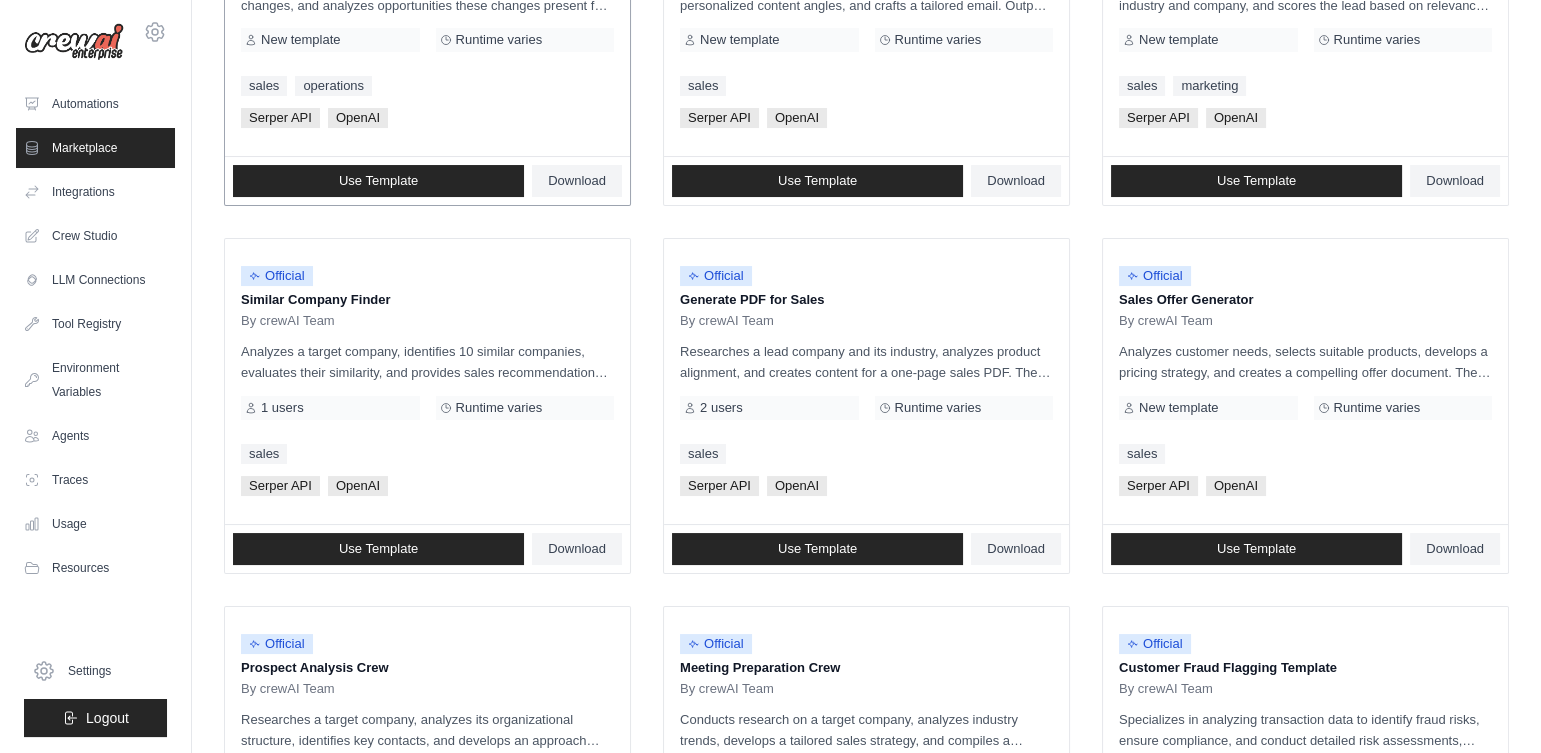 scroll, scrollTop: 500, scrollLeft: 0, axis: vertical 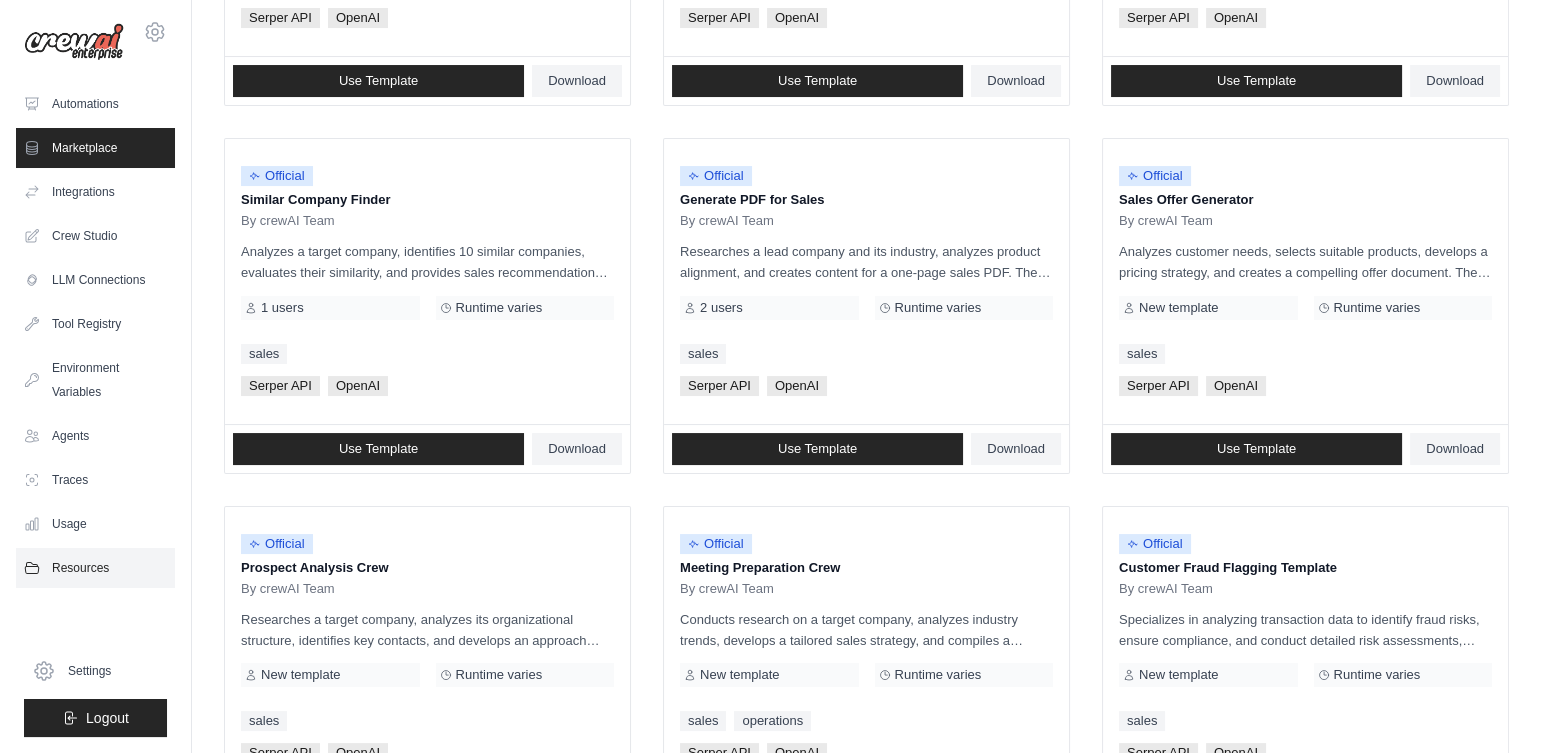 click on "Resources" at bounding box center [95, 568] 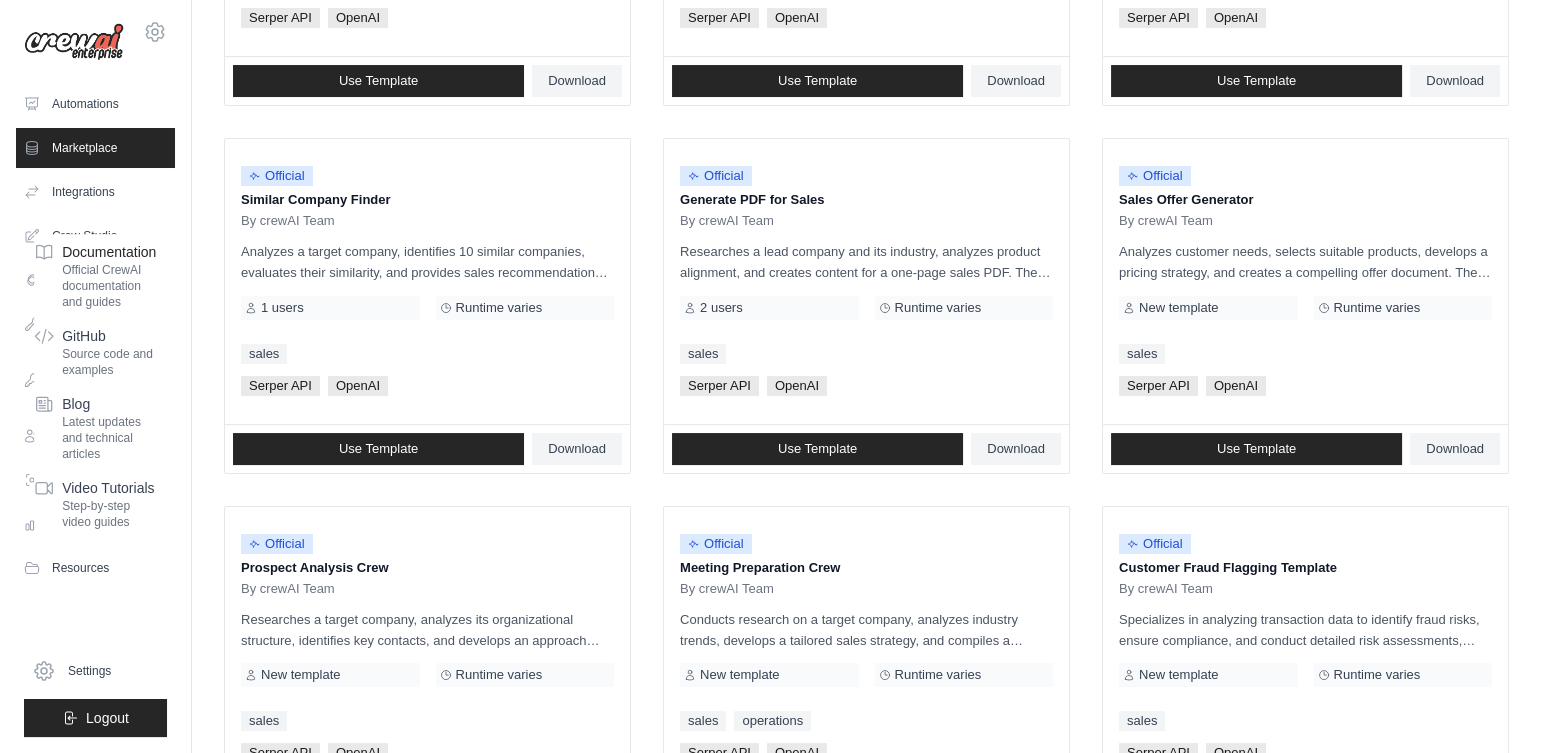 click on "Official CrewAI documentation and guides" at bounding box center [109, 286] 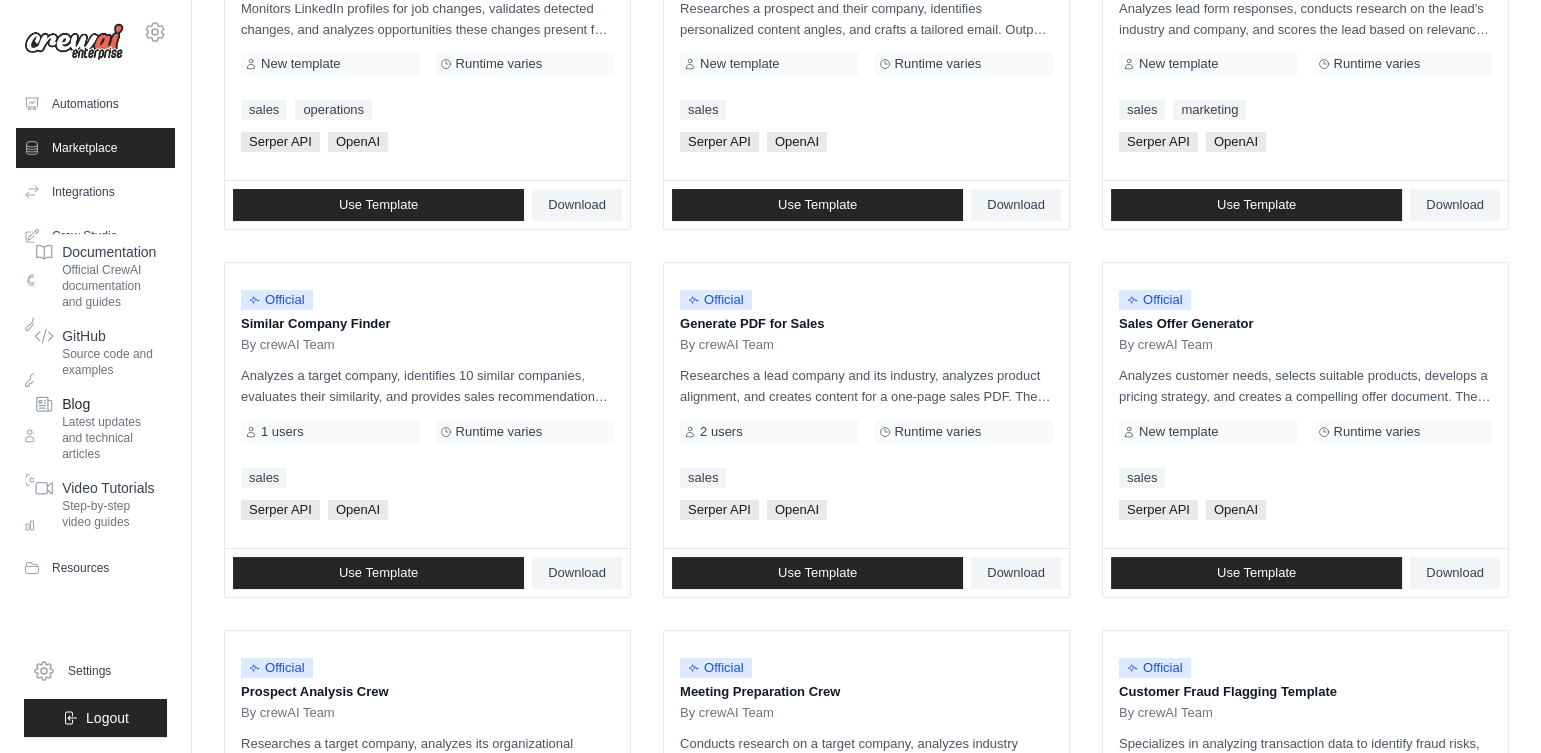 scroll, scrollTop: 375, scrollLeft: 0, axis: vertical 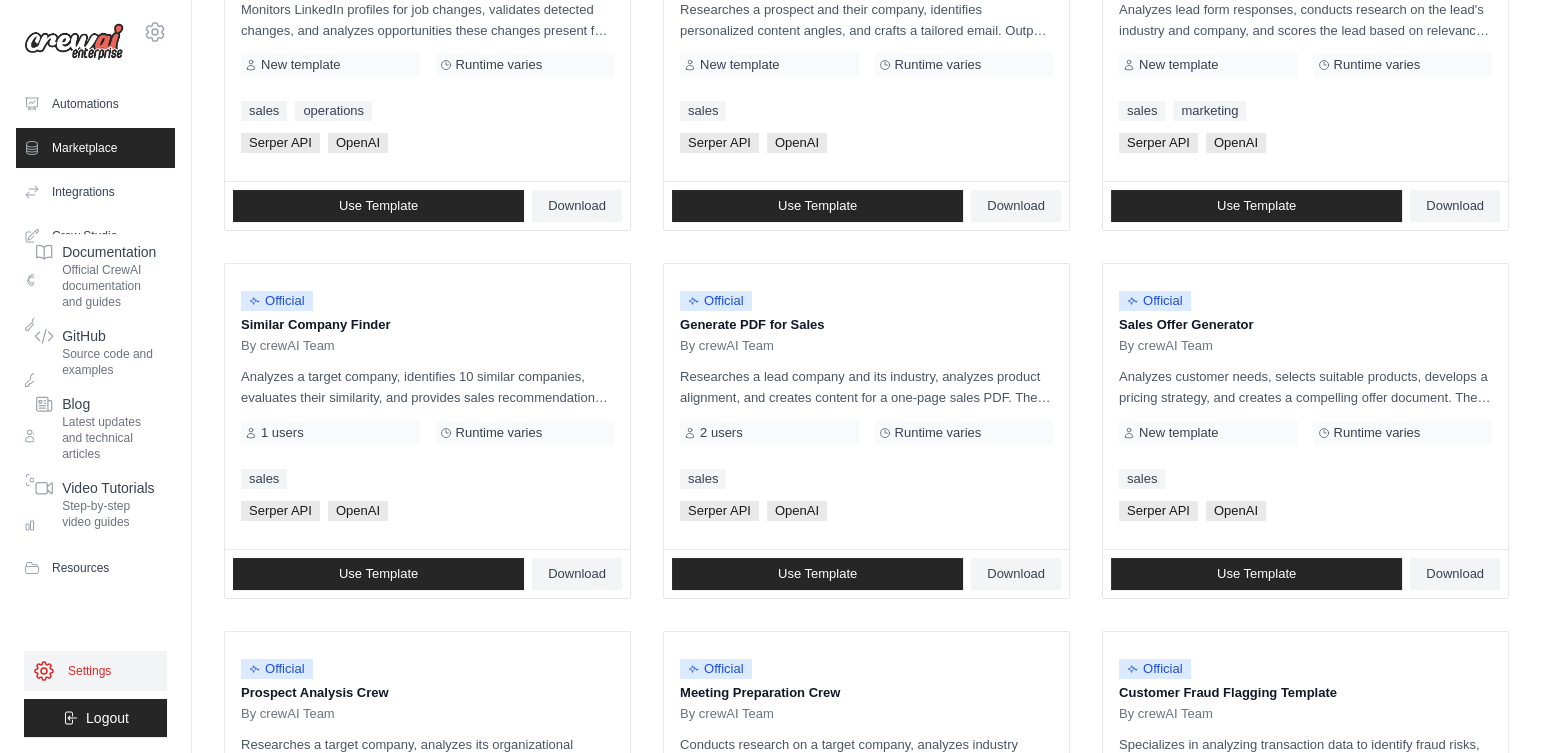 click on "Settings" at bounding box center (95, 671) 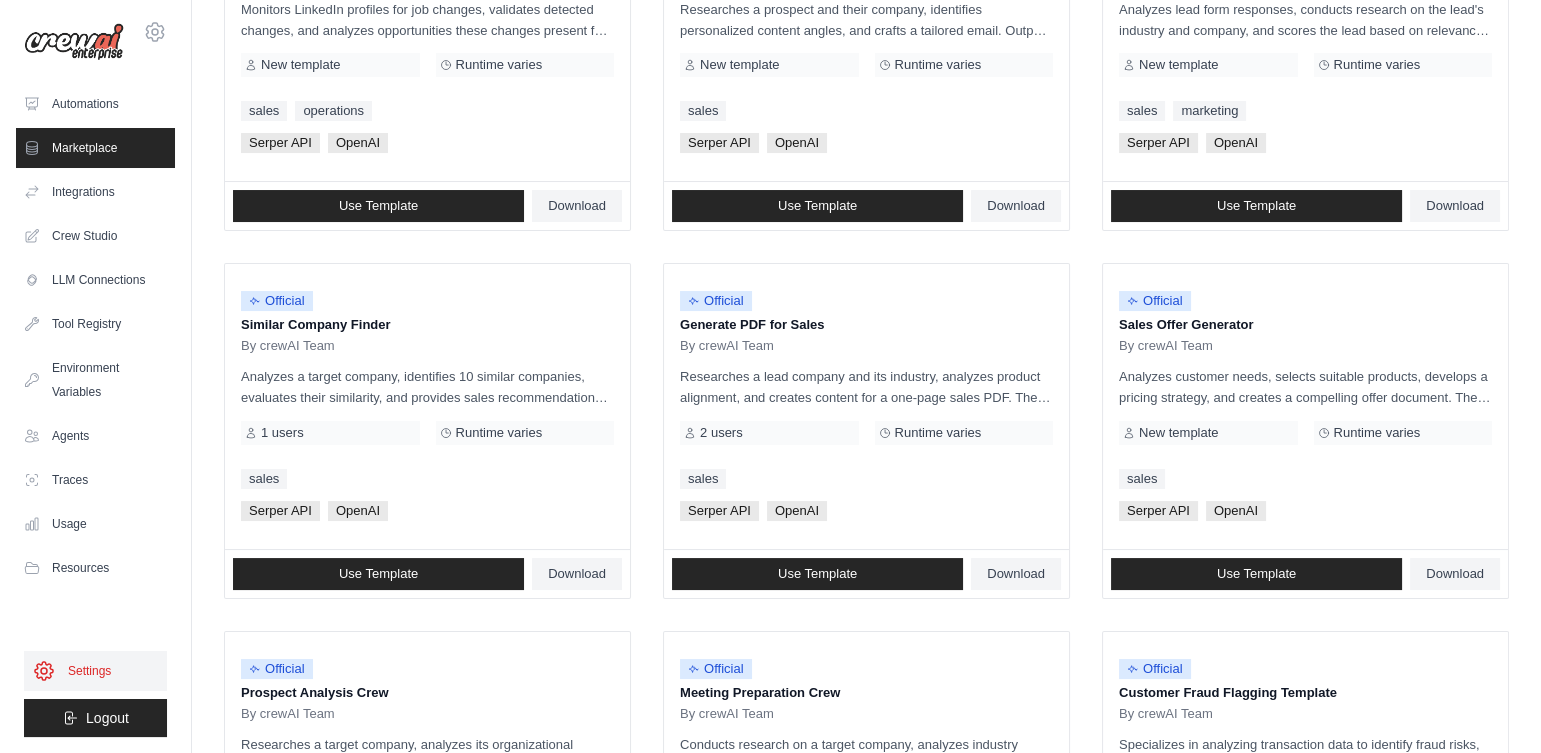 scroll, scrollTop: 0, scrollLeft: 0, axis: both 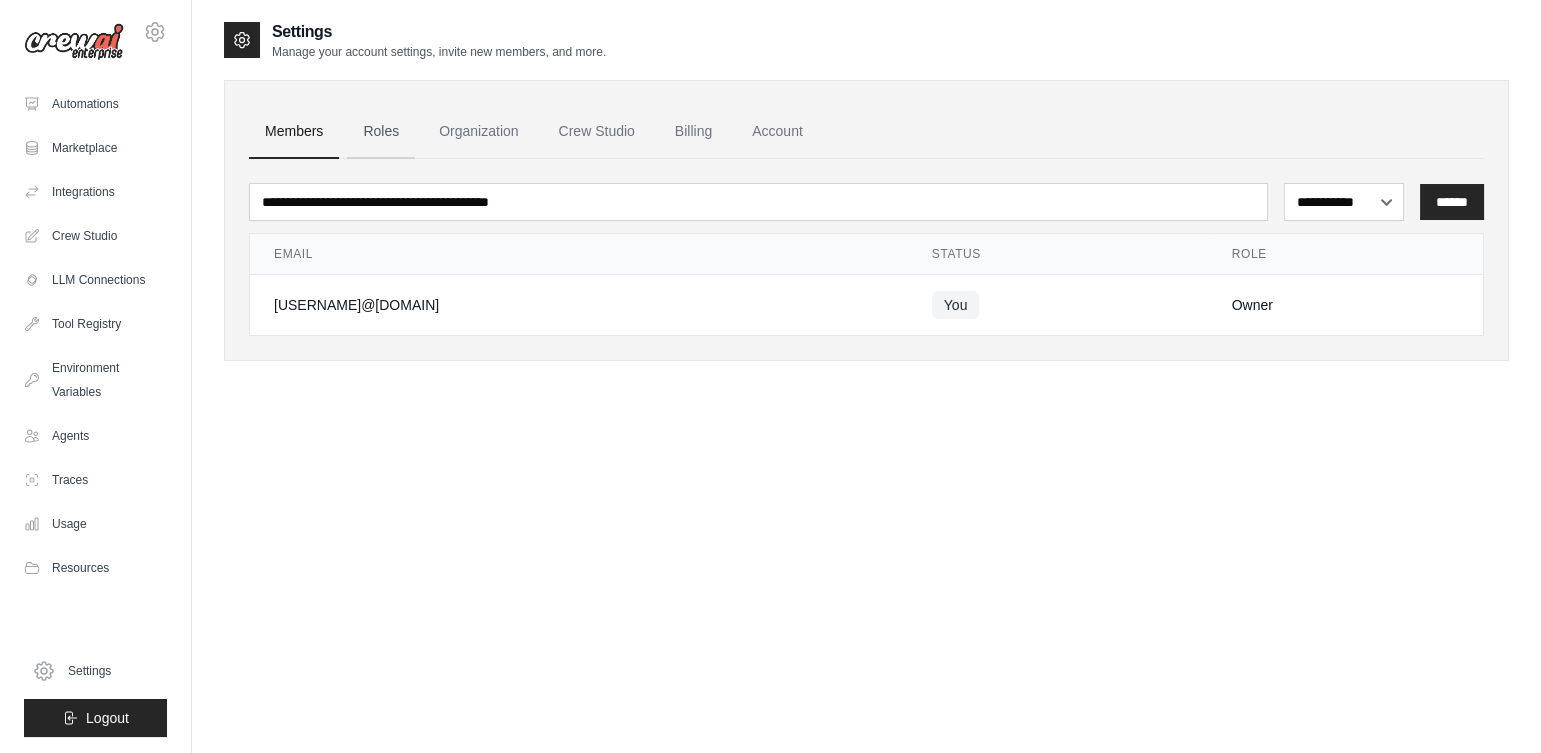 click on "Roles" at bounding box center (381, 132) 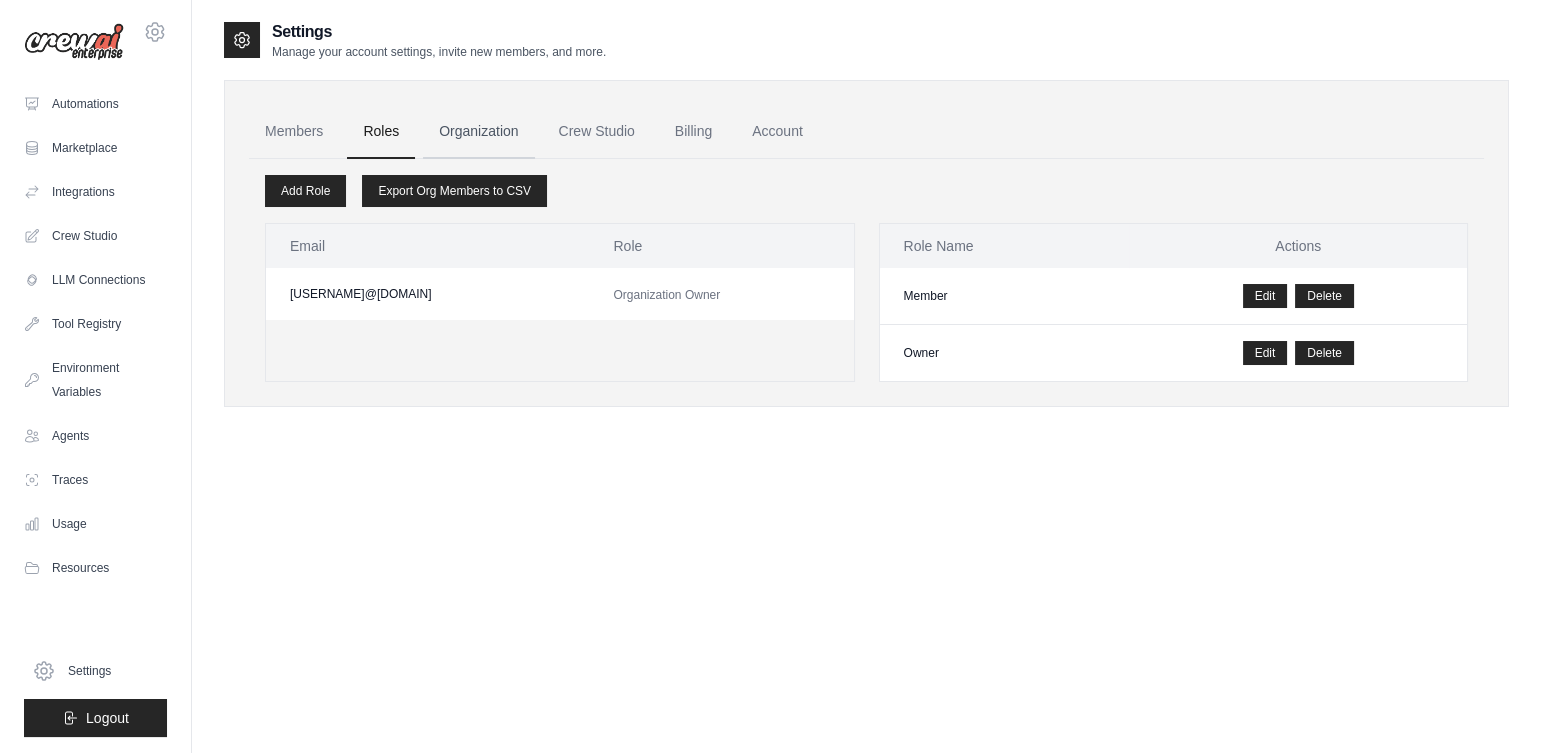 click on "Organization" at bounding box center [478, 132] 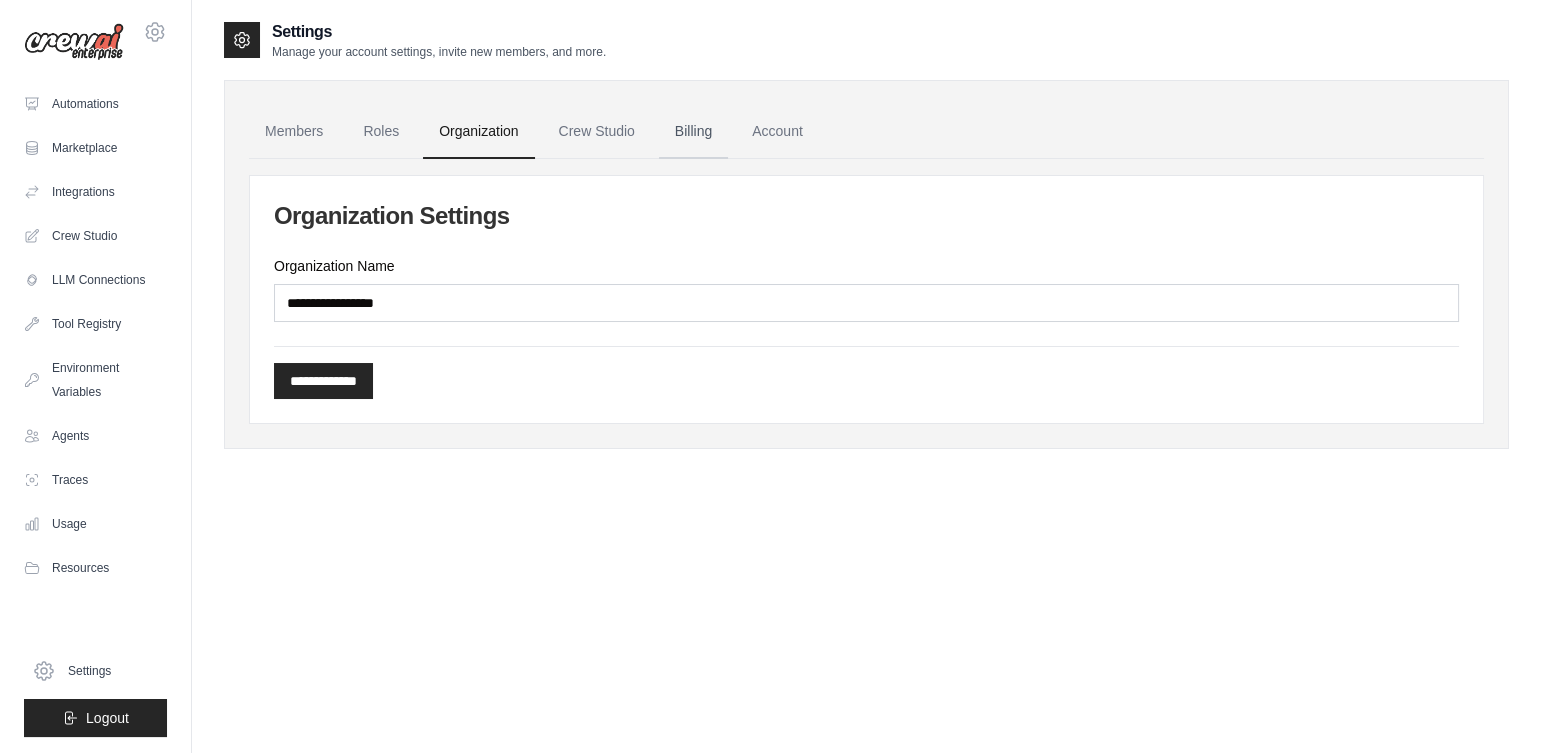 click on "Billing" at bounding box center (693, 132) 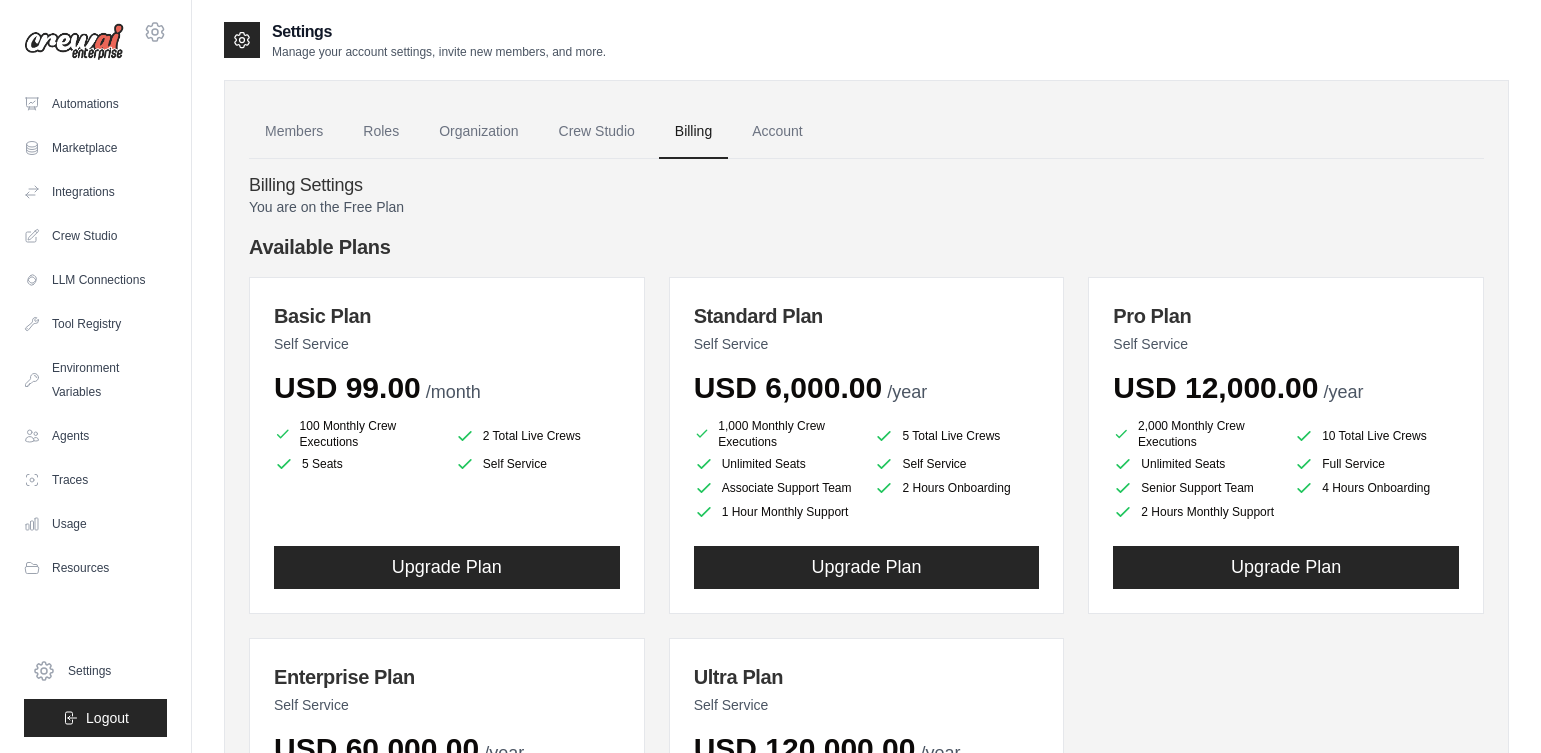 scroll, scrollTop: 0, scrollLeft: 0, axis: both 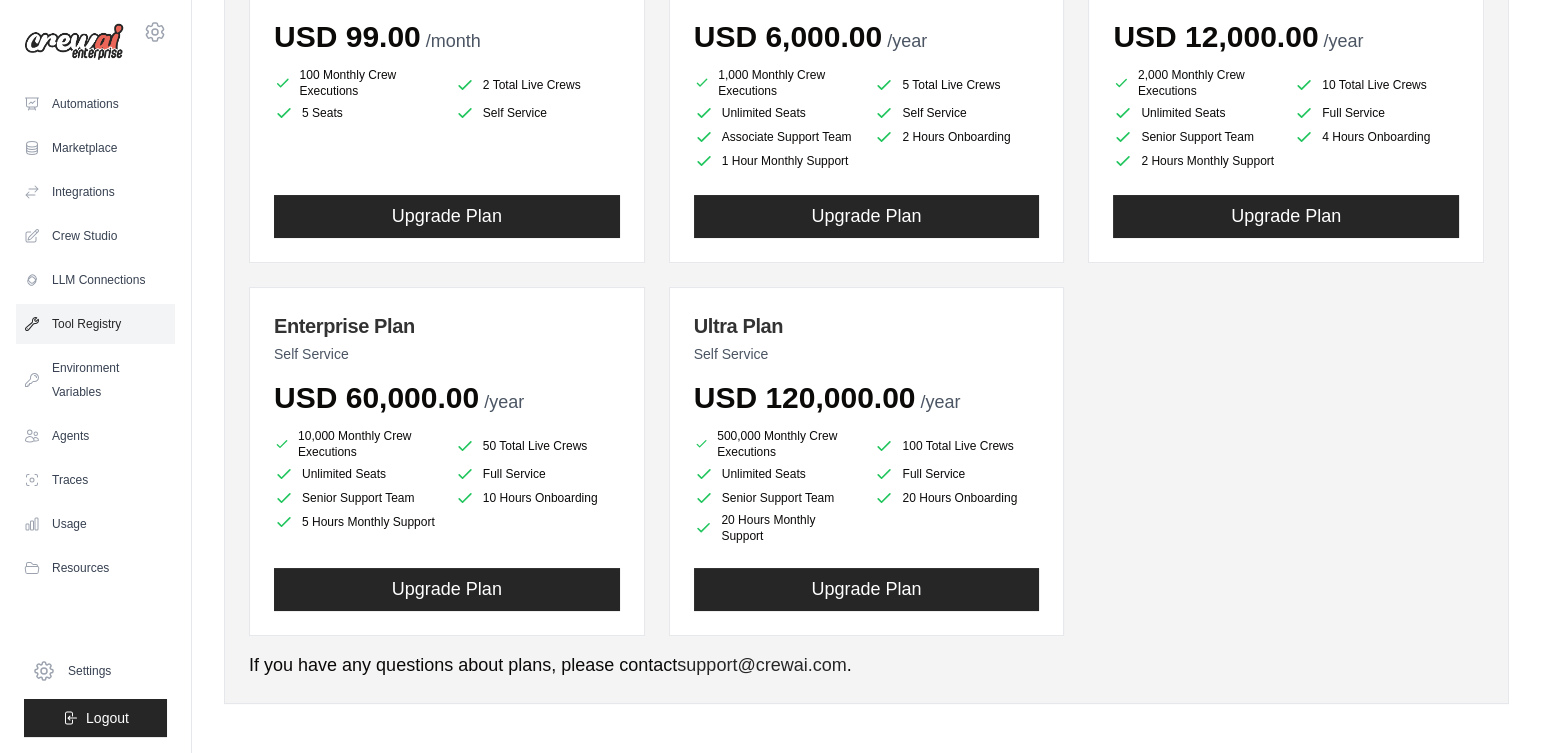 click on "Tool Registry" at bounding box center [95, 324] 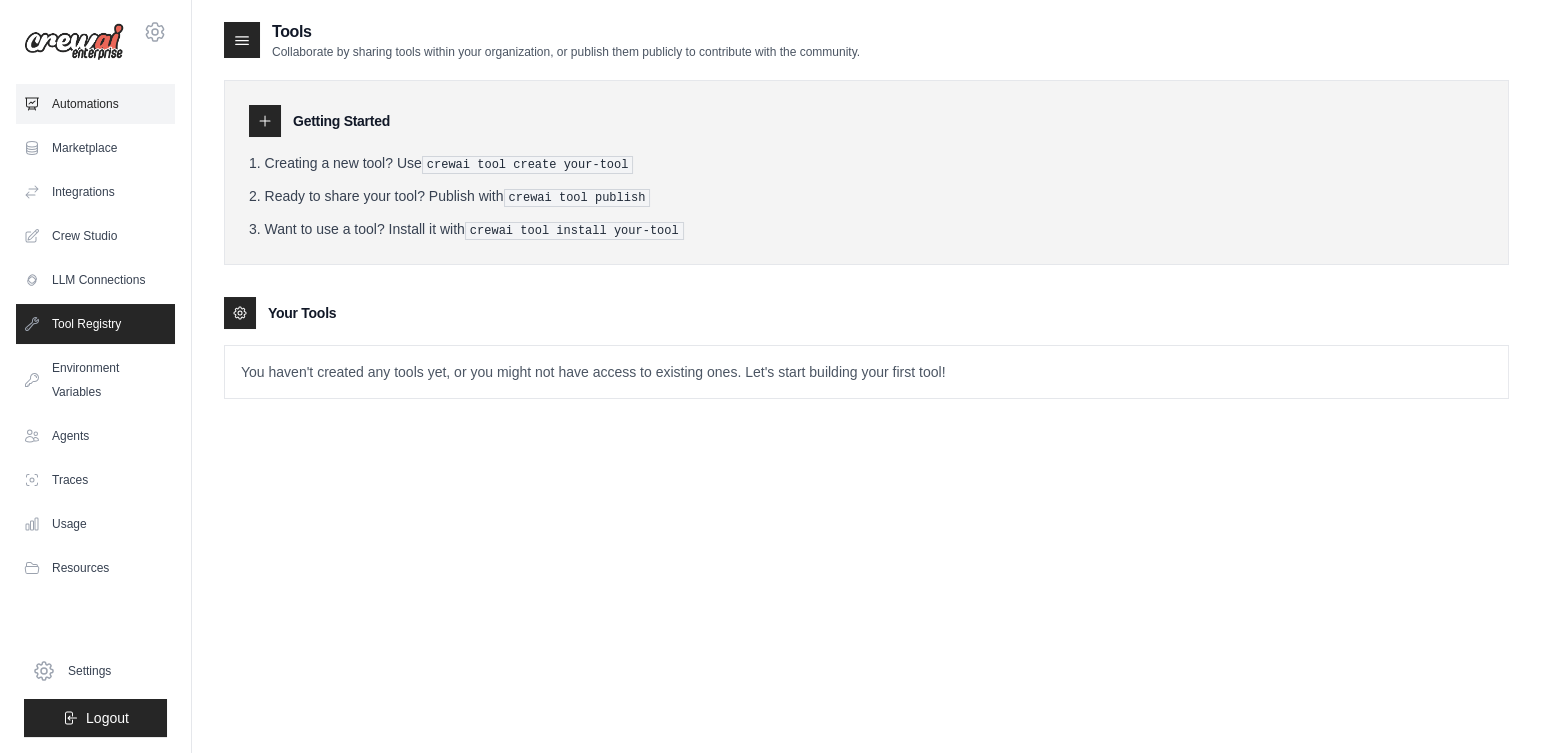 click on "Automations" at bounding box center (95, 104) 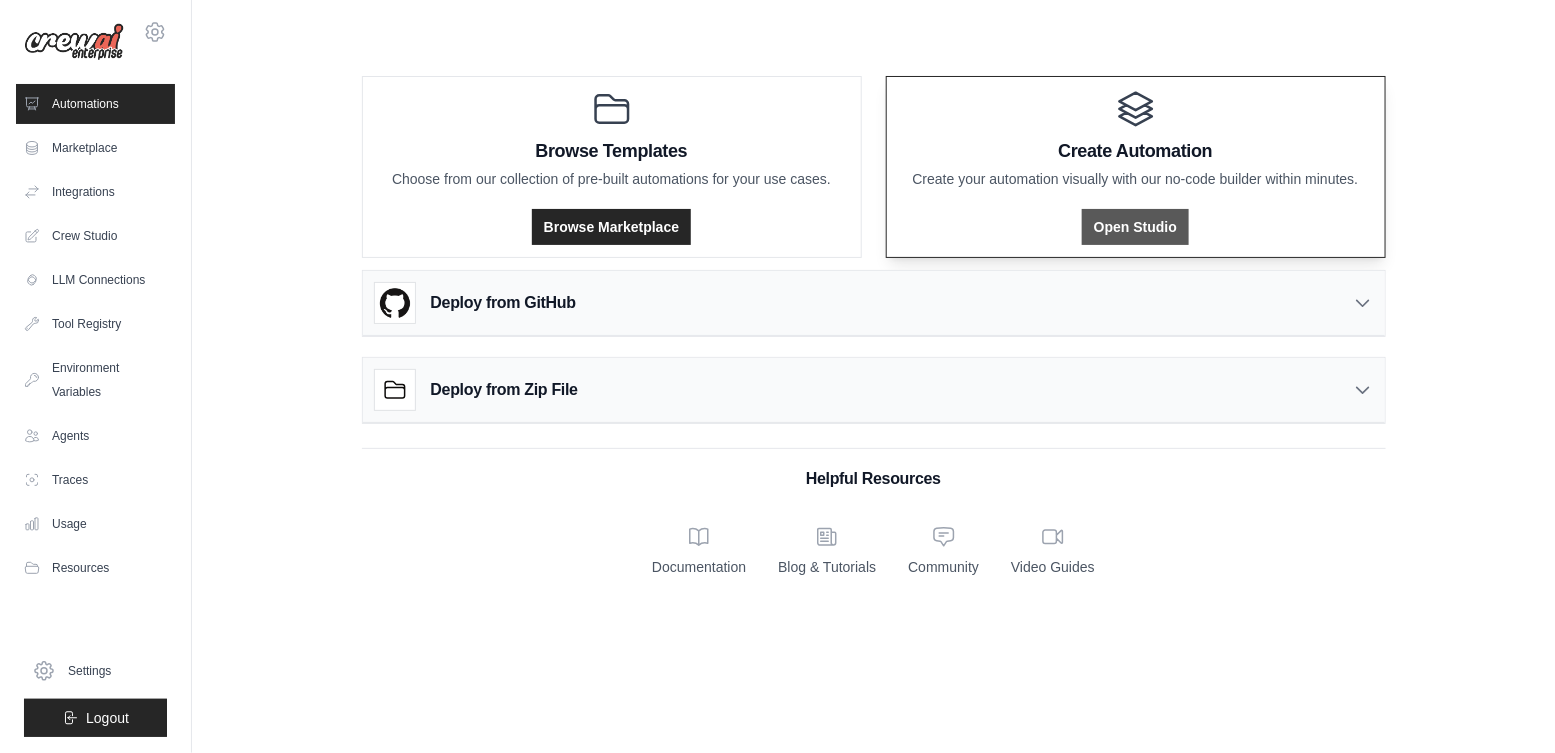 click on "Open Studio" at bounding box center (1135, 227) 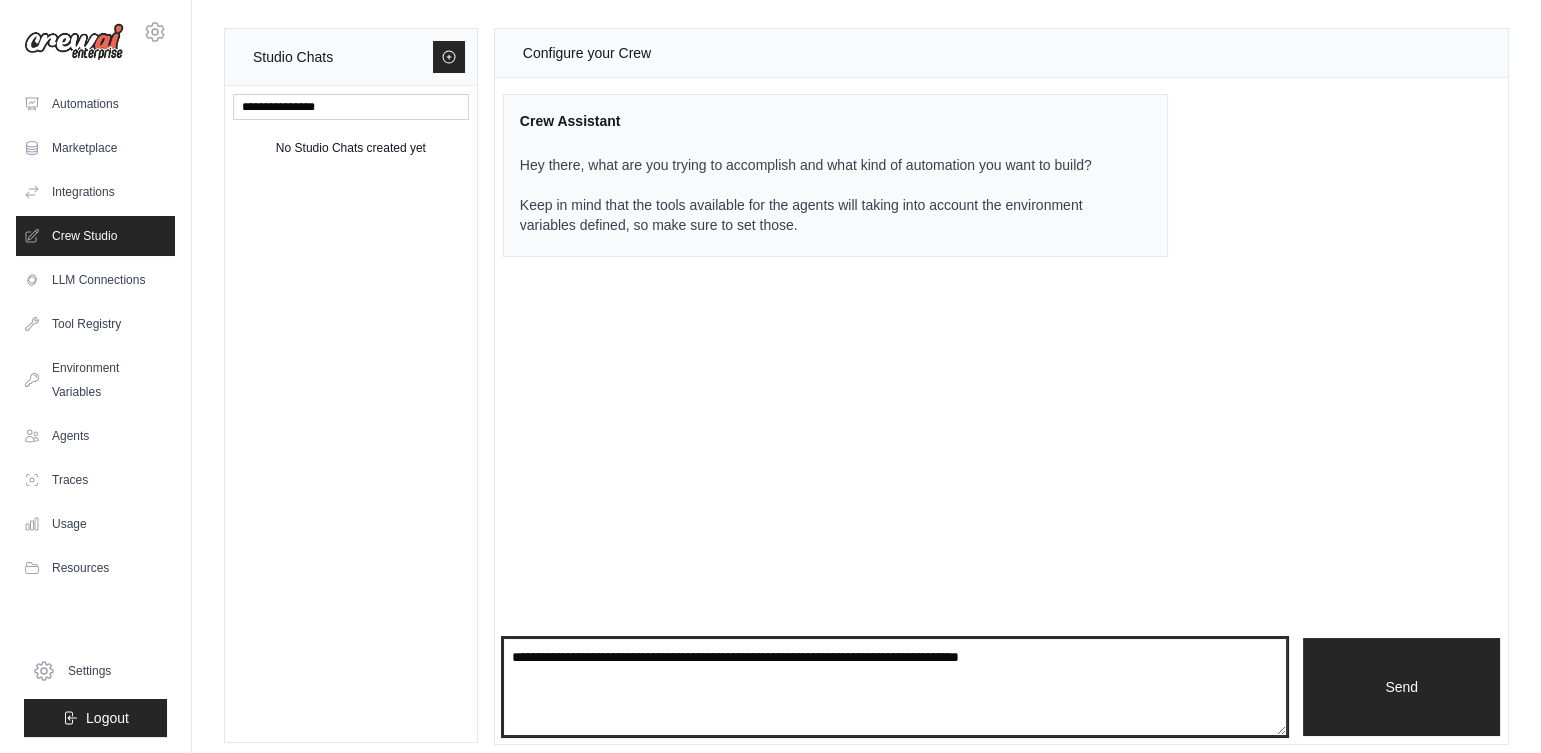 click at bounding box center (895, 687) 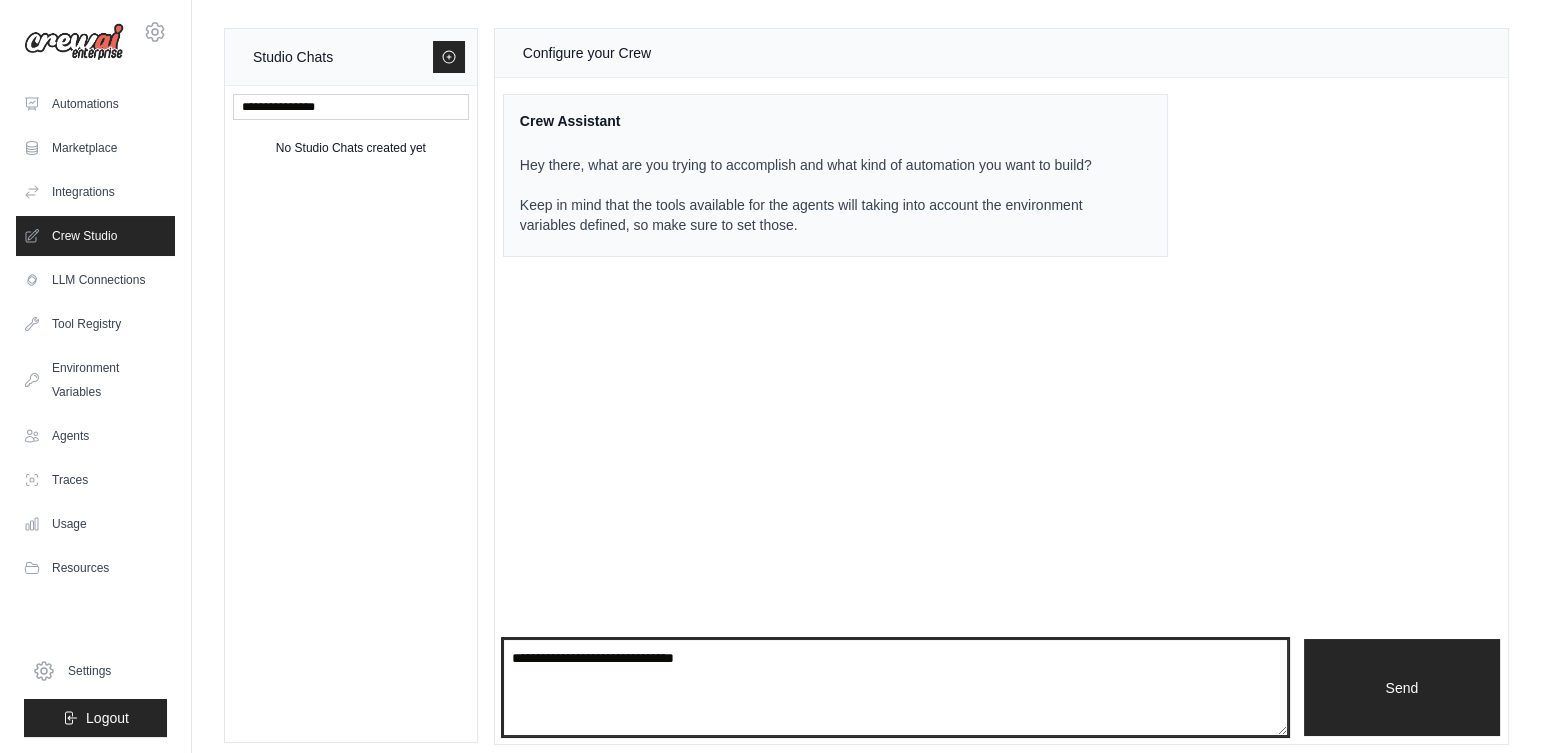 click on "**********" at bounding box center [895, 688] 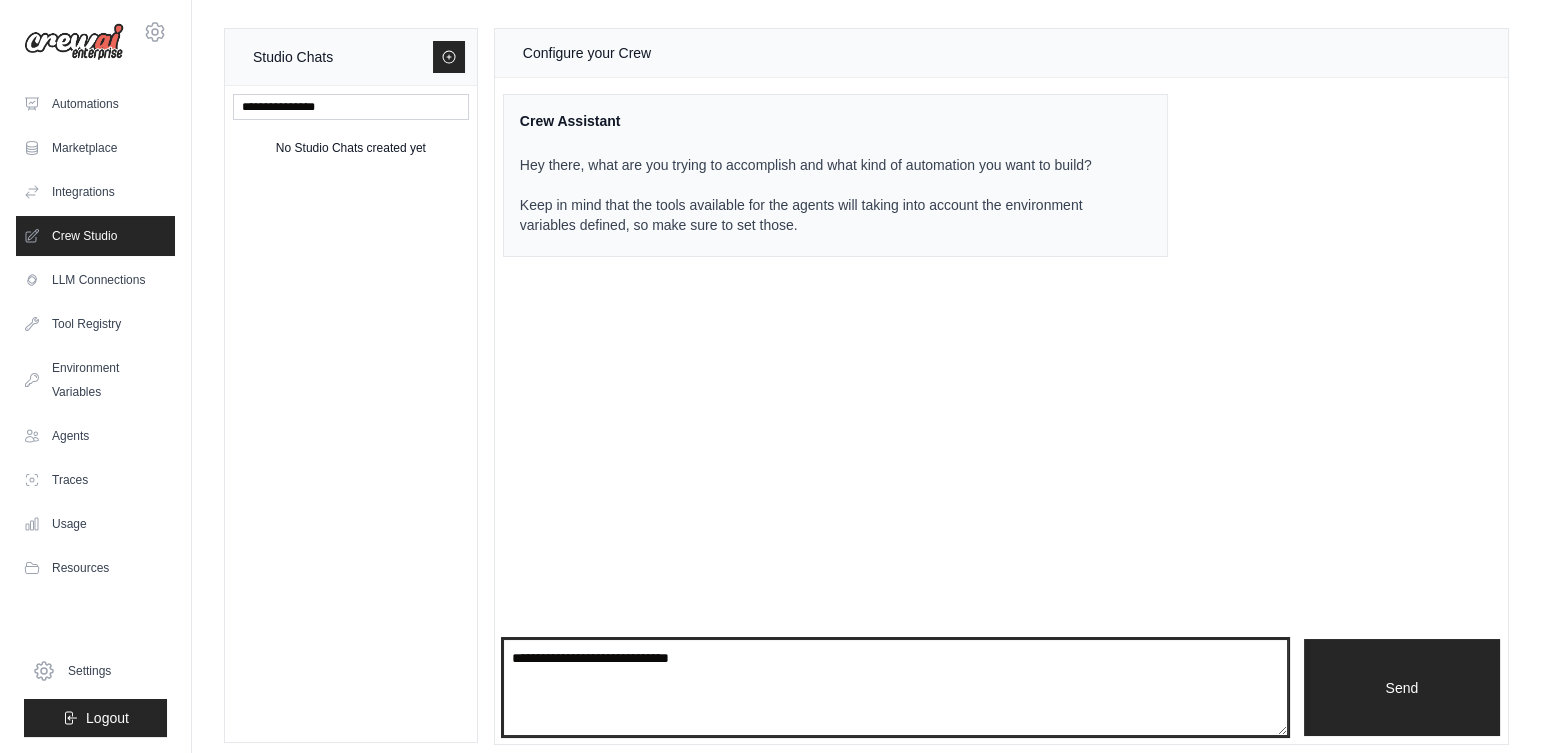 click on "**********" at bounding box center (895, 688) 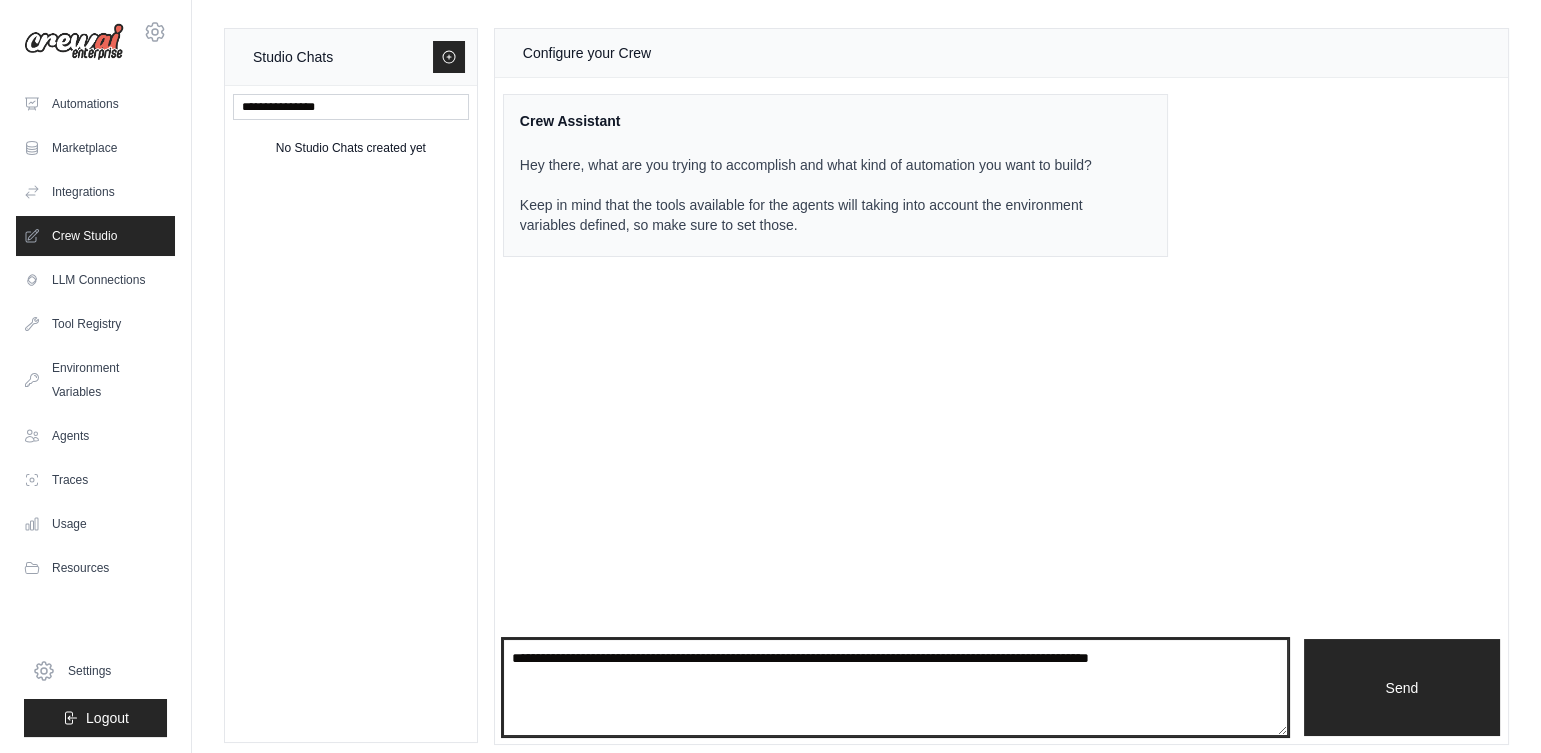 click on "**********" at bounding box center (895, 688) 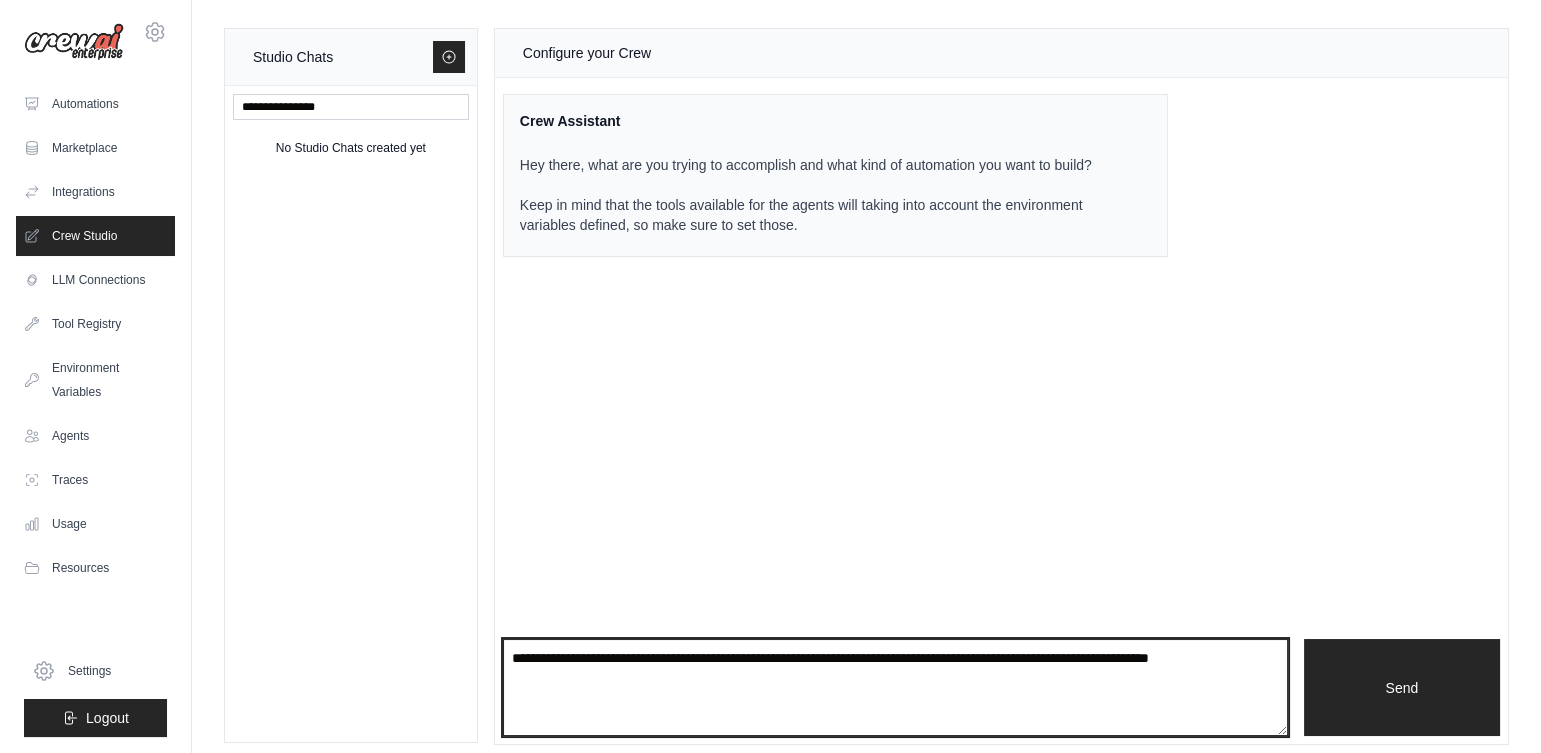 click on "**********" at bounding box center (895, 688) 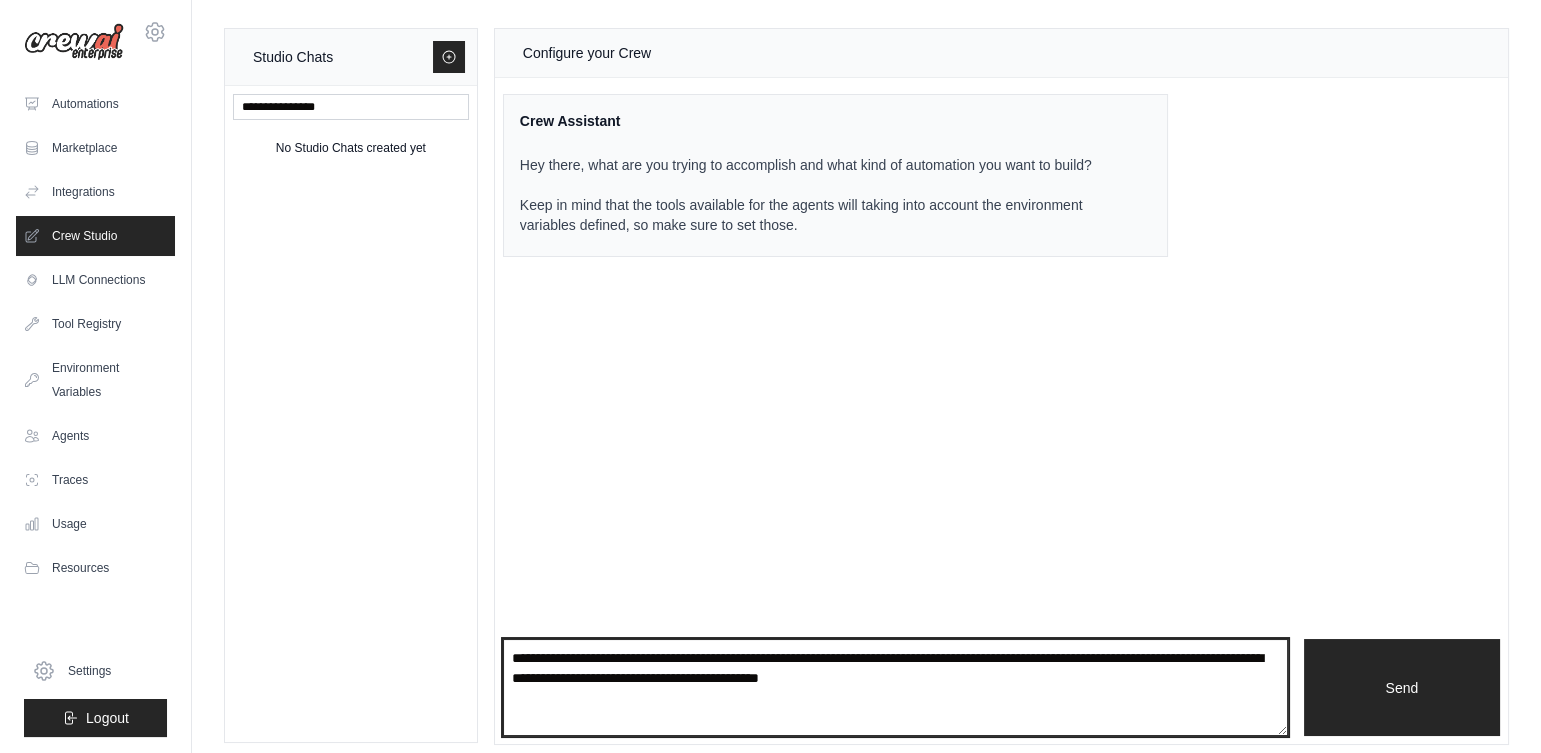 type on "**********" 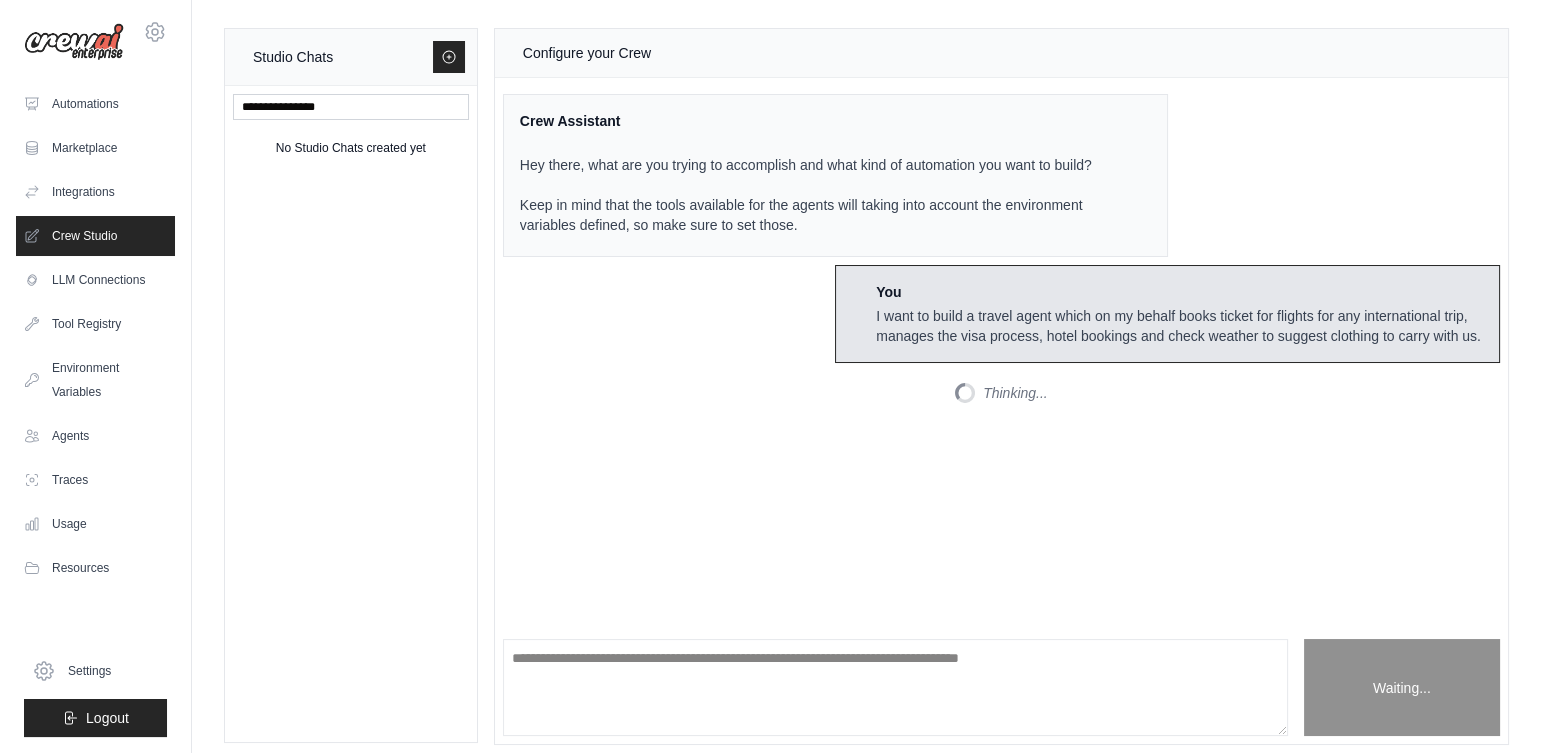 scroll, scrollTop: 134, scrollLeft: 0, axis: vertical 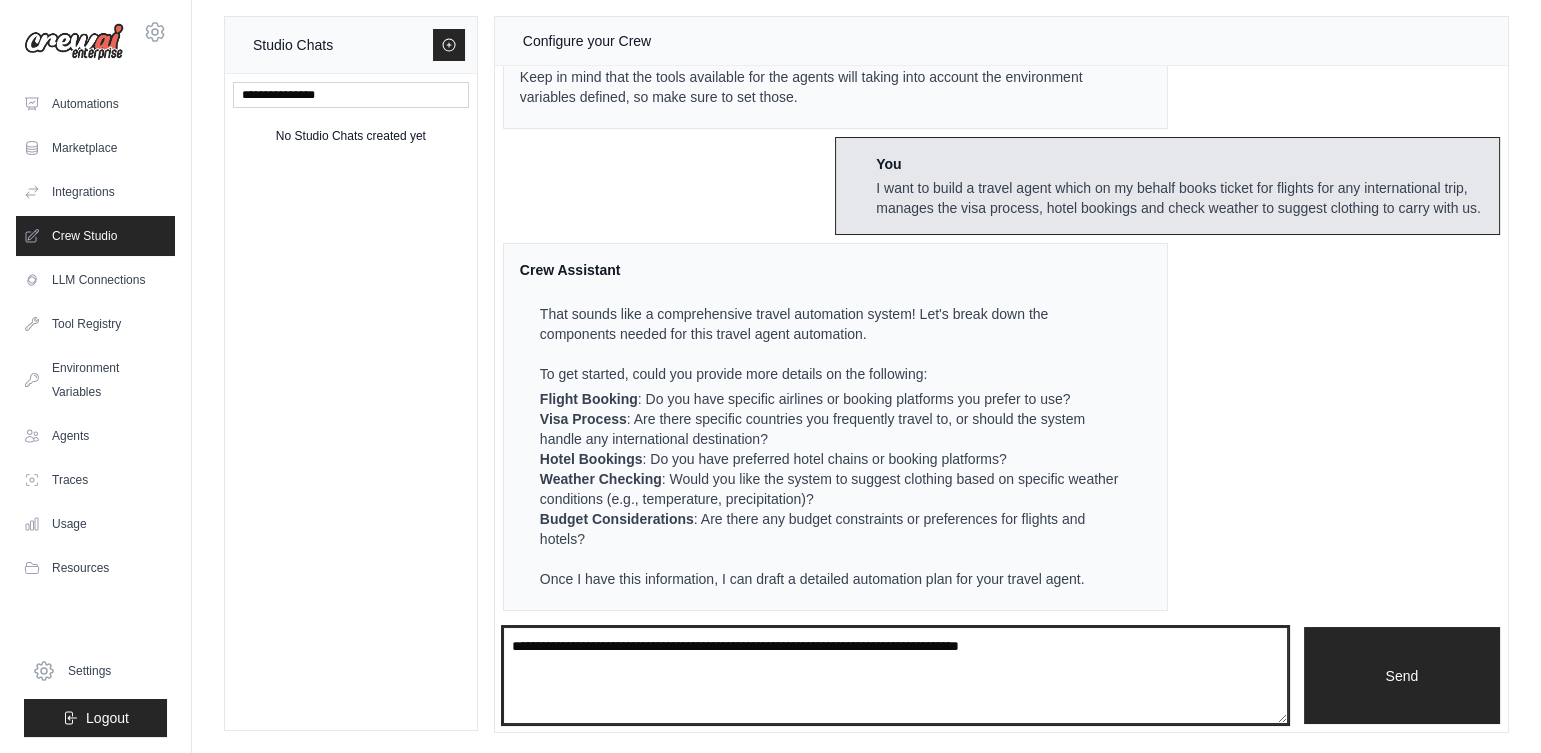 click at bounding box center (895, 676) 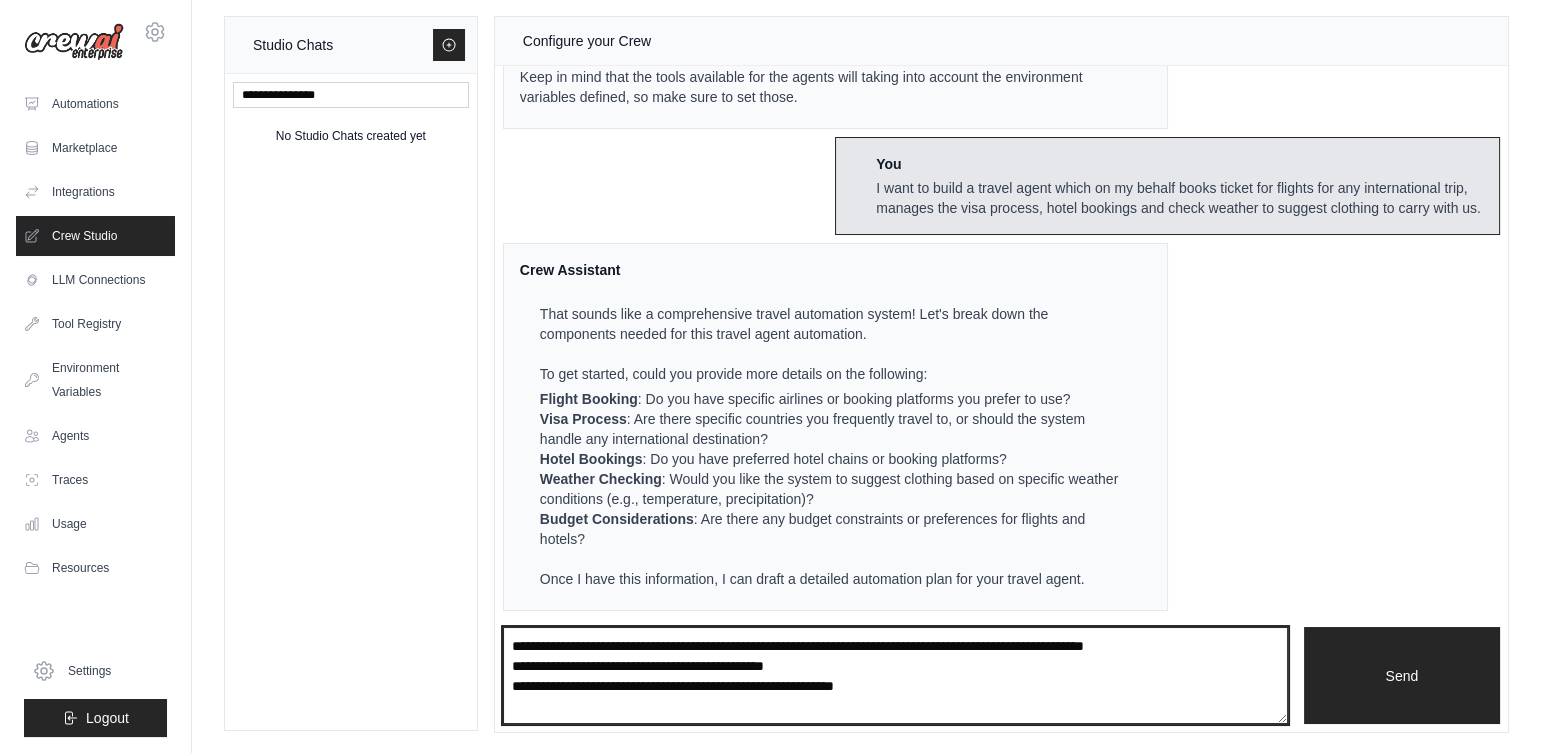 click on "**********" at bounding box center [895, 676] 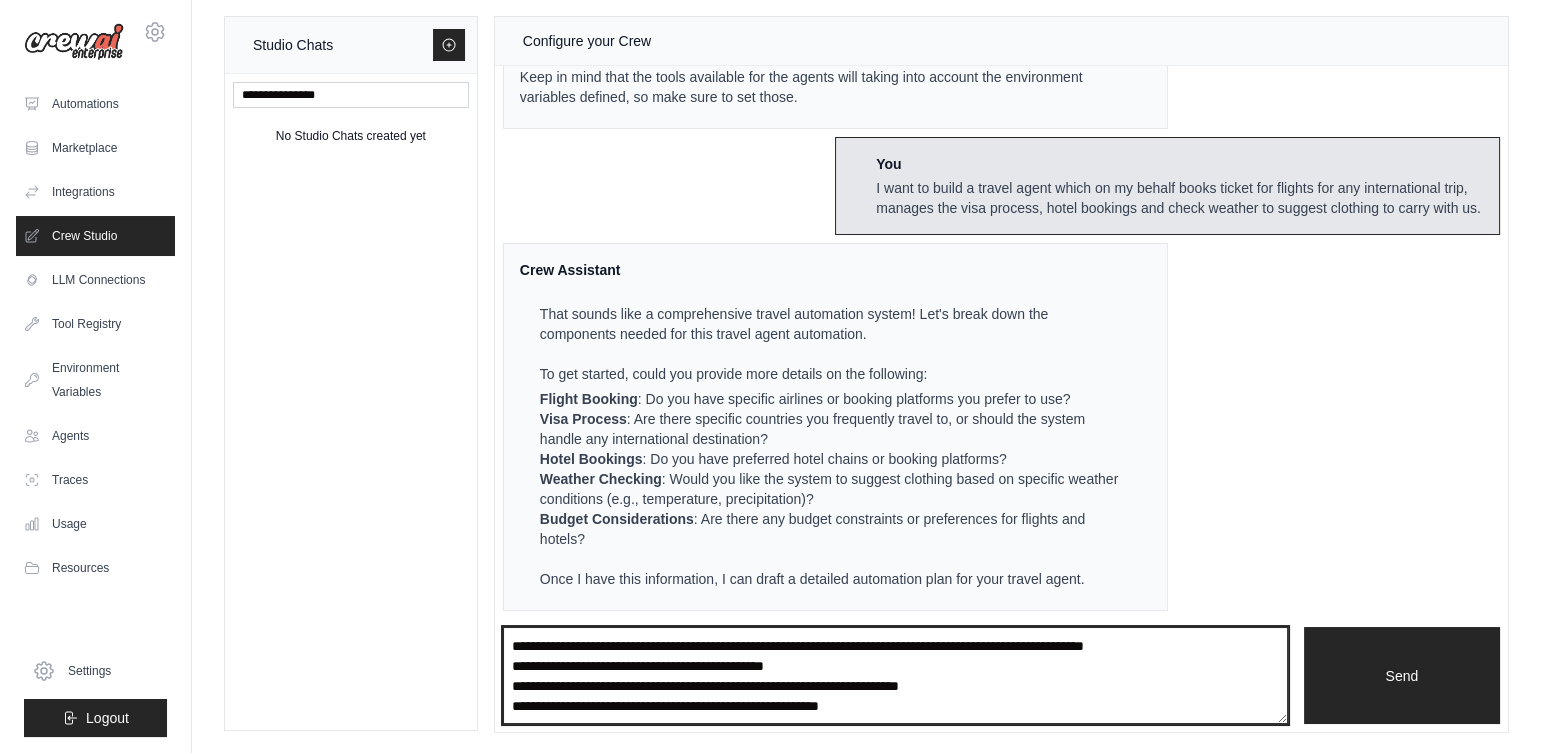 scroll, scrollTop: 10, scrollLeft: 0, axis: vertical 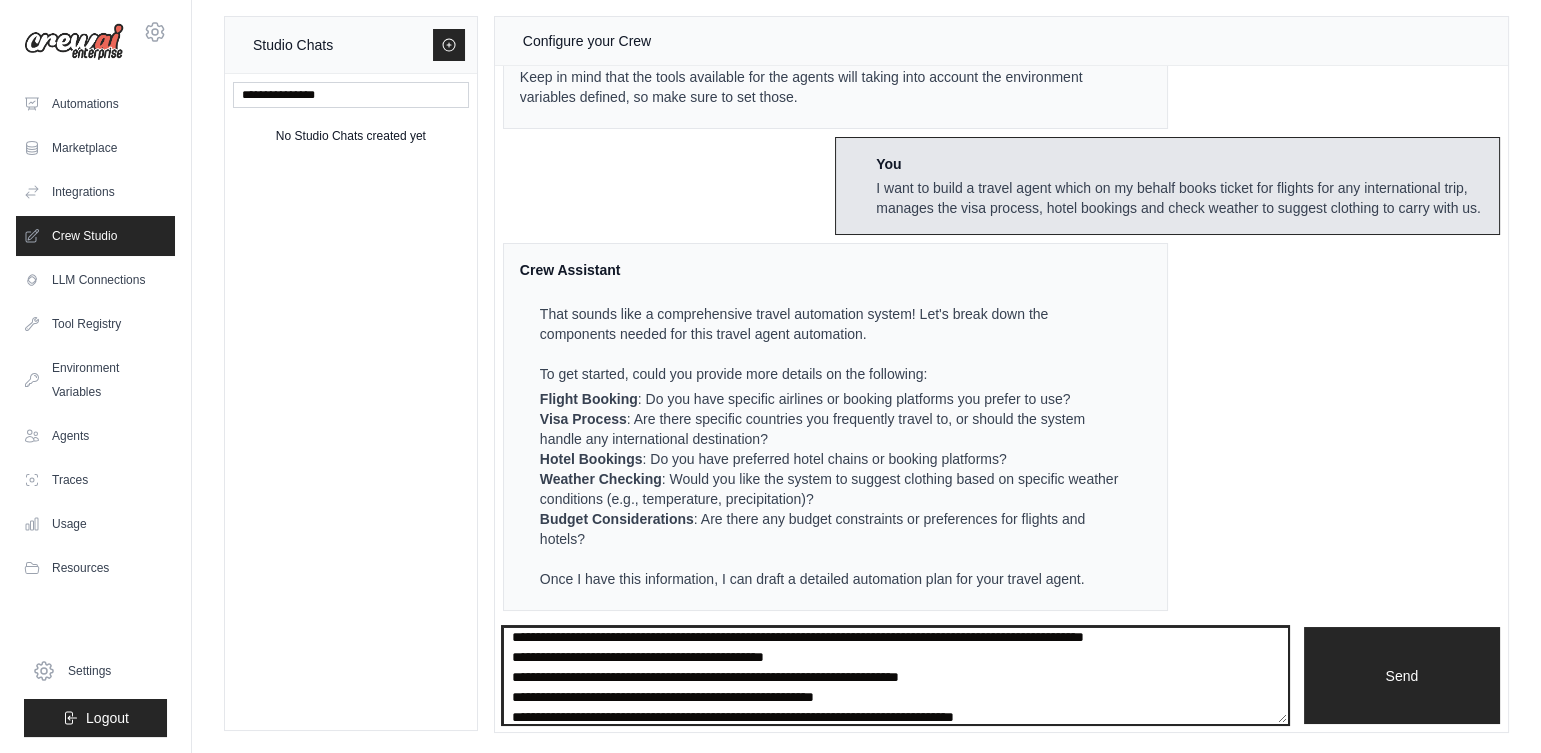 click on "**********" at bounding box center [895, 676] 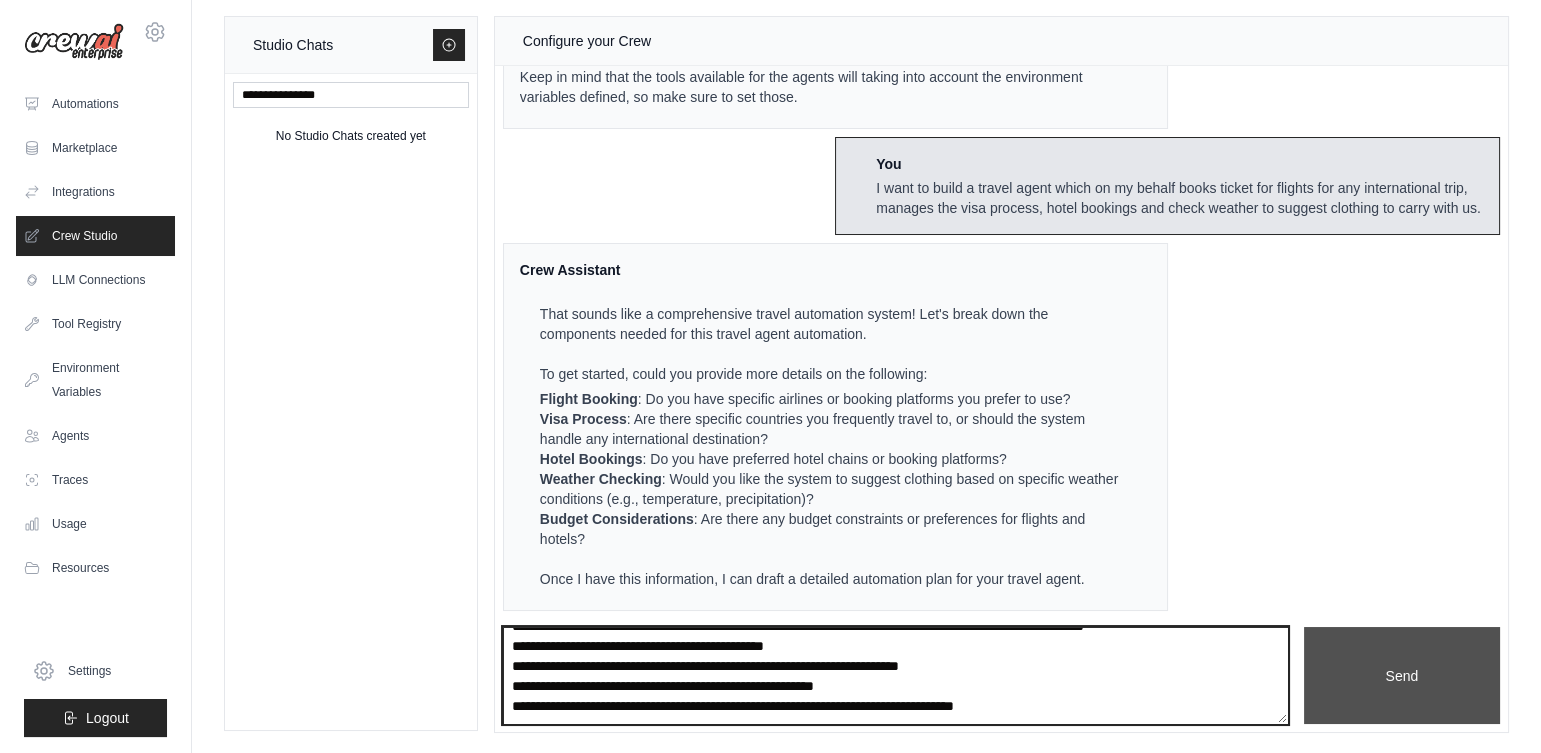 type on "**********" 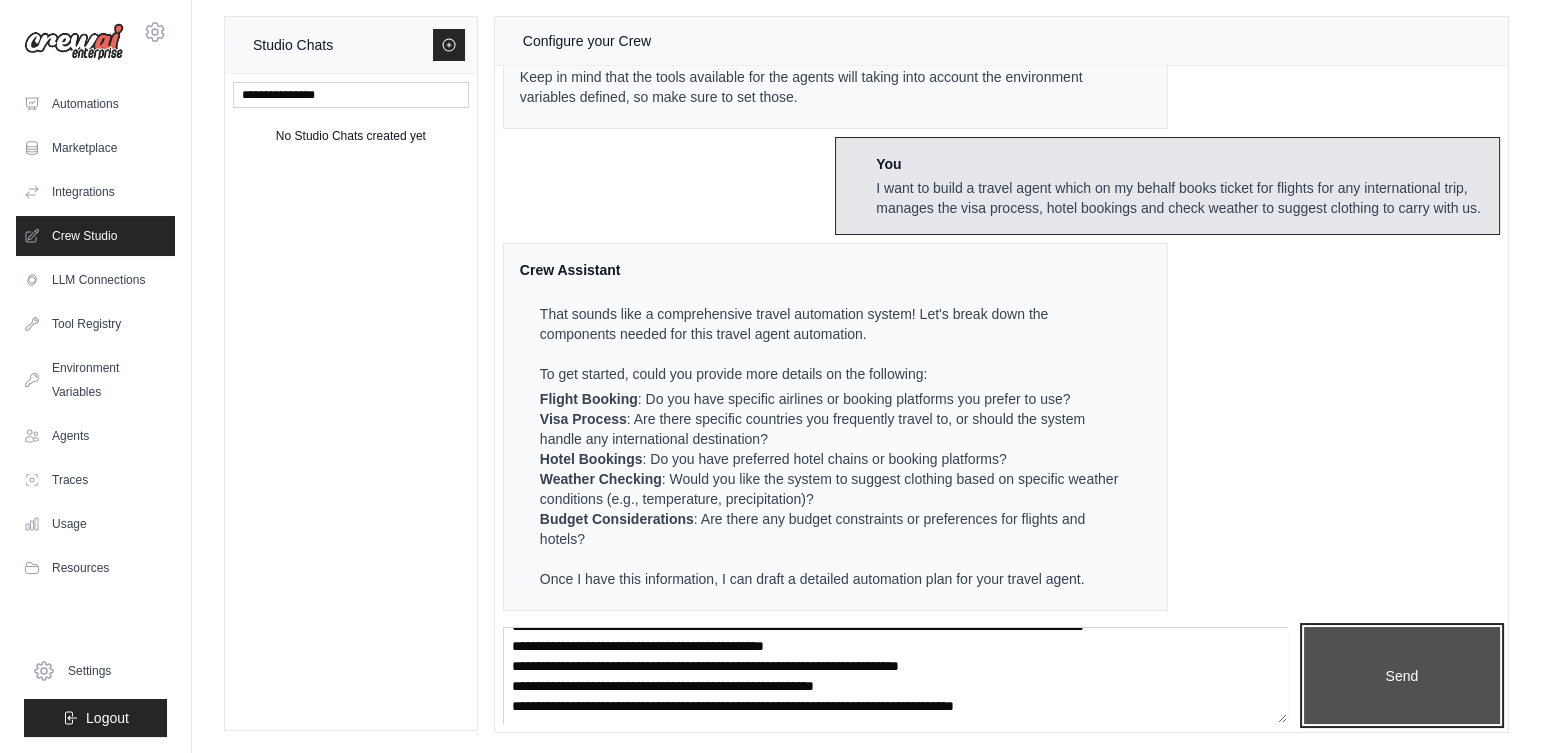 click on "Send" at bounding box center (1402, 676) 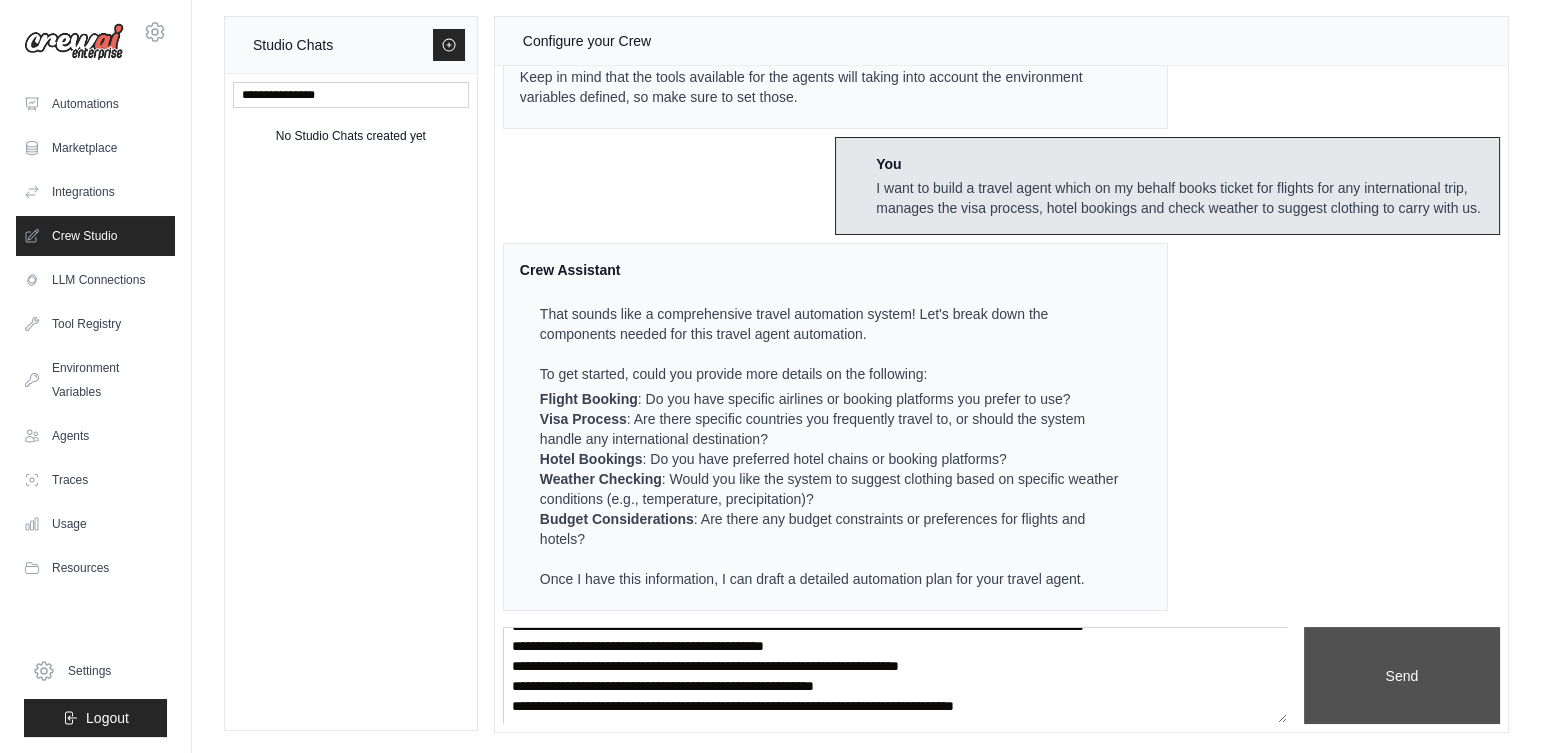 type 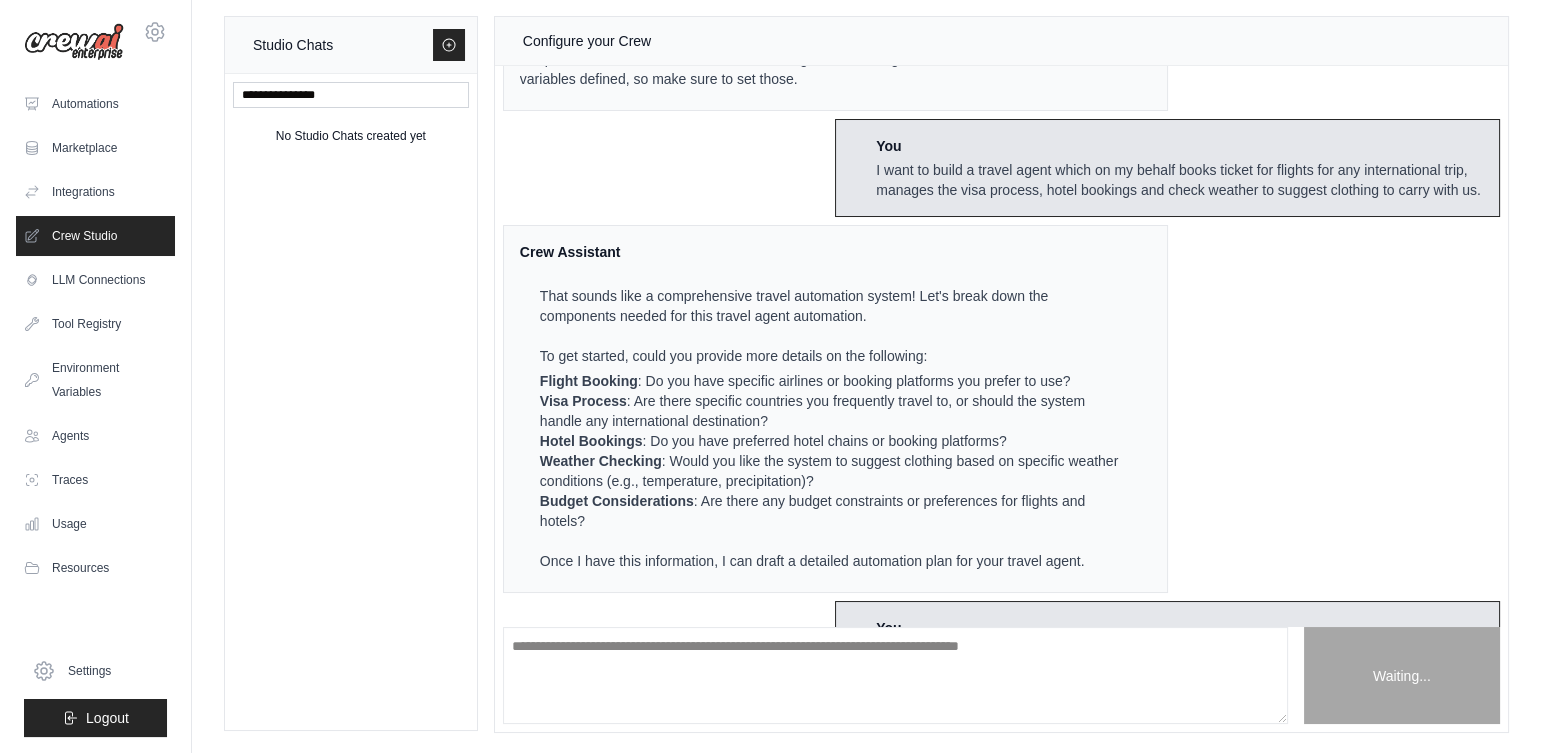 scroll, scrollTop: 0, scrollLeft: 0, axis: both 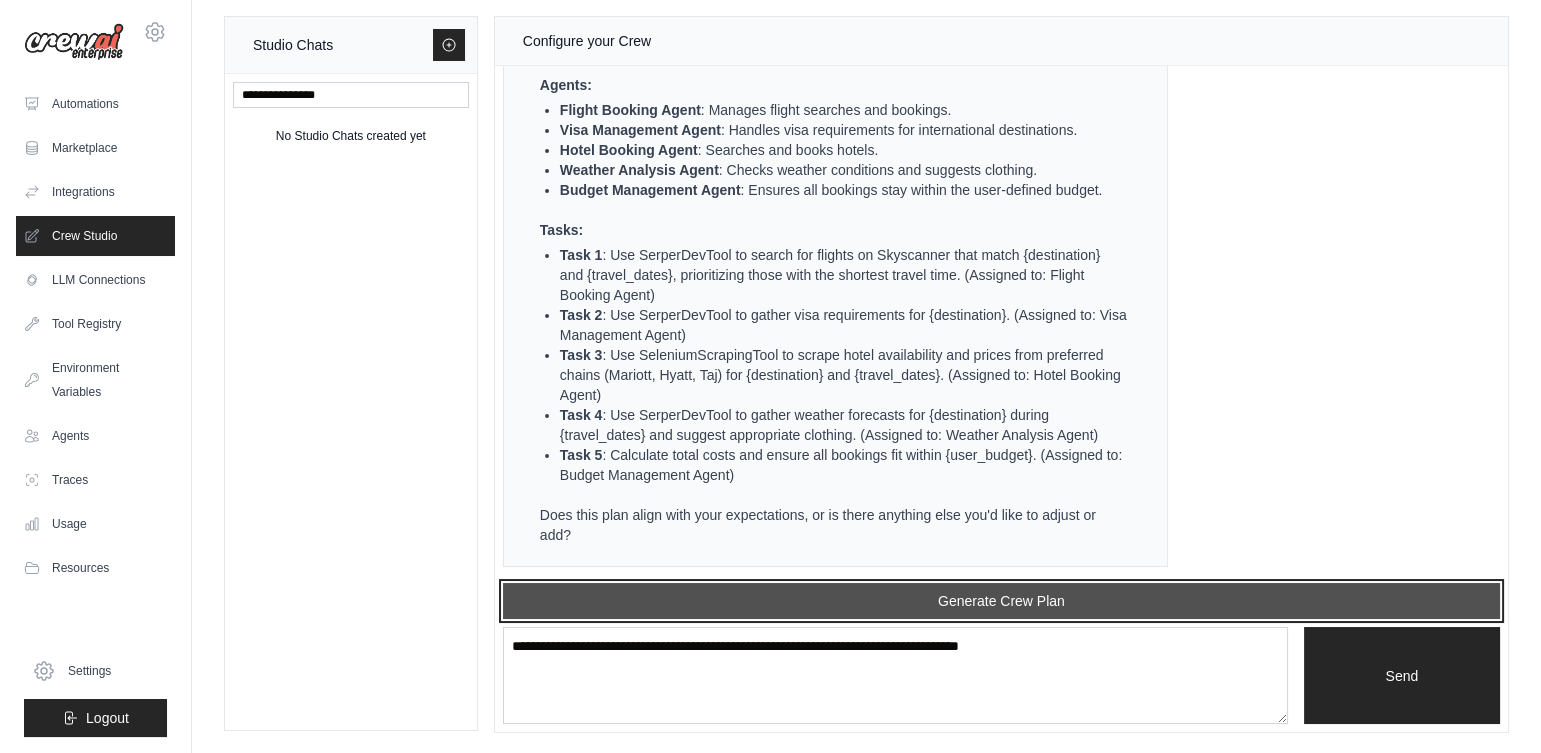 click on "Generate Crew Plan" at bounding box center [1001, 601] 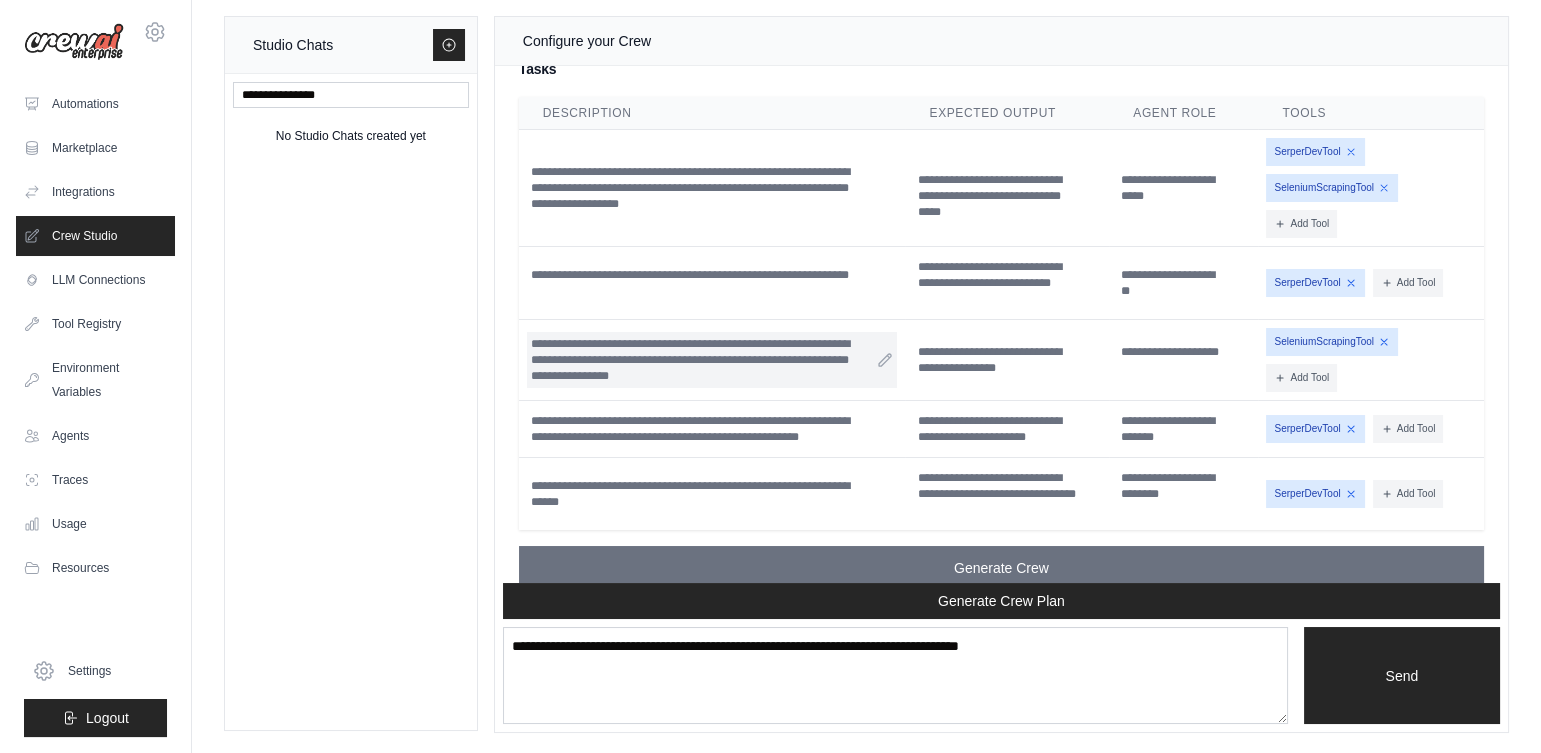 scroll, scrollTop: 2593, scrollLeft: 0, axis: vertical 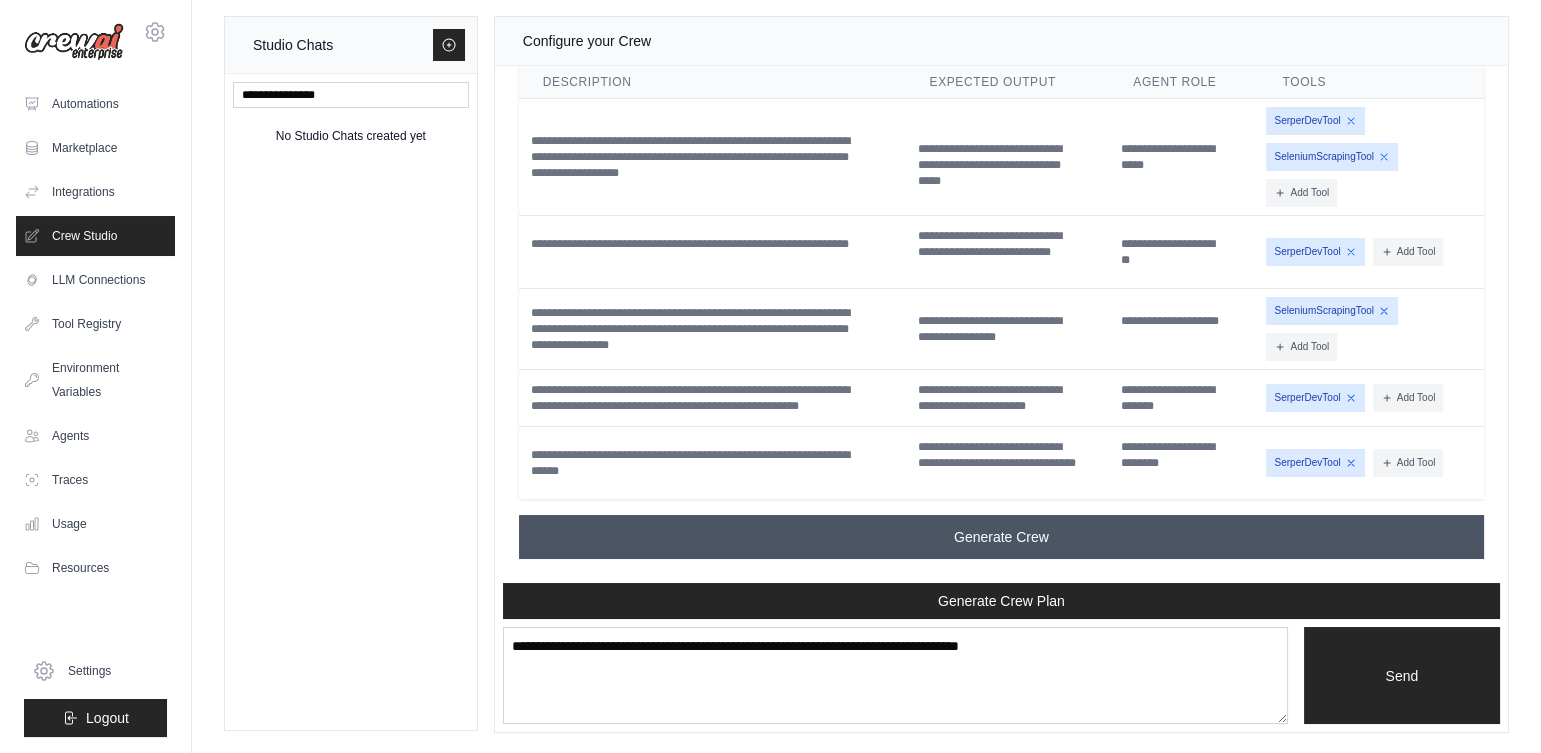click on "Generate Crew" at bounding box center [1001, 537] 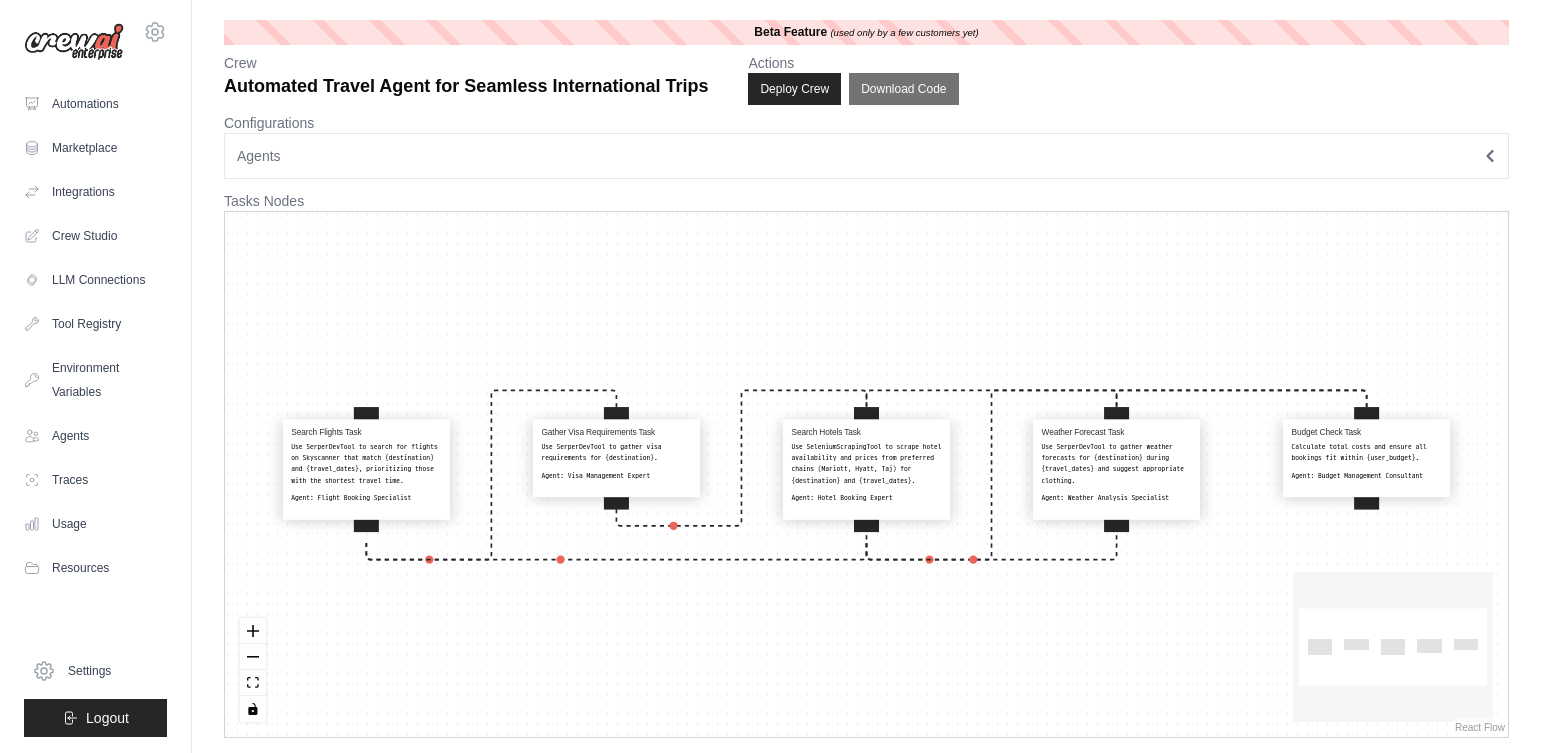 scroll, scrollTop: 0, scrollLeft: 0, axis: both 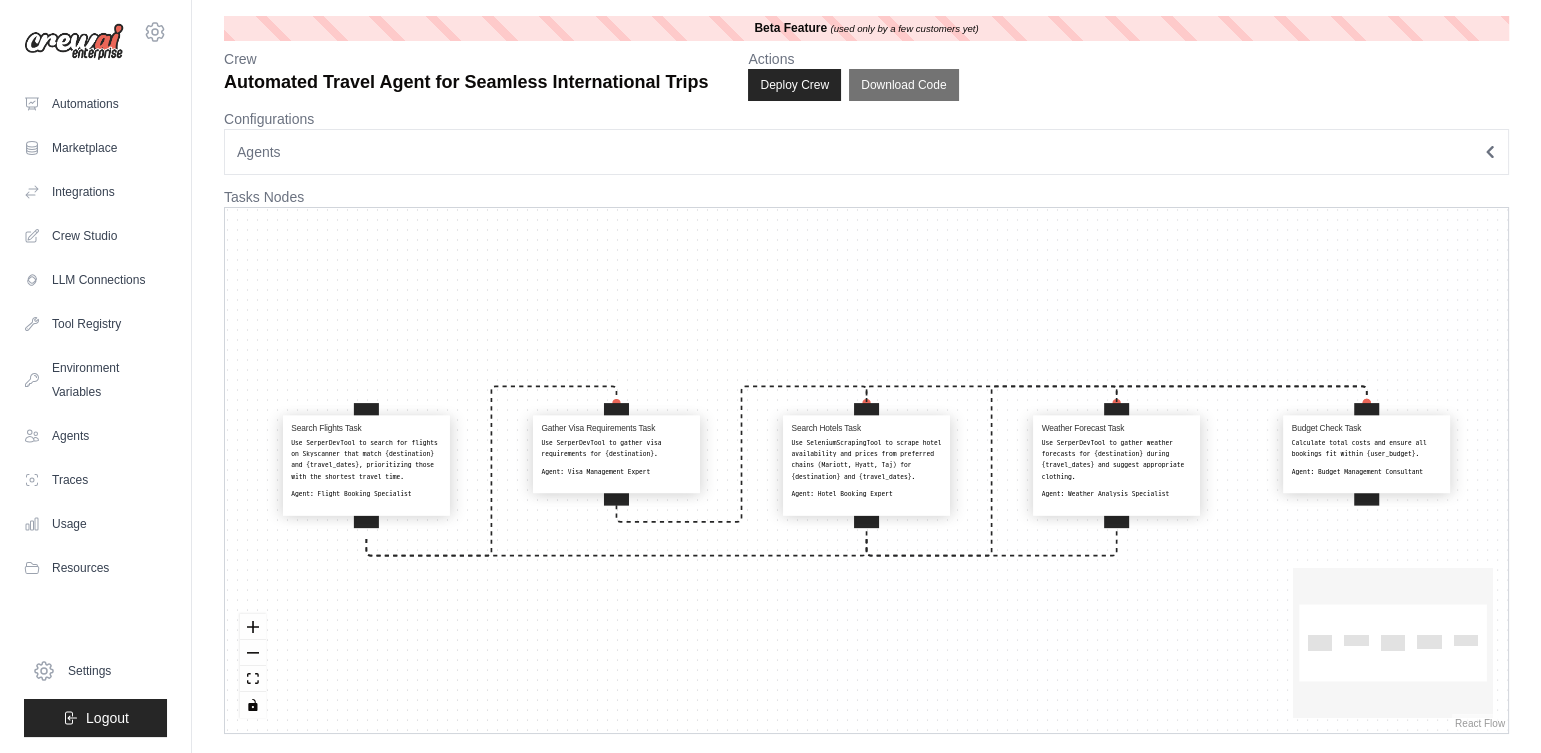 click on "Agents" at bounding box center (866, 152) 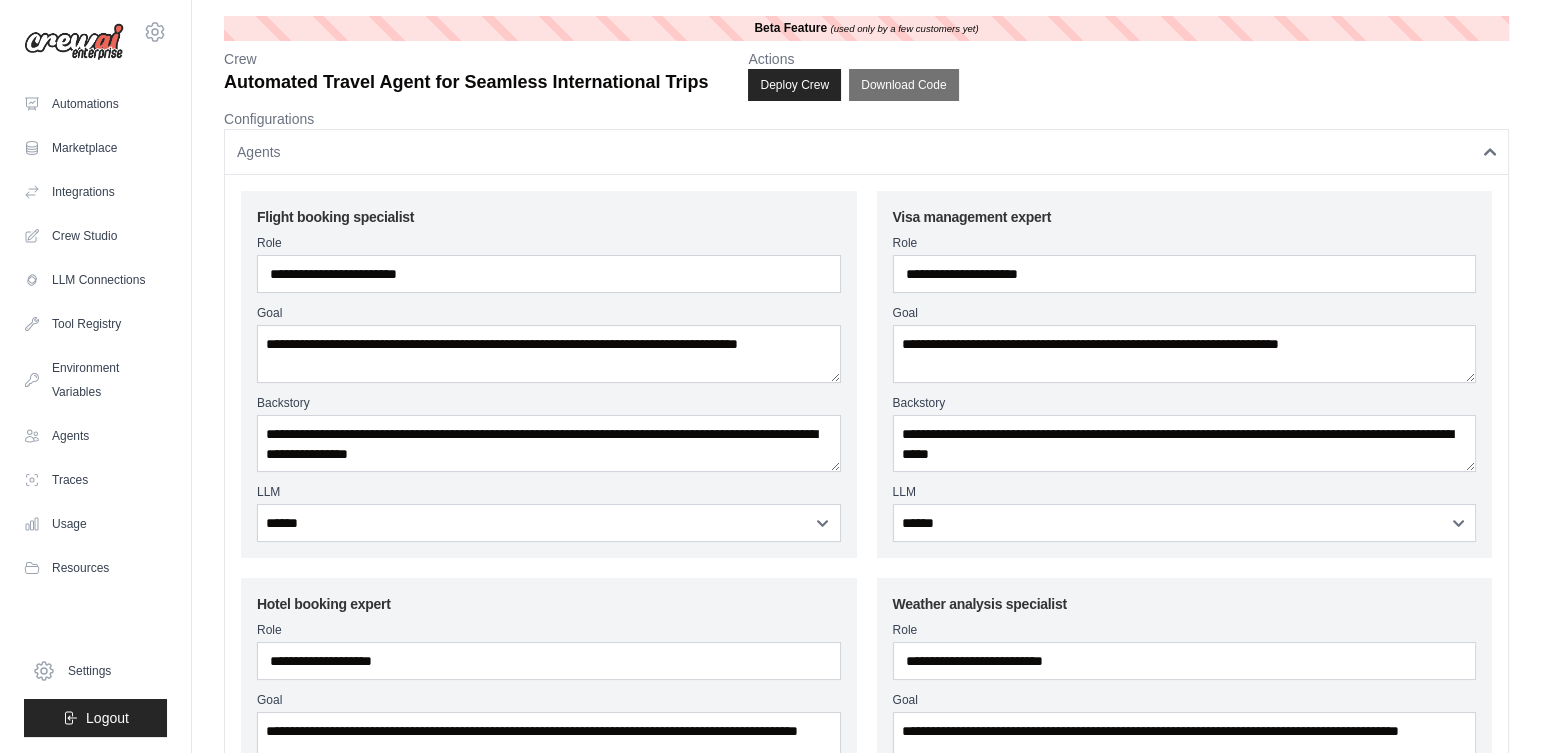 click on "Agents" at bounding box center [866, 152] 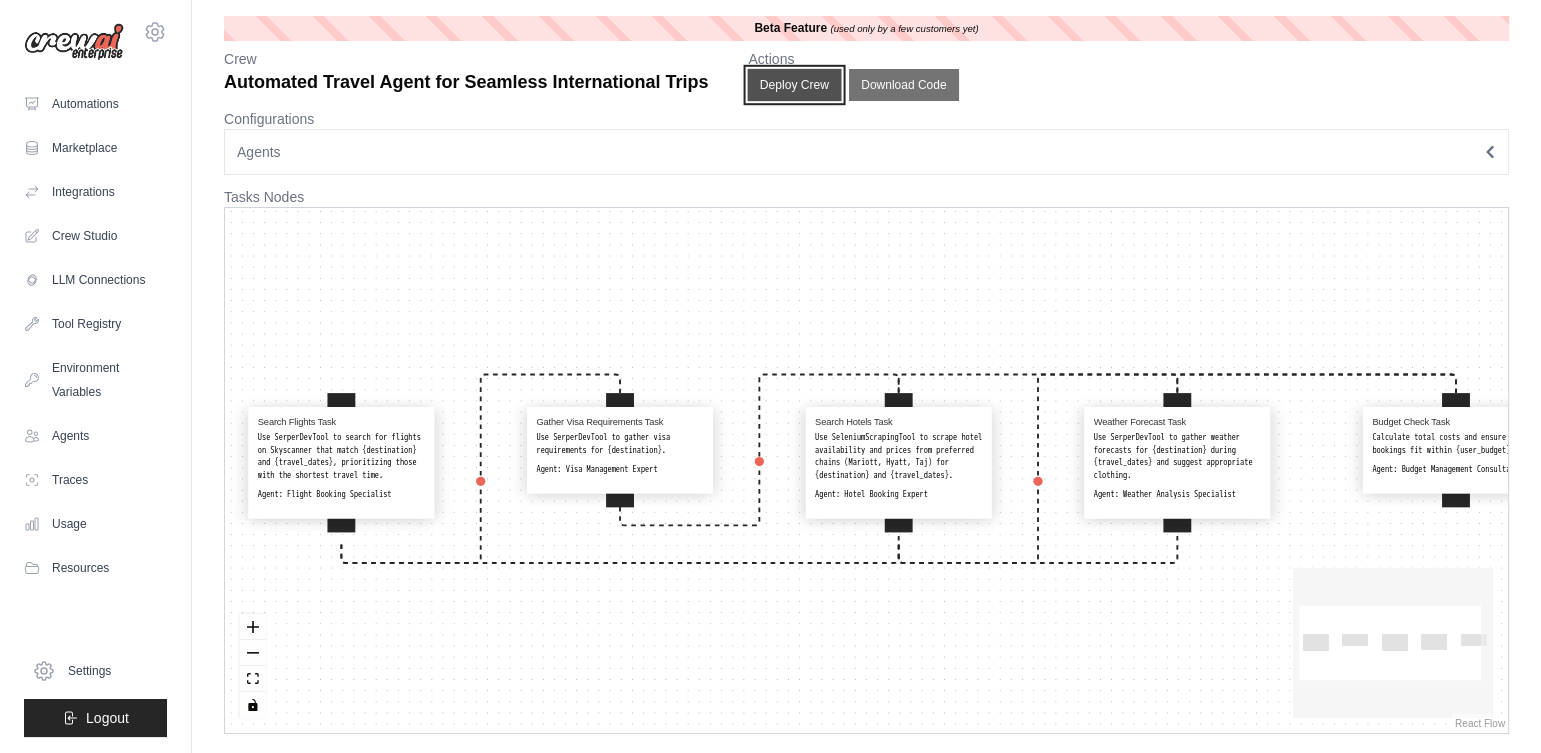click on "Deploy Crew" at bounding box center [795, 85] 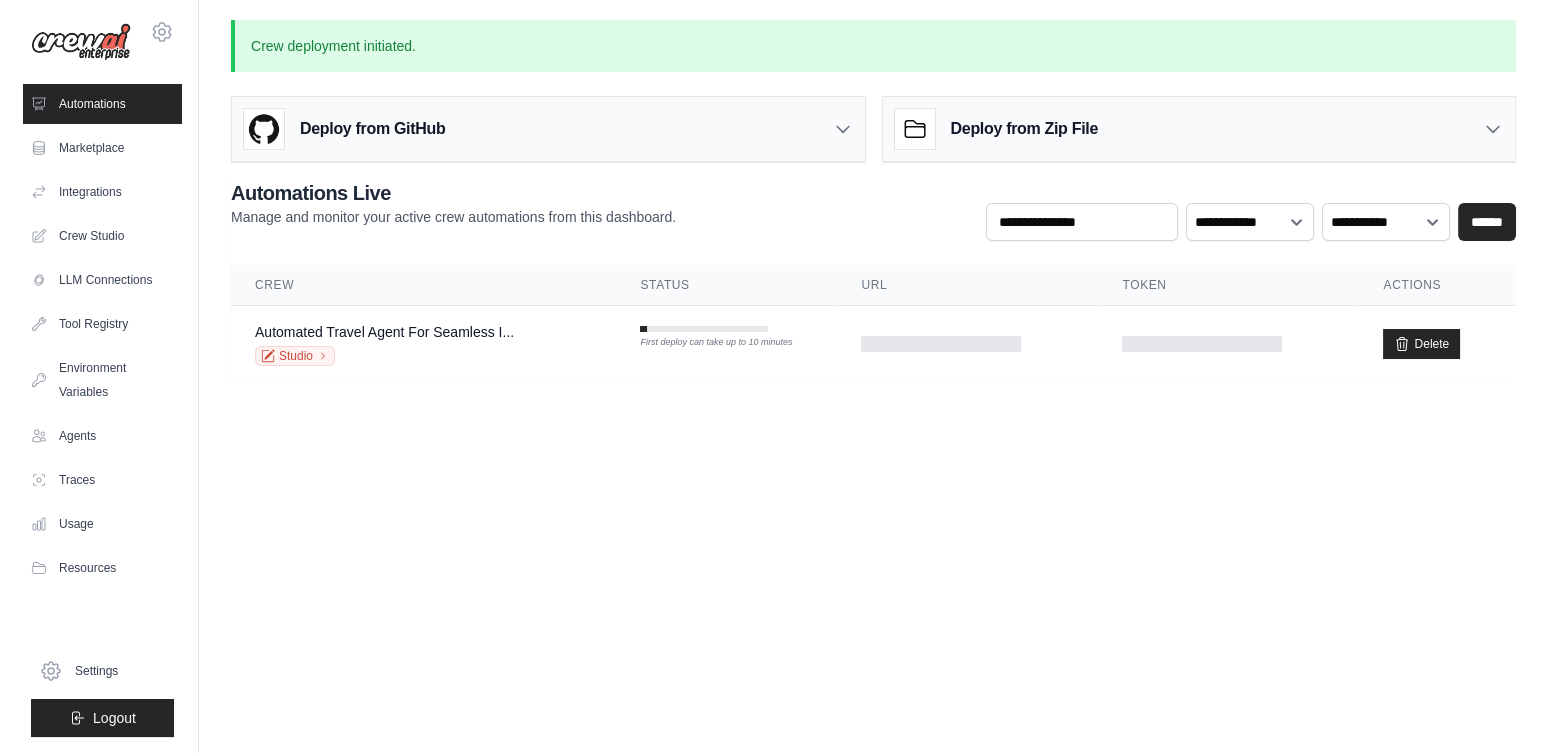 scroll, scrollTop: 0, scrollLeft: 0, axis: both 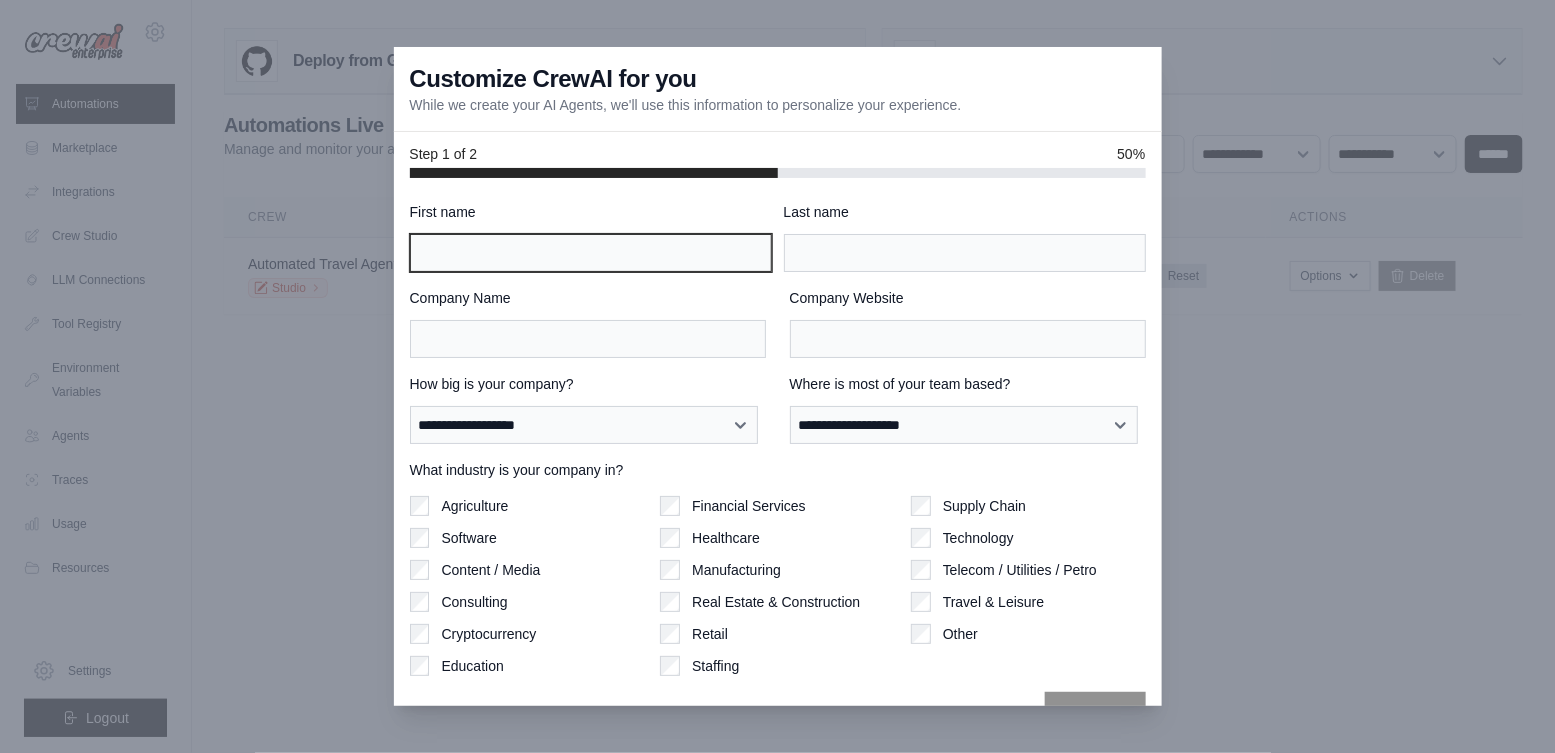 click on "First name" at bounding box center [591, 253] 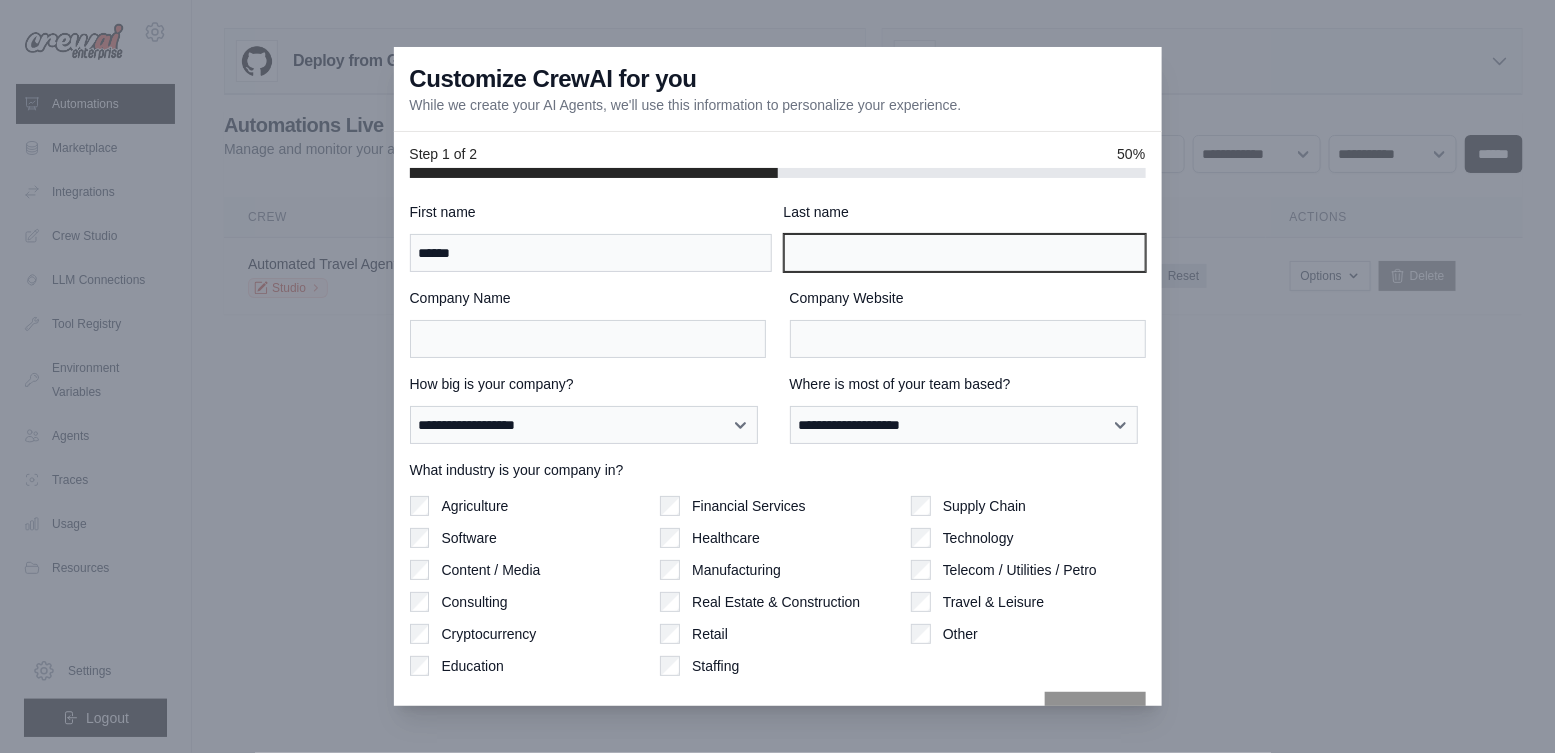 type on "*****" 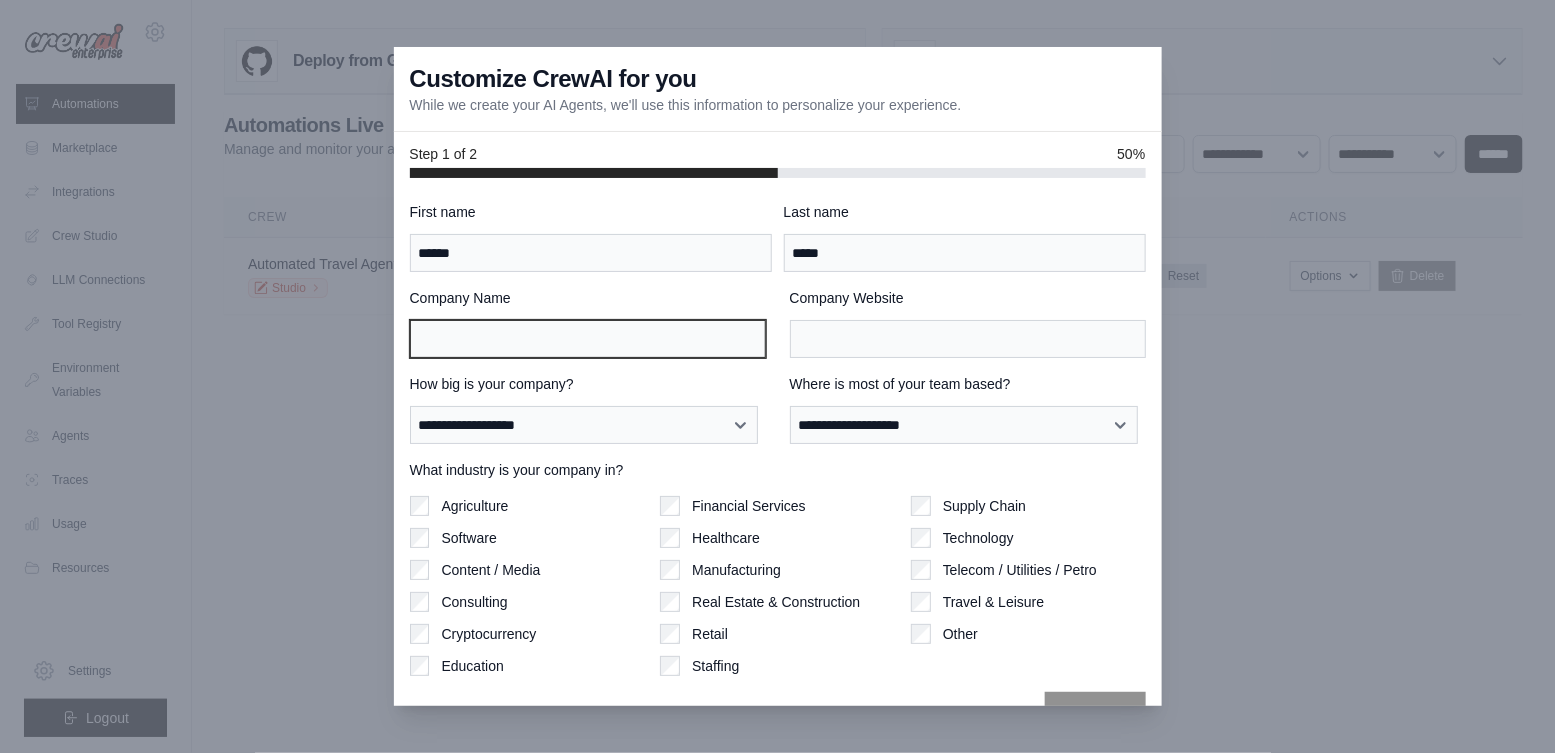 type on "*********" 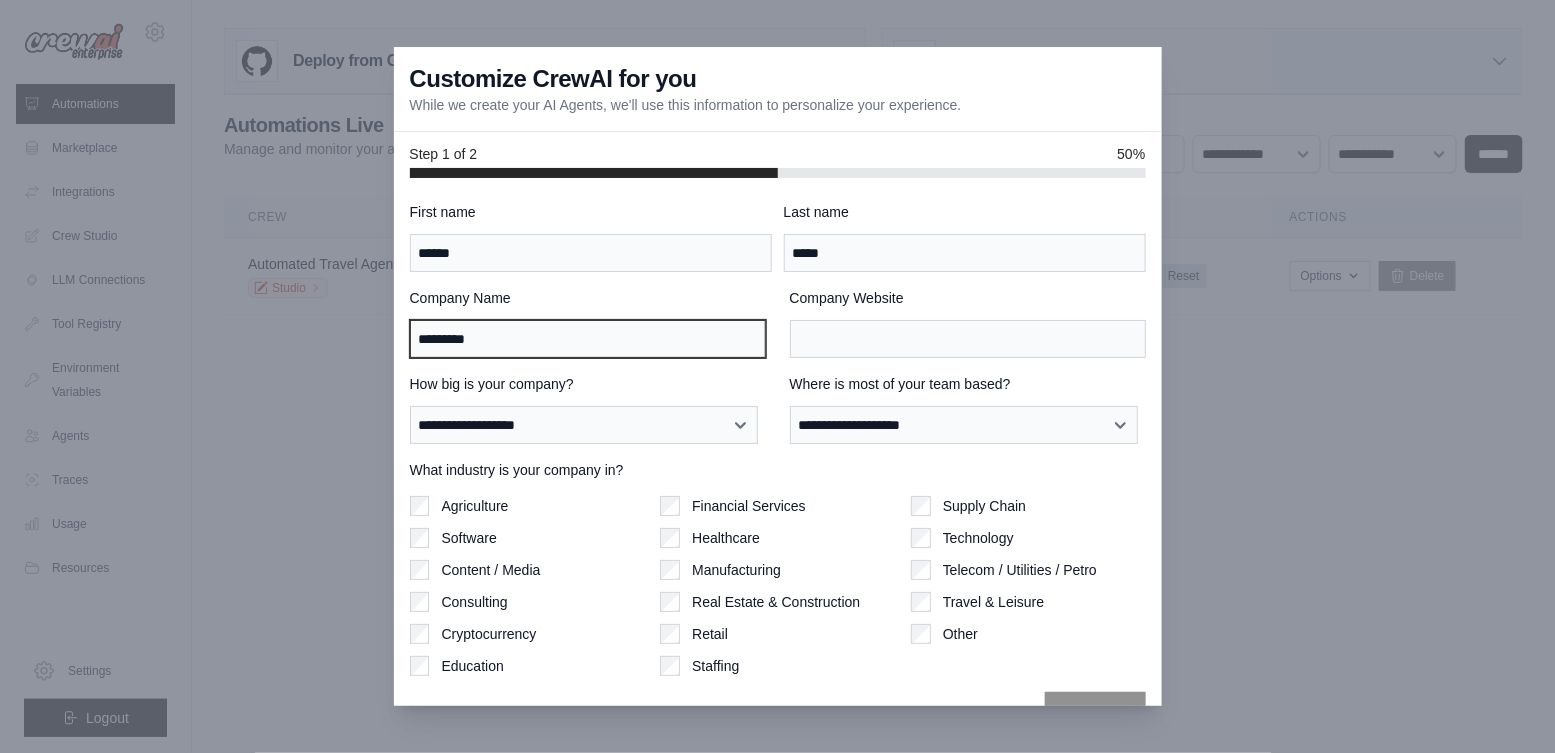type on "*********" 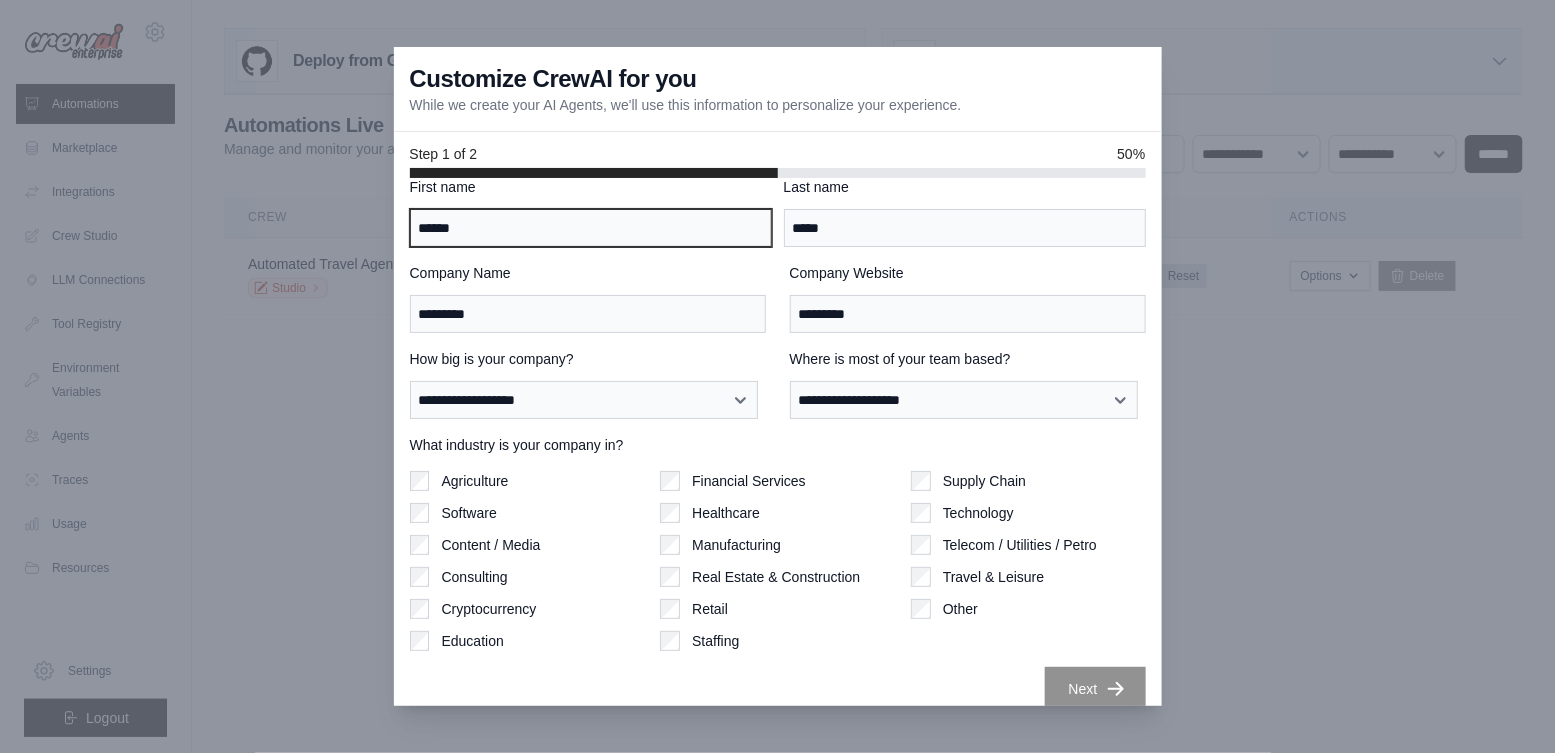 scroll, scrollTop: 27, scrollLeft: 0, axis: vertical 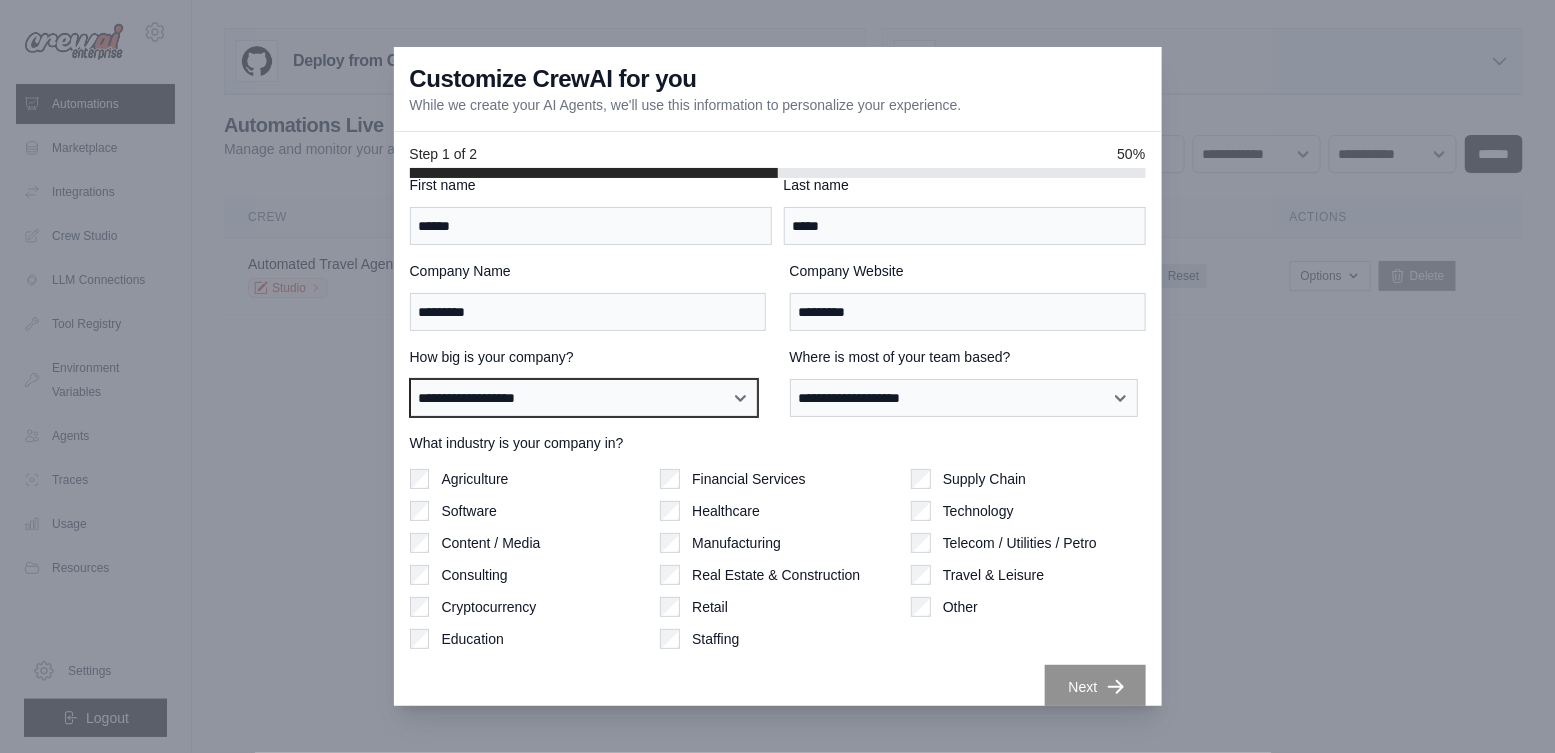 click on "**********" at bounding box center [584, 398] 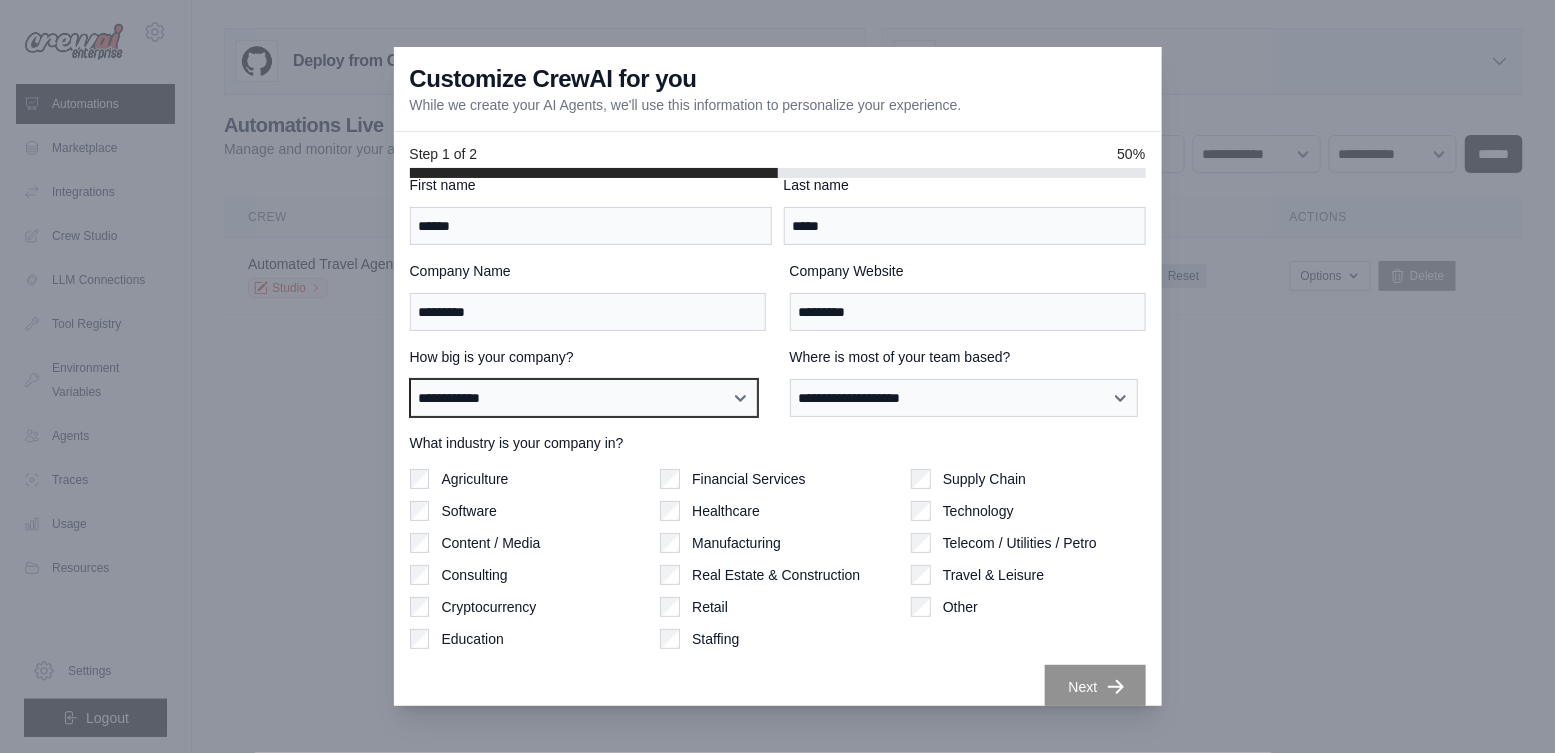 click on "**********" at bounding box center (584, 398) 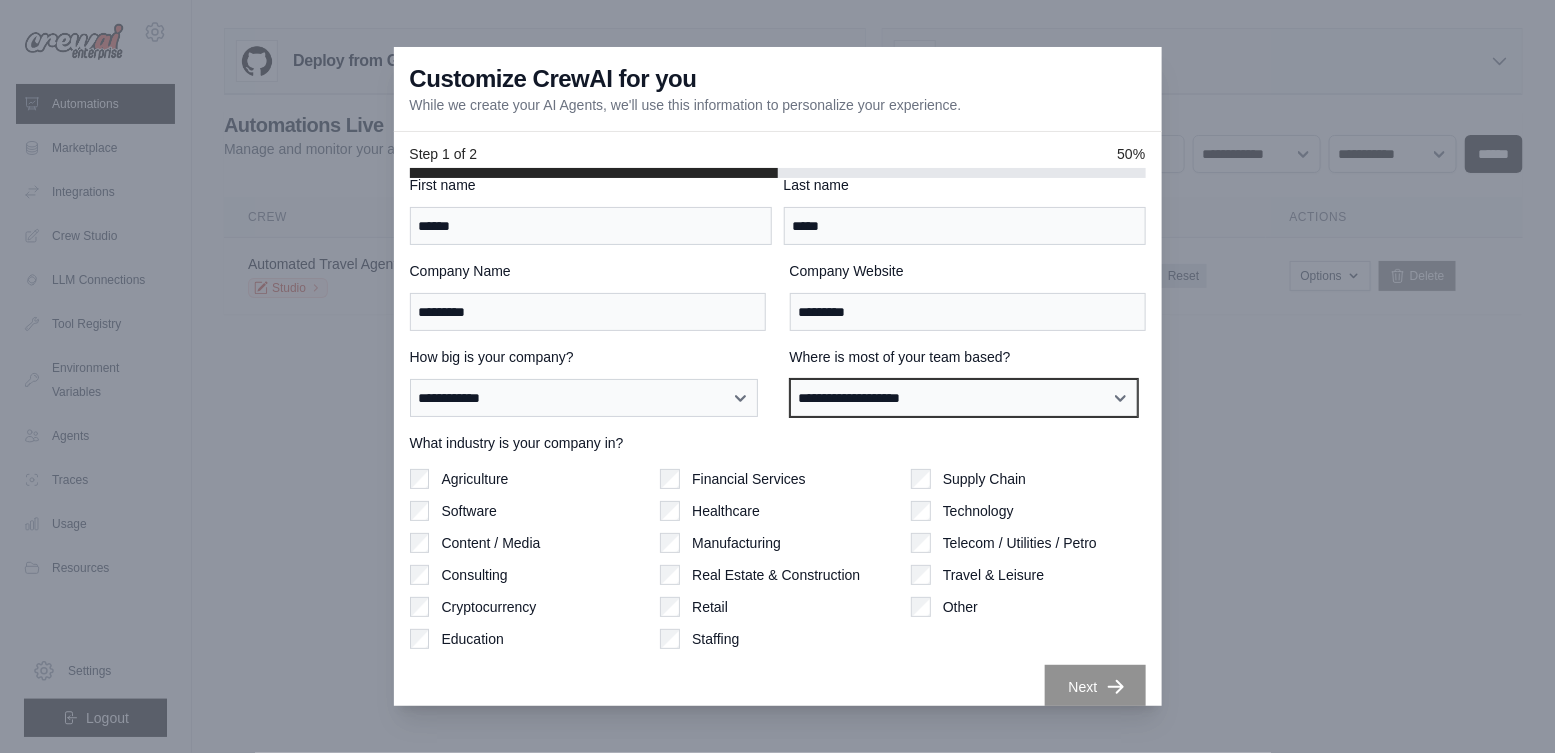 click on "**********" at bounding box center [964, 398] 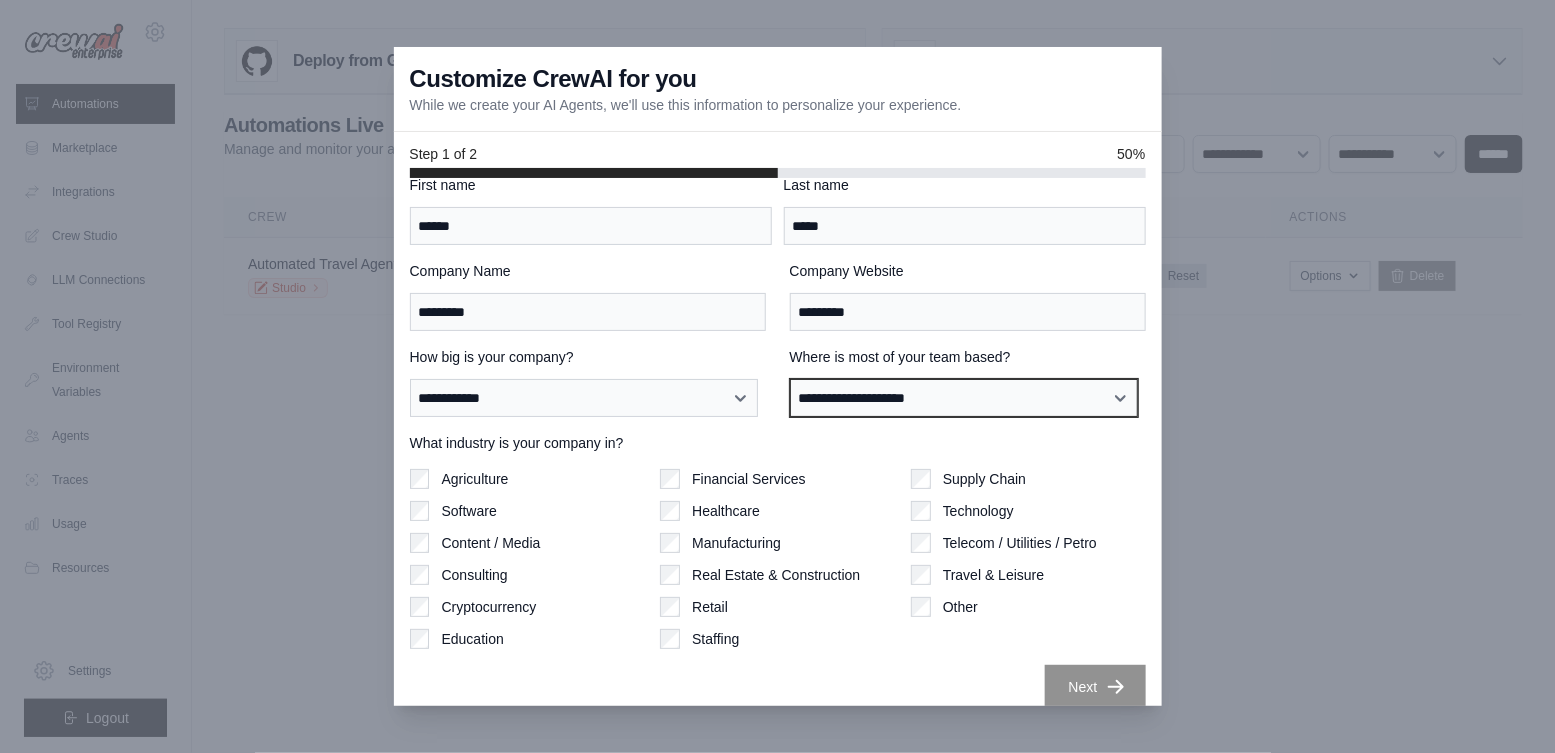 click on "**********" at bounding box center (964, 398) 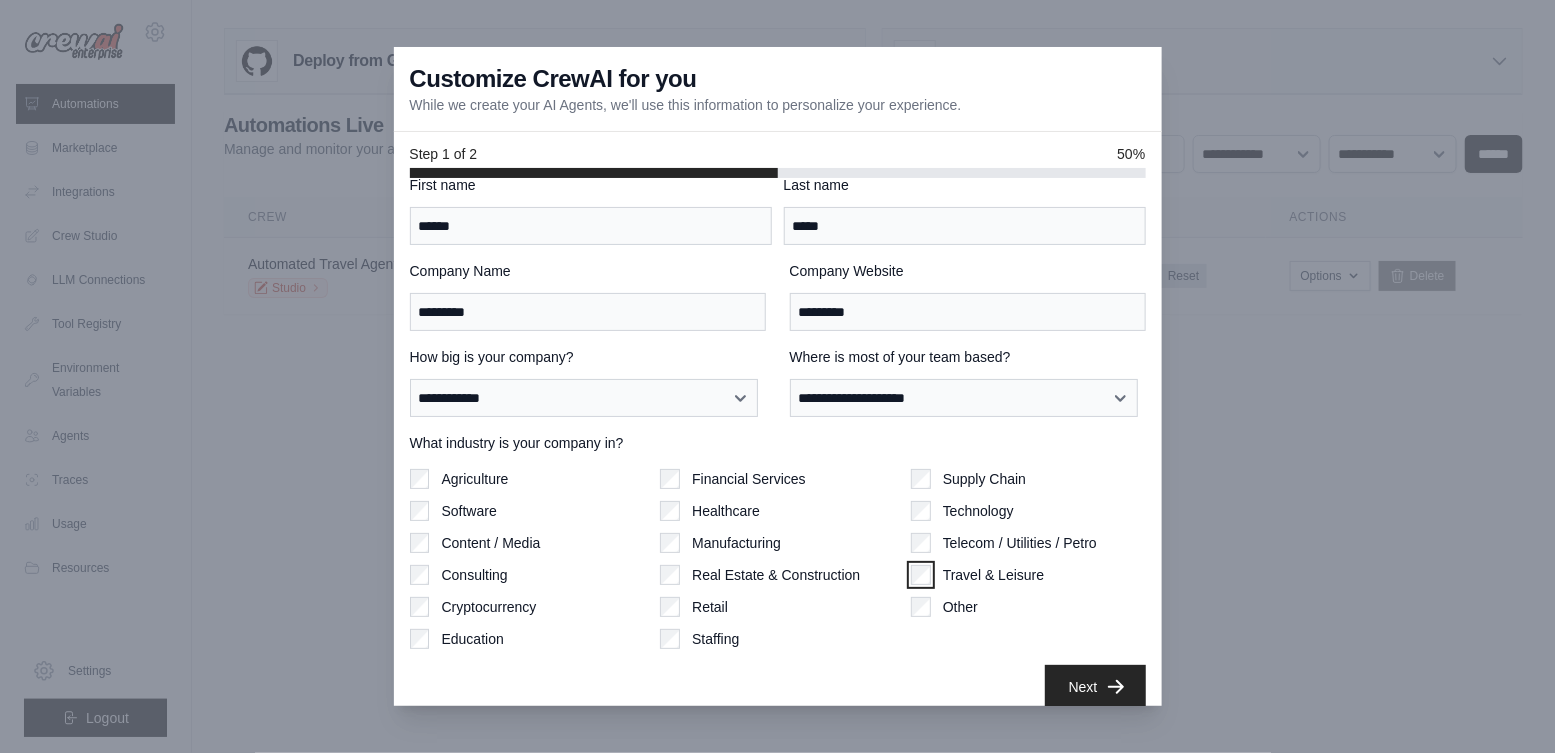 scroll, scrollTop: 45, scrollLeft: 0, axis: vertical 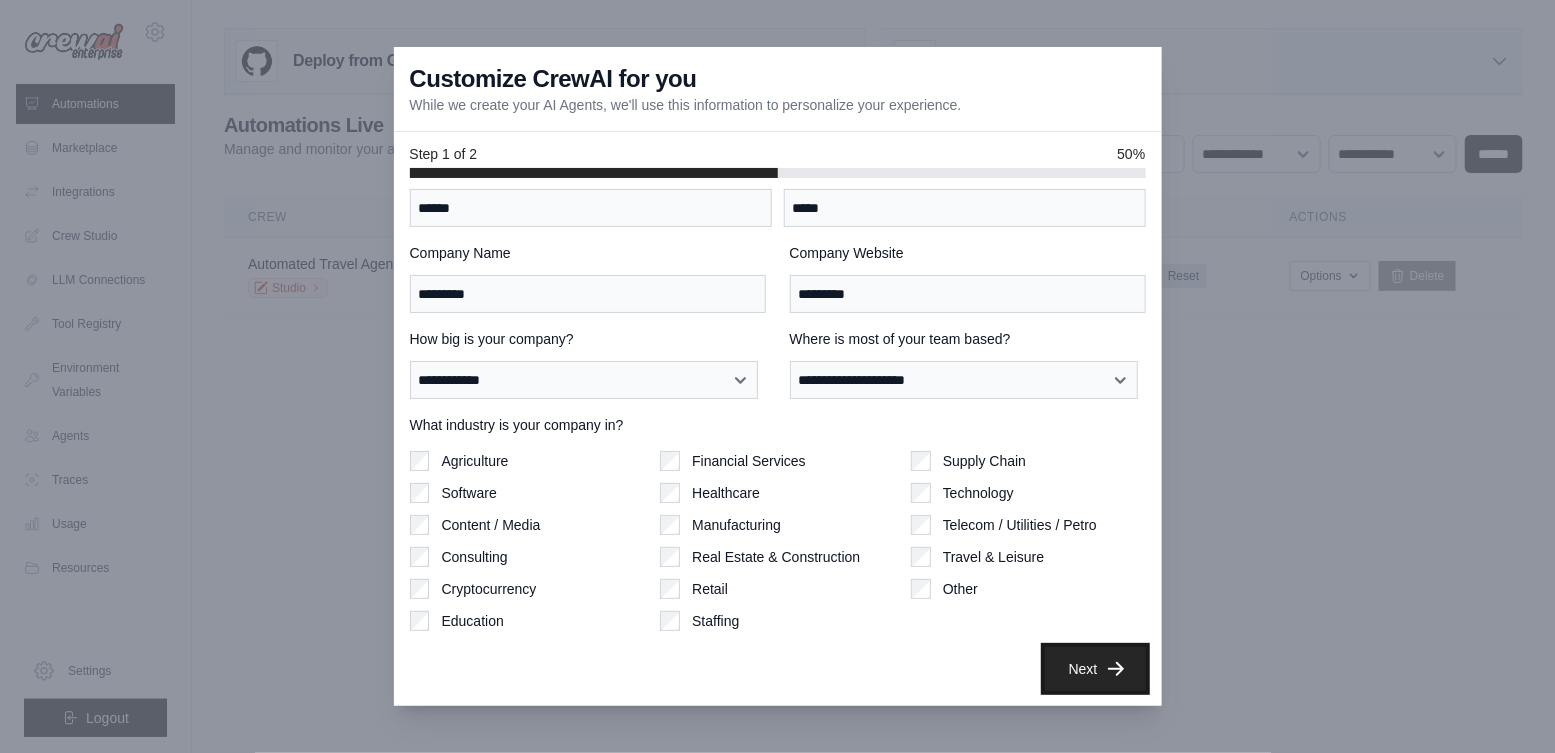 click on "Next" at bounding box center (1095, 669) 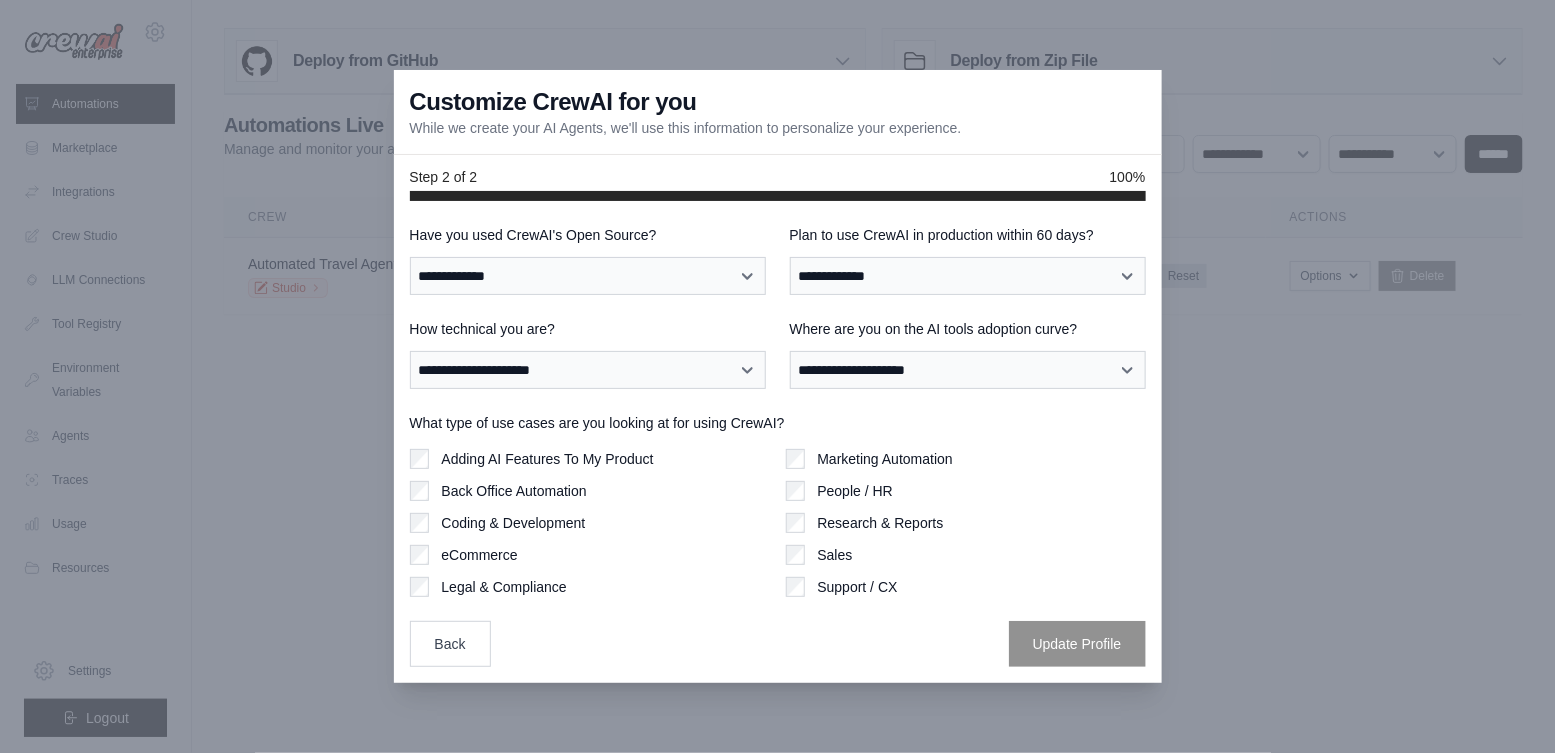 scroll, scrollTop: 0, scrollLeft: 0, axis: both 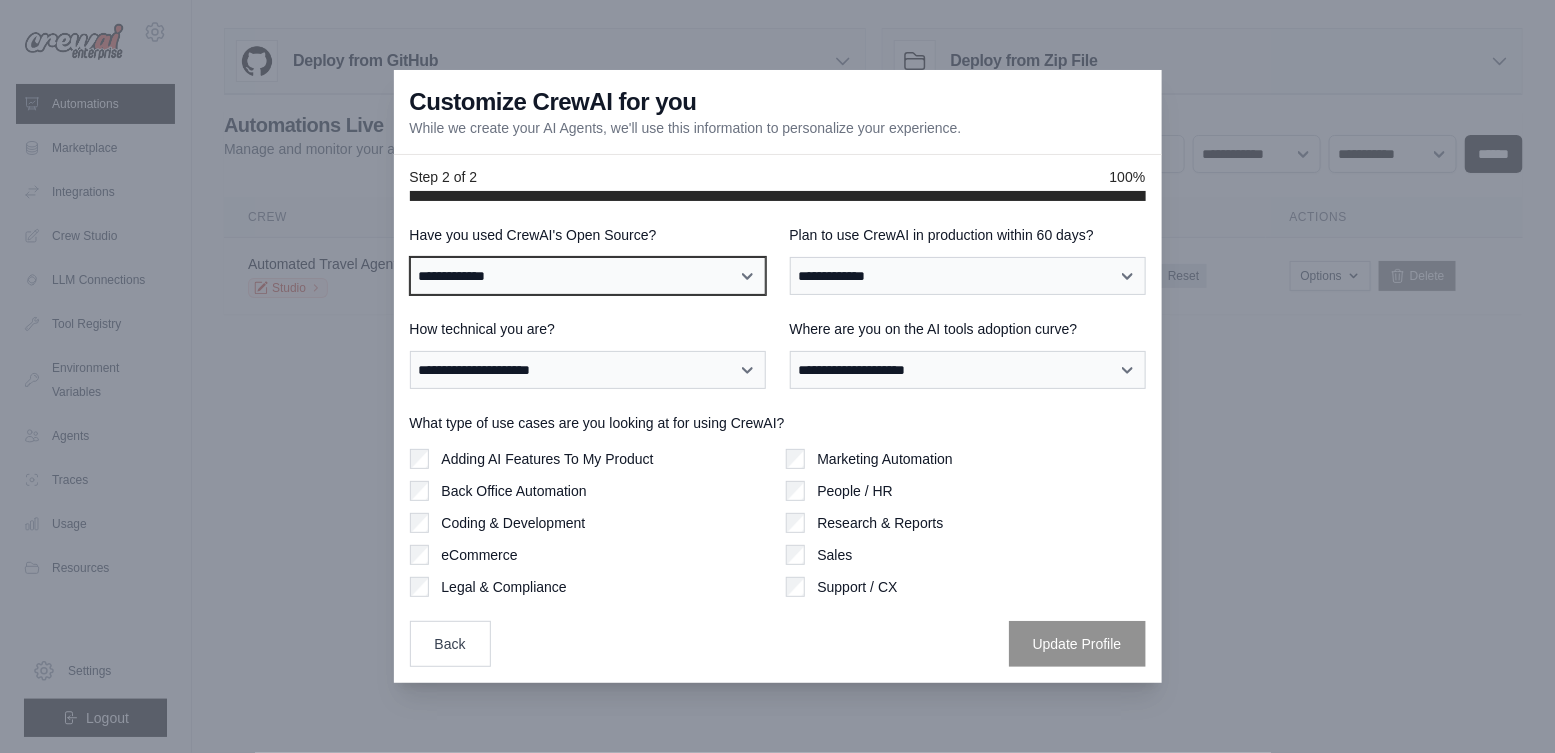 click on "**********" at bounding box center [588, 276] 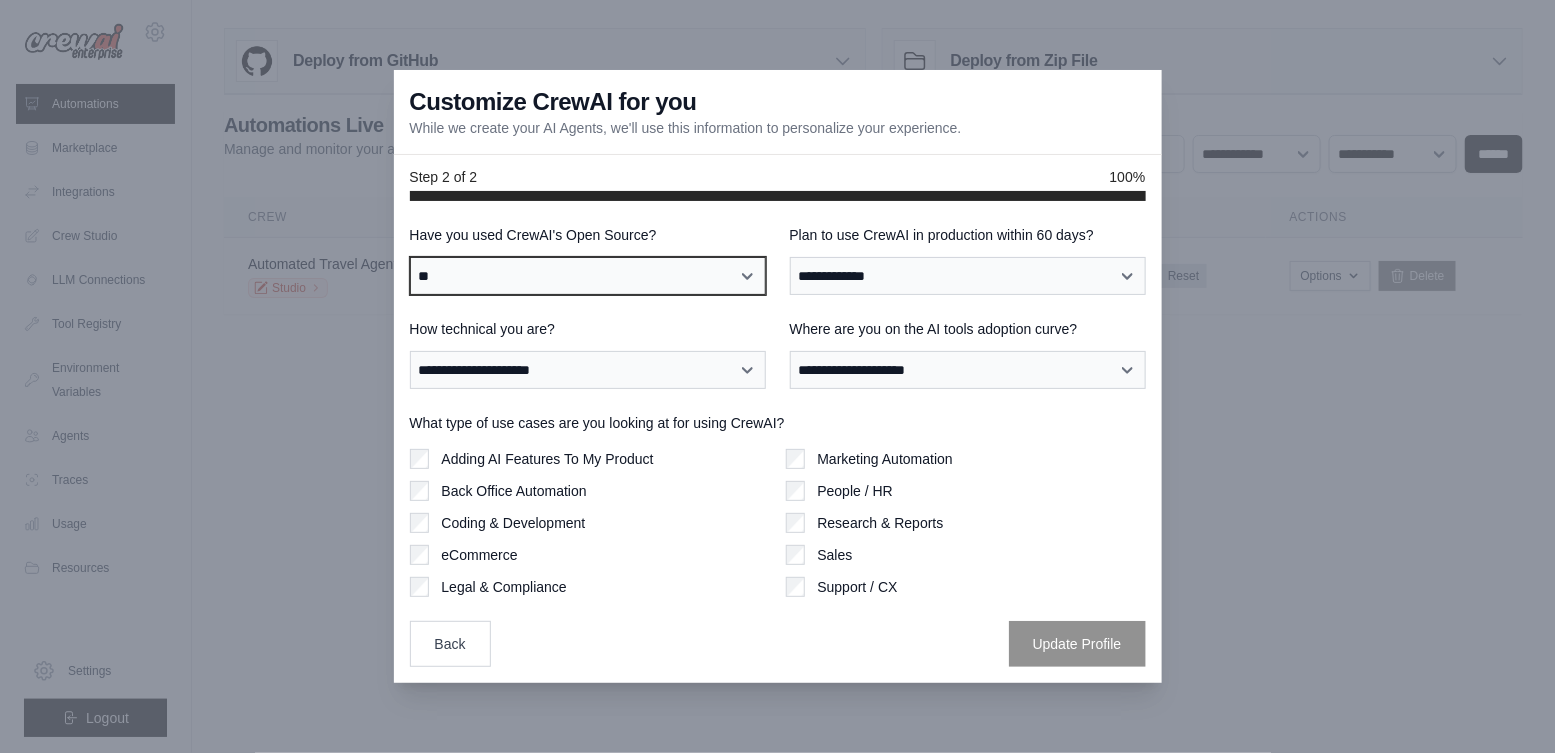 click on "**********" at bounding box center [588, 276] 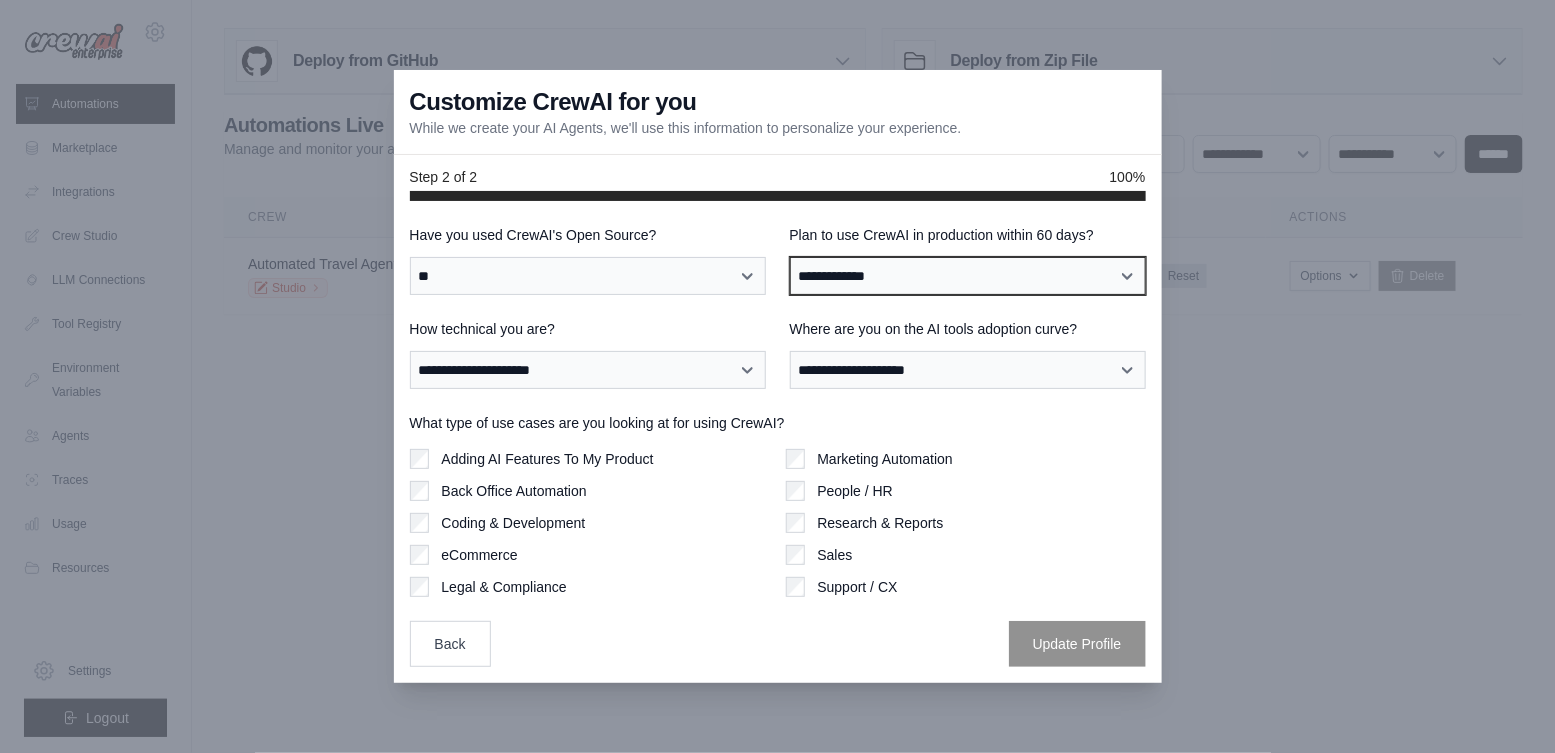 click on "**********" at bounding box center [968, 276] 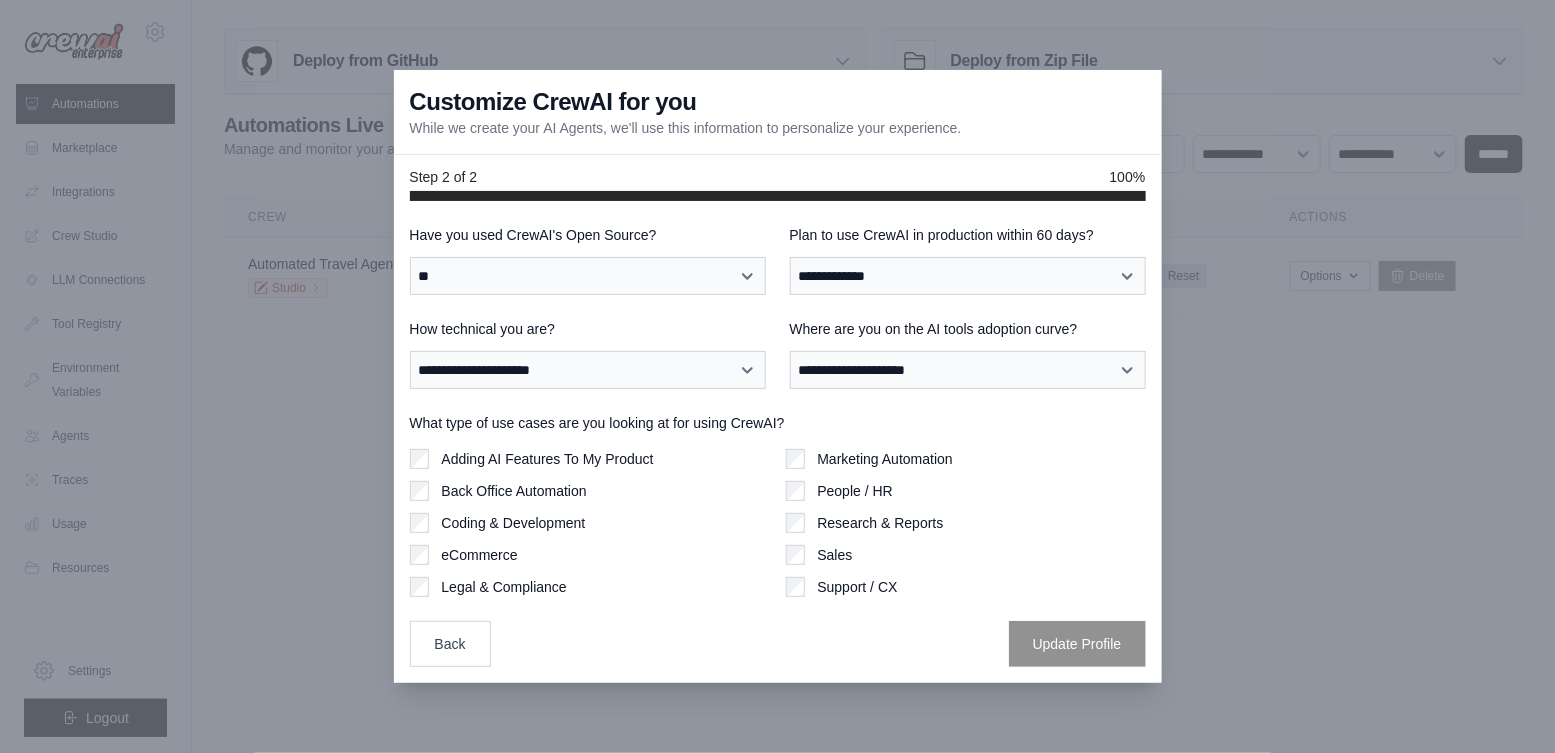 click on "How technical you are?" at bounding box center [588, 329] 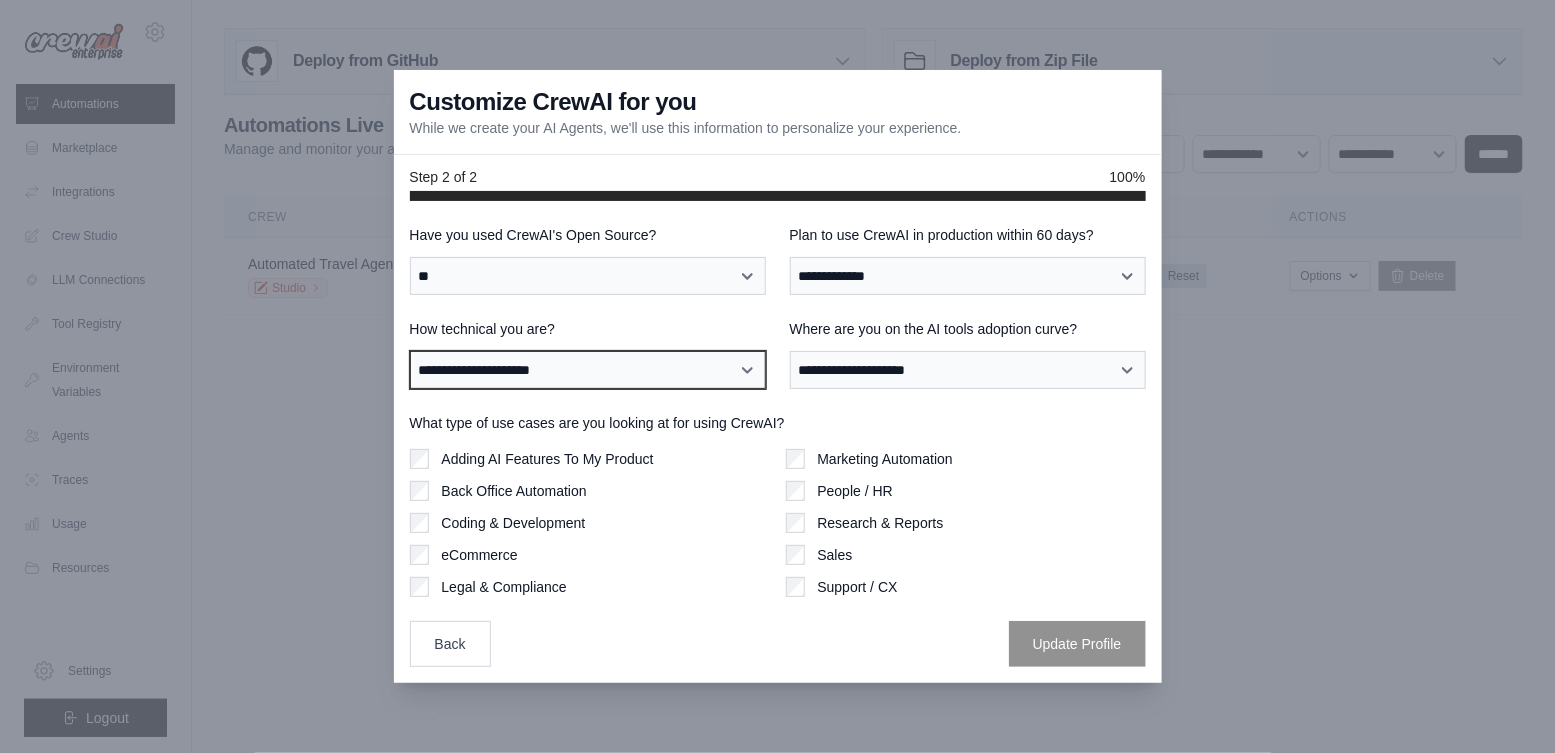 click on "**********" at bounding box center [588, 370] 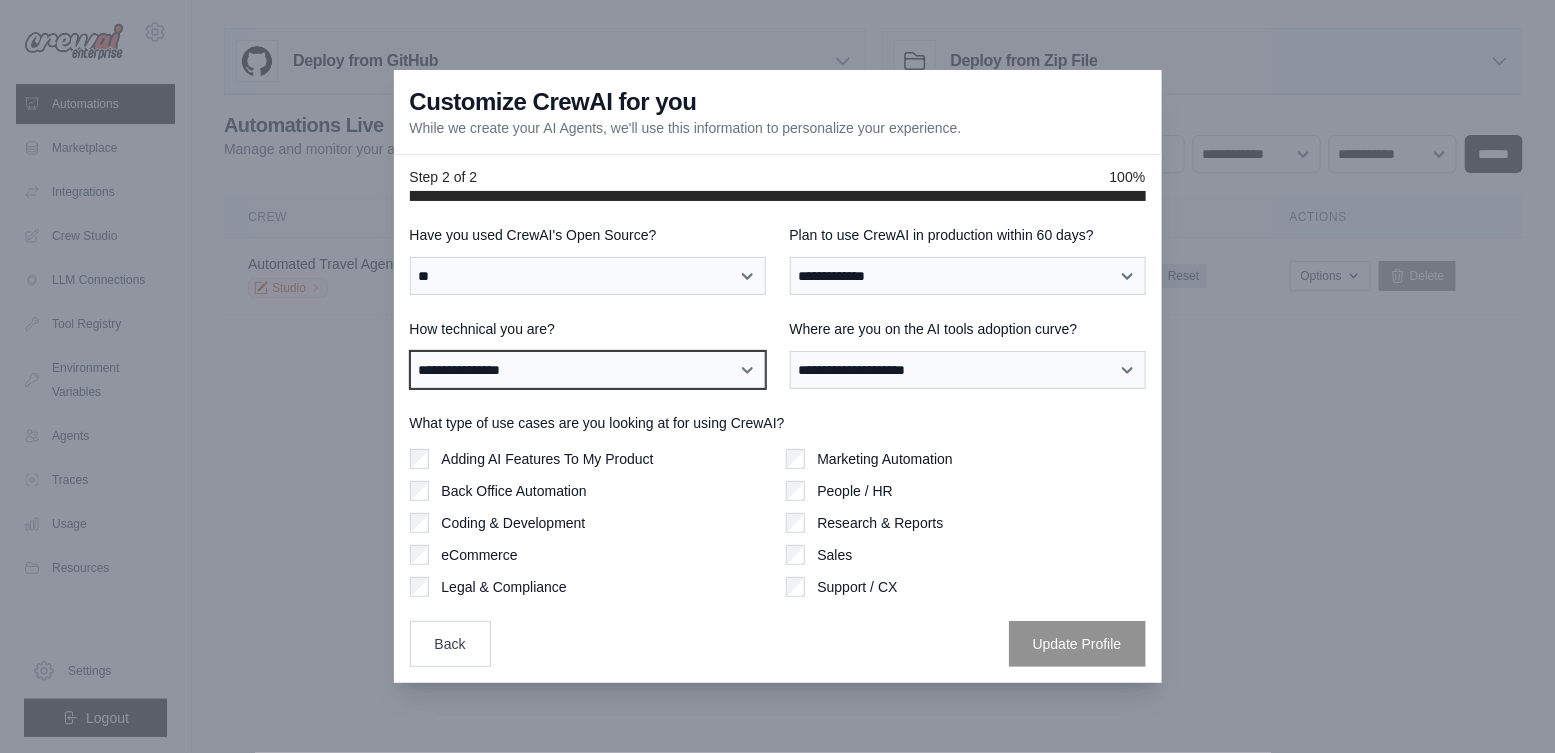 click on "**********" at bounding box center (588, 370) 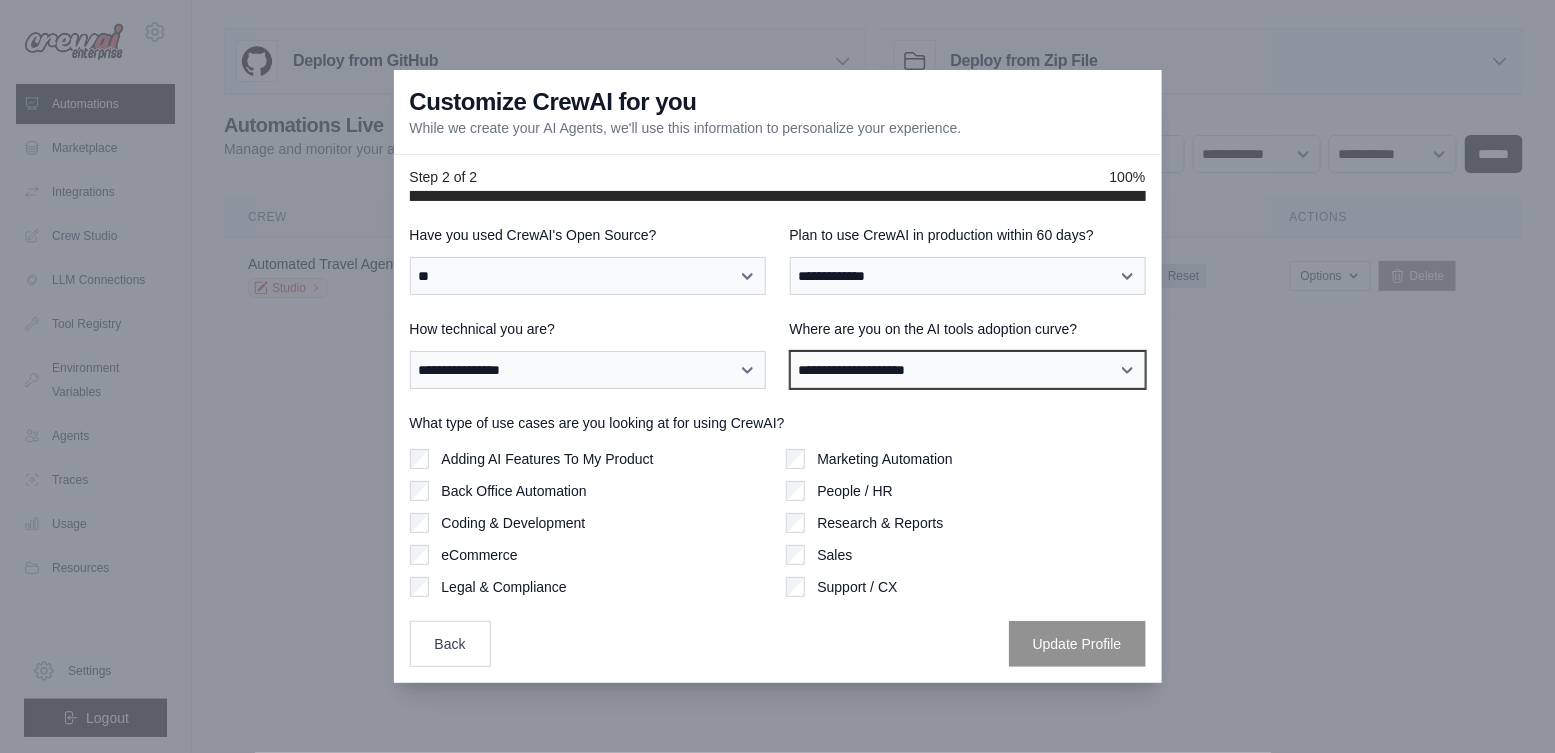 click on "**********" at bounding box center (968, 370) 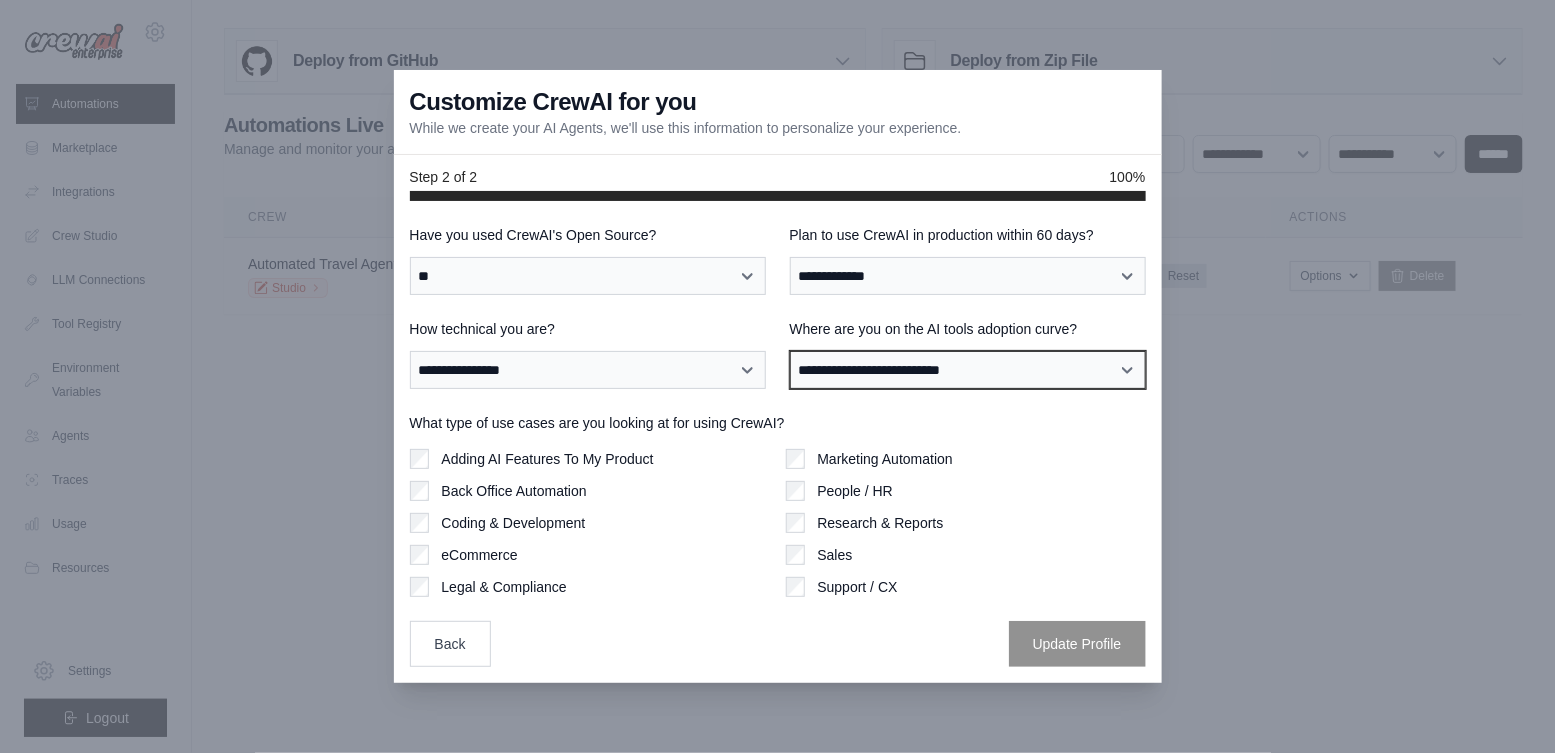 click on "**********" at bounding box center (968, 370) 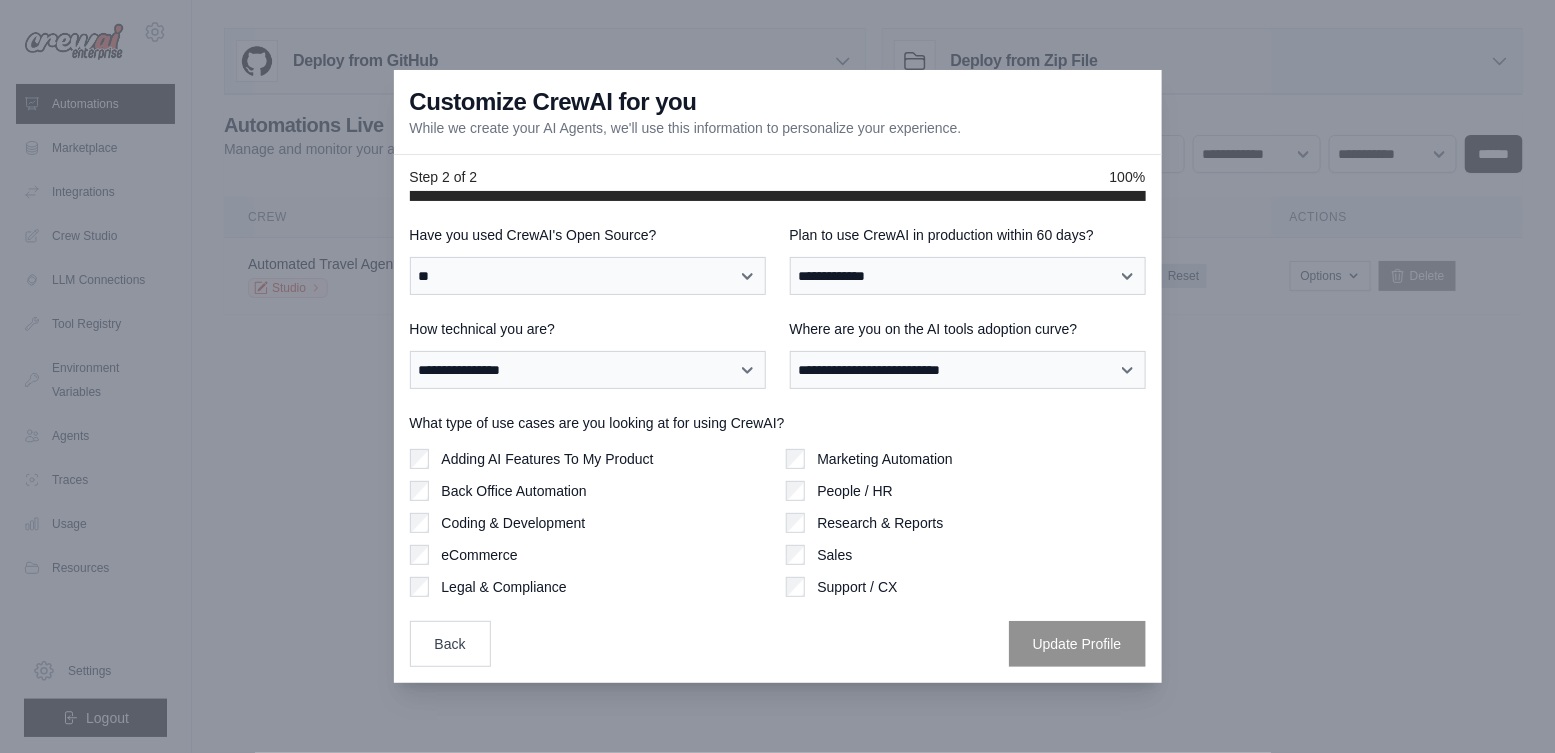click on "Adding AI Features To My Product" at bounding box center [547, 459] 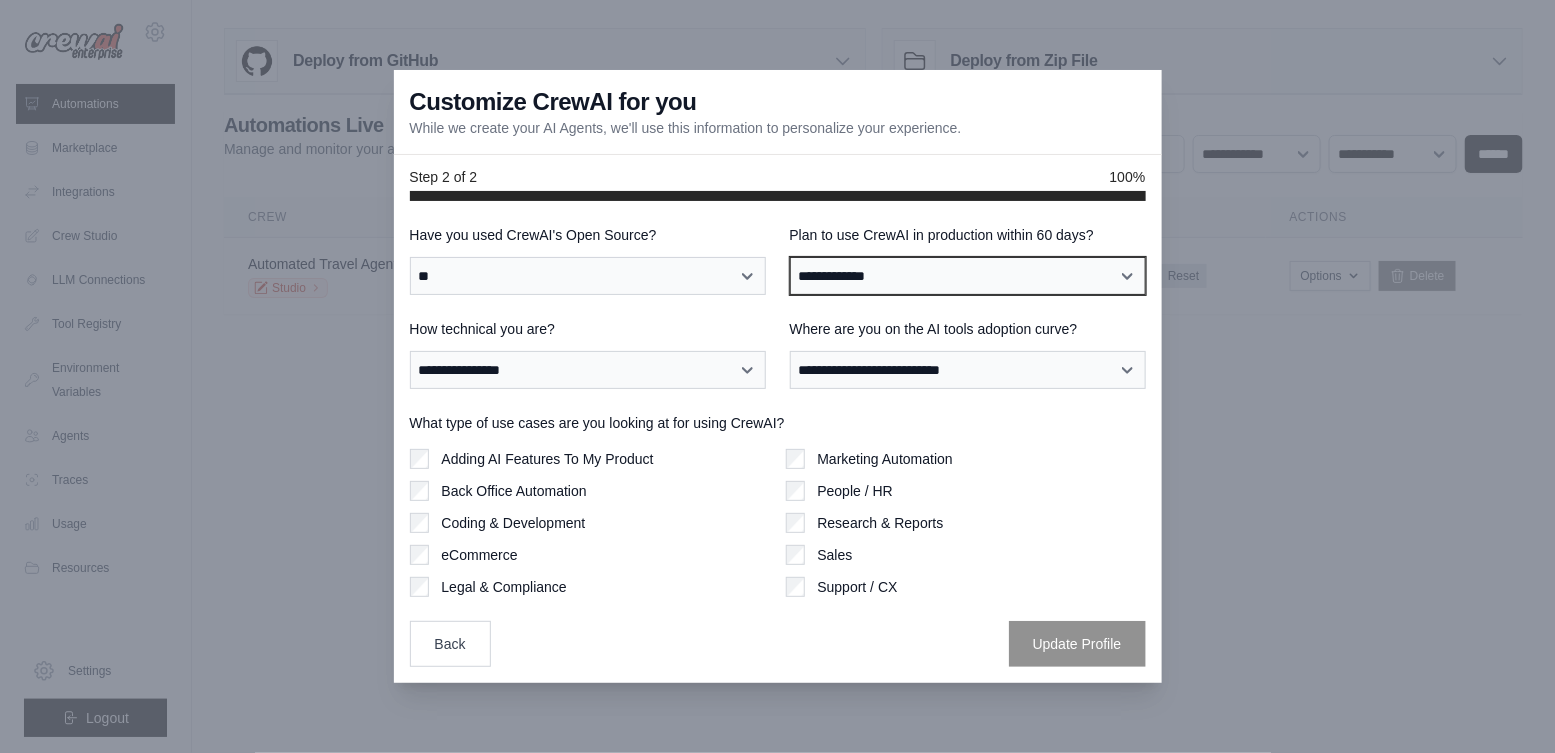 click on "**********" at bounding box center (968, 276) 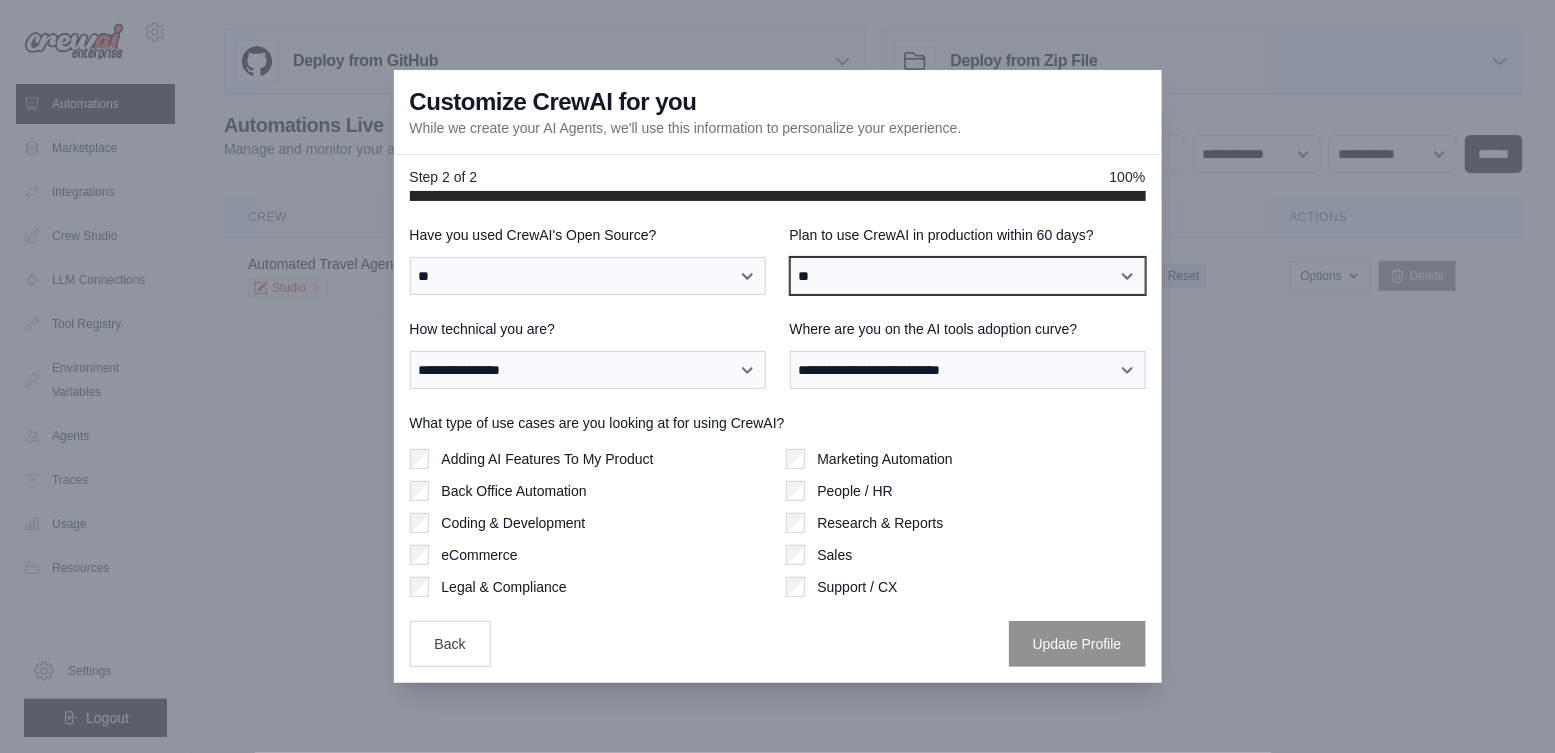 click on "**********" at bounding box center [968, 276] 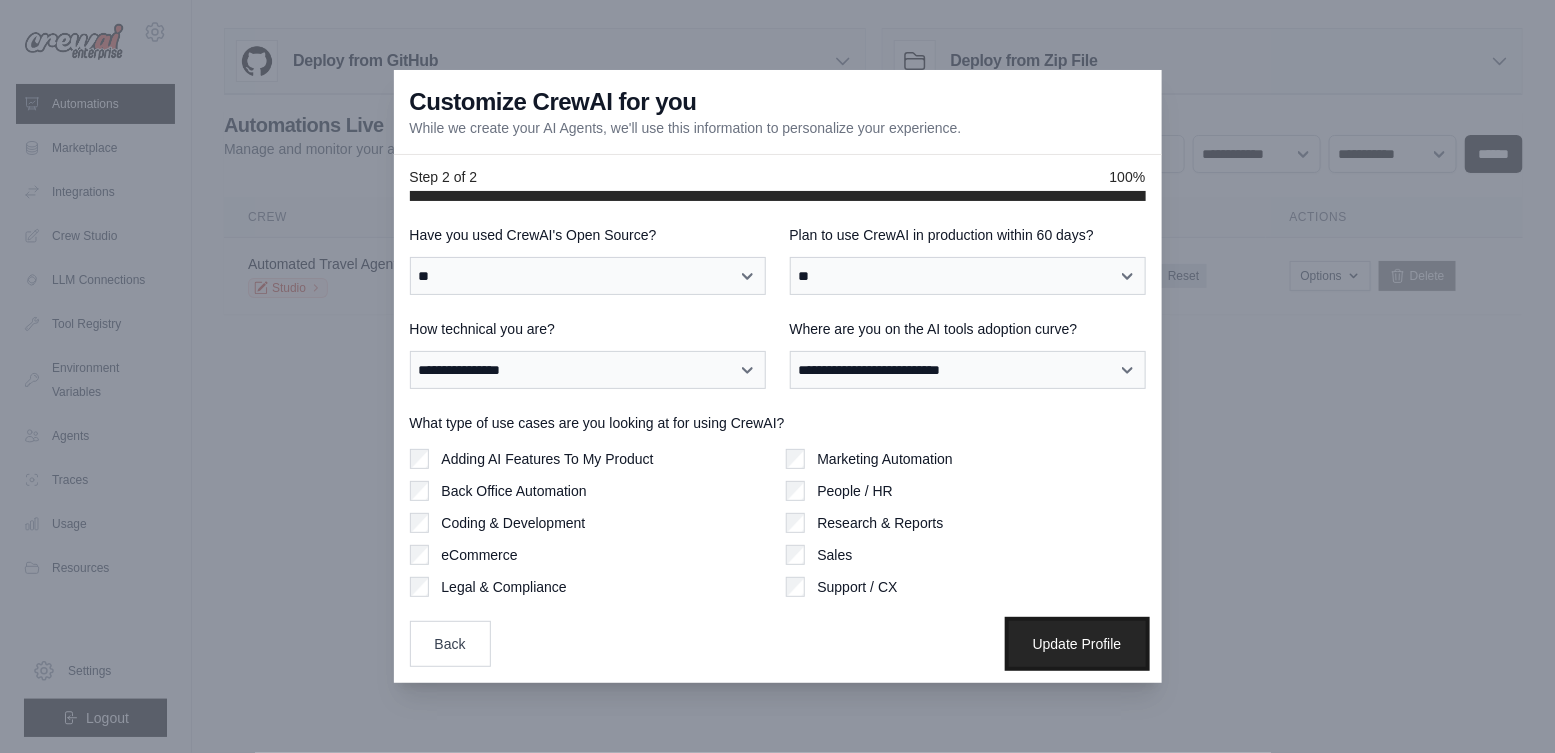 click on "Update Profile" at bounding box center (1077, 644) 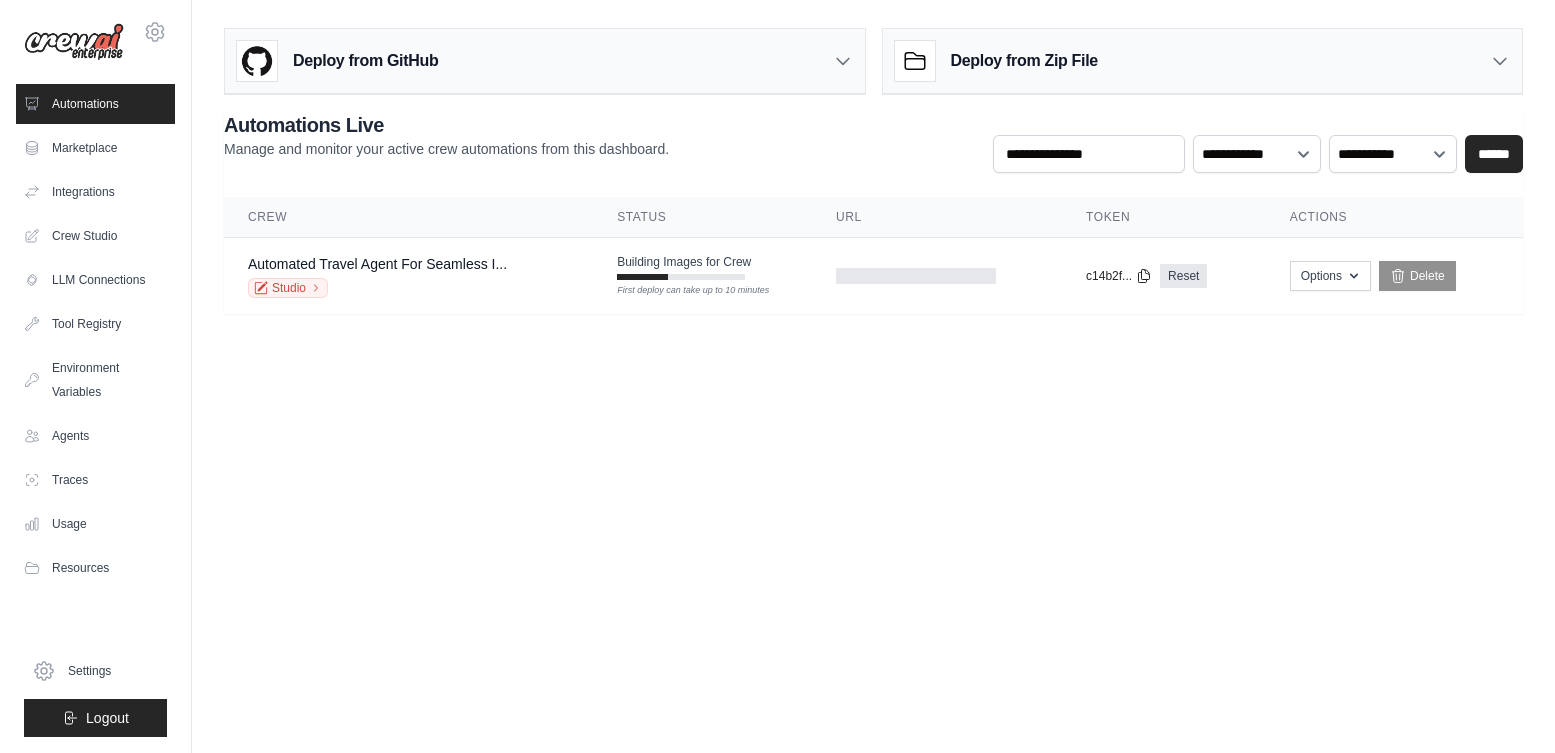 scroll, scrollTop: 0, scrollLeft: 0, axis: both 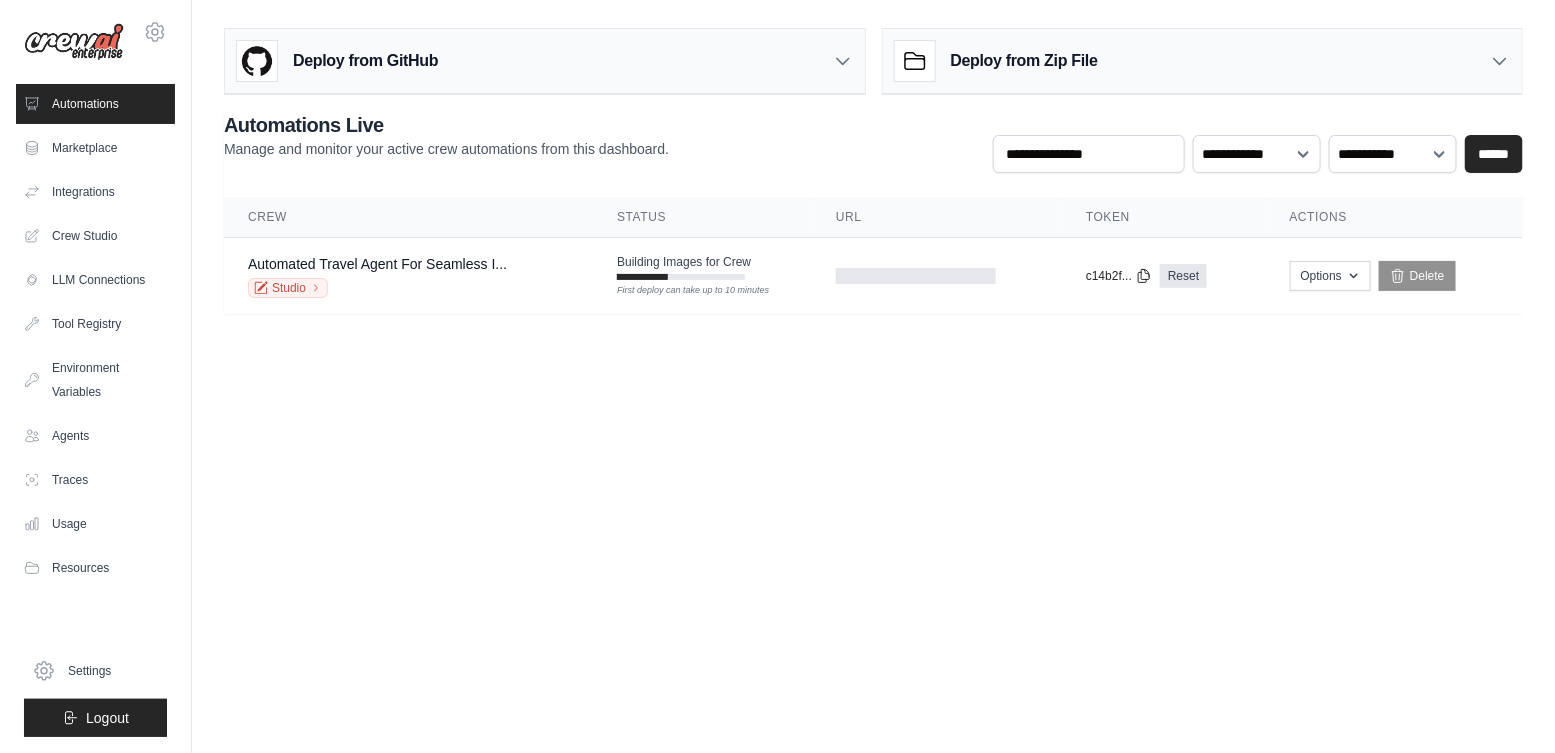 click on "Deploy from GitHub" at bounding box center (545, 61) 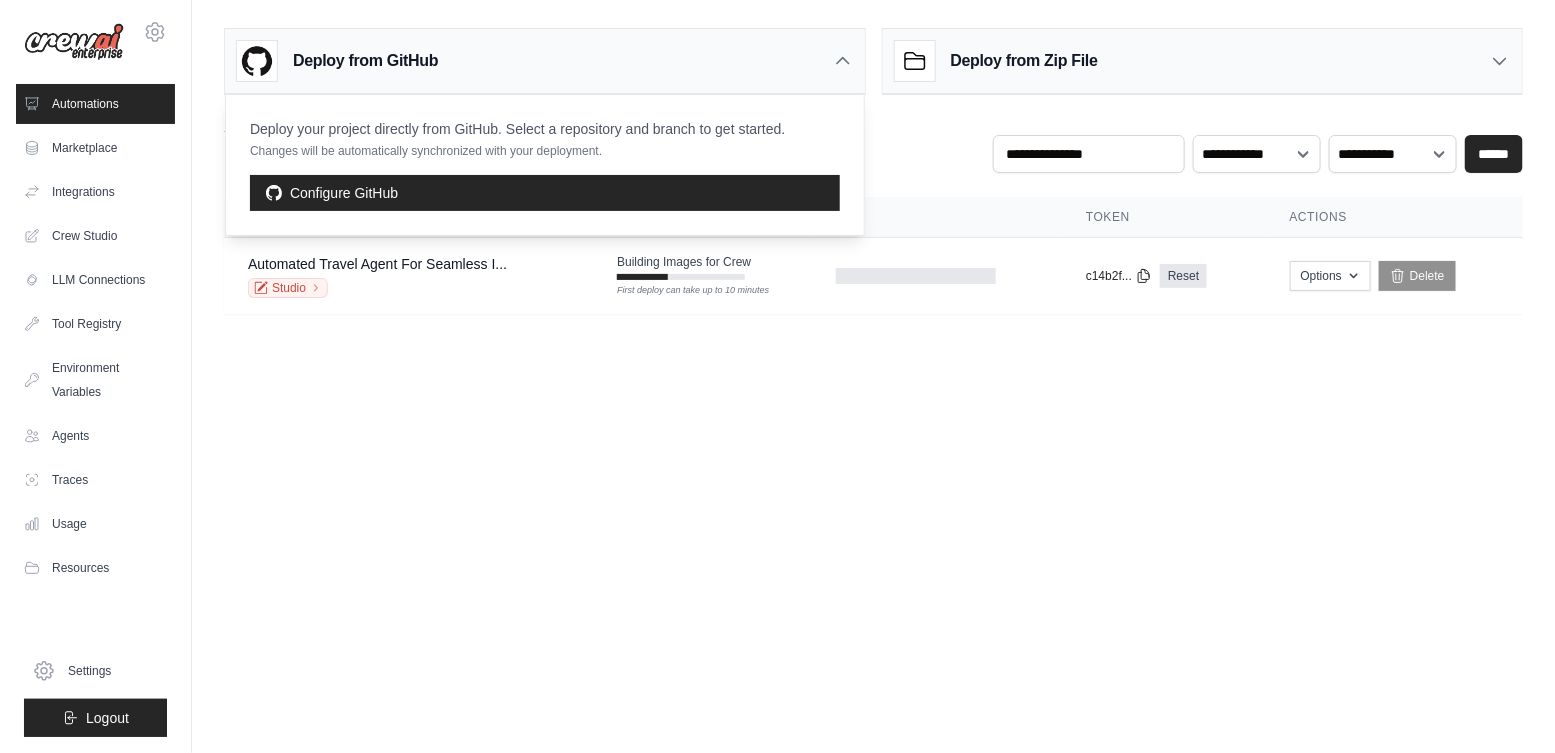 click on "Deploy from GitHub" at bounding box center [545, 61] 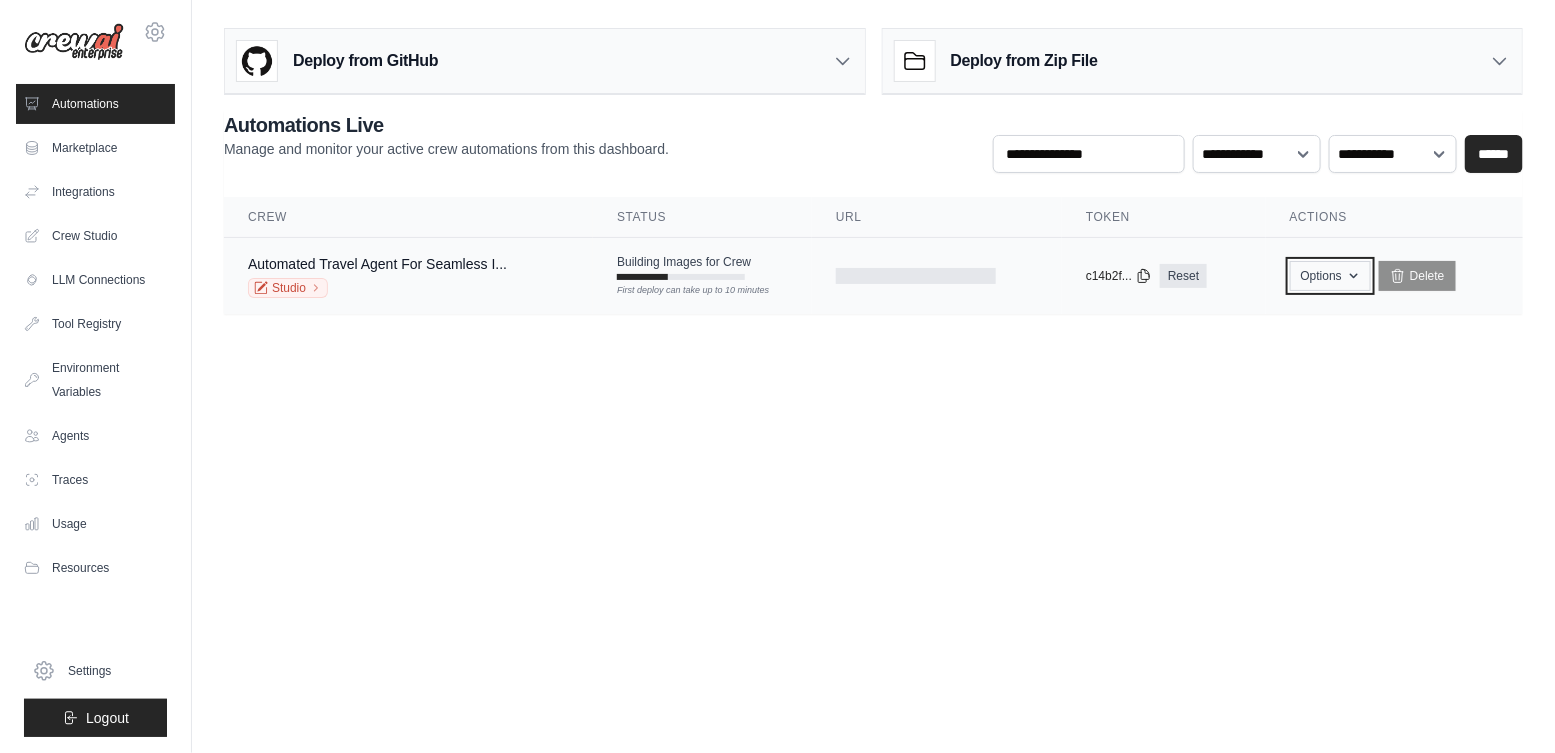 click on "Options" at bounding box center (1330, 276) 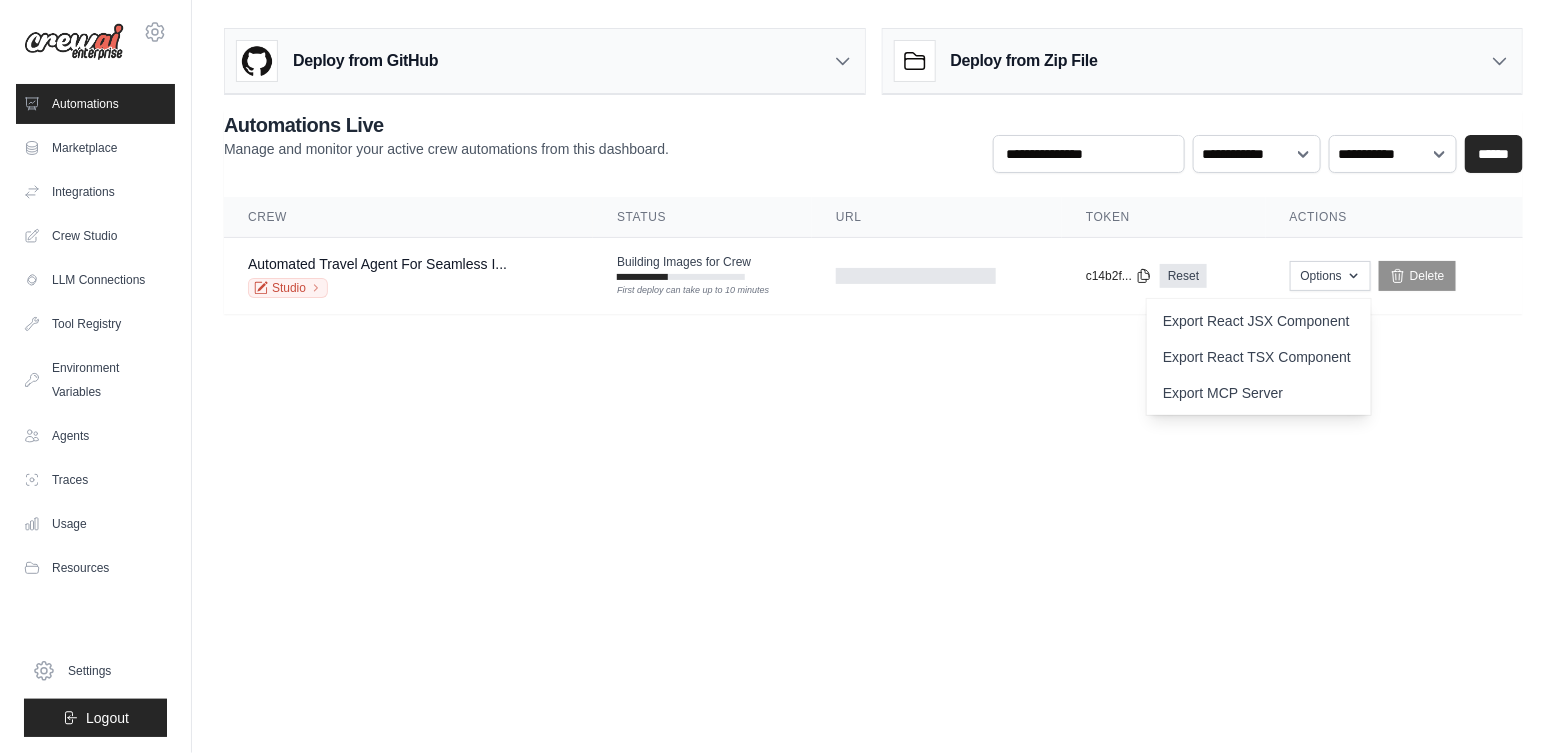 click on "[EMAIL]
Settings
Automations
Marketplace
Integrations" at bounding box center [777, 376] 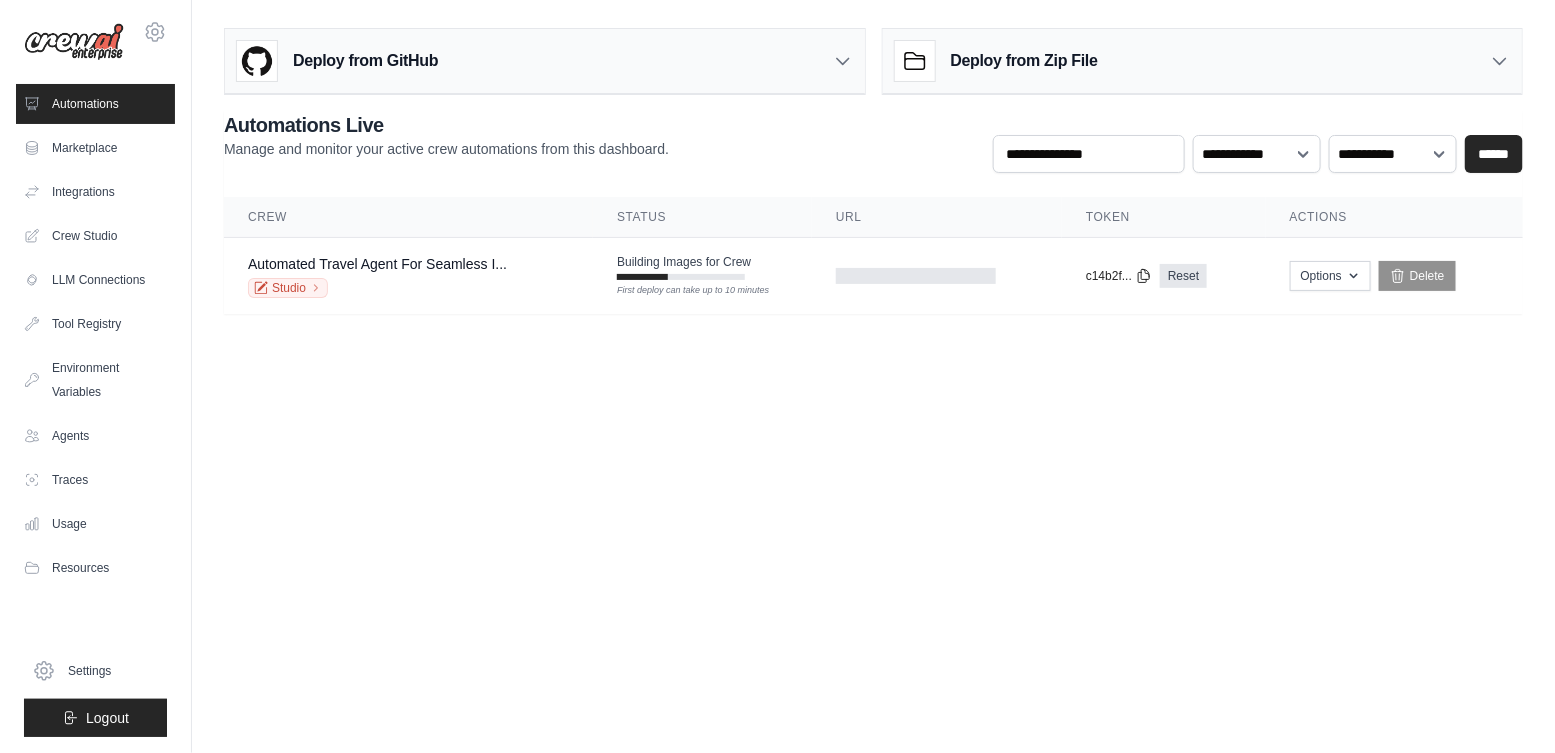 click on "[EMAIL]
Settings
Automations
Marketplace
Integrations" at bounding box center (777, 376) 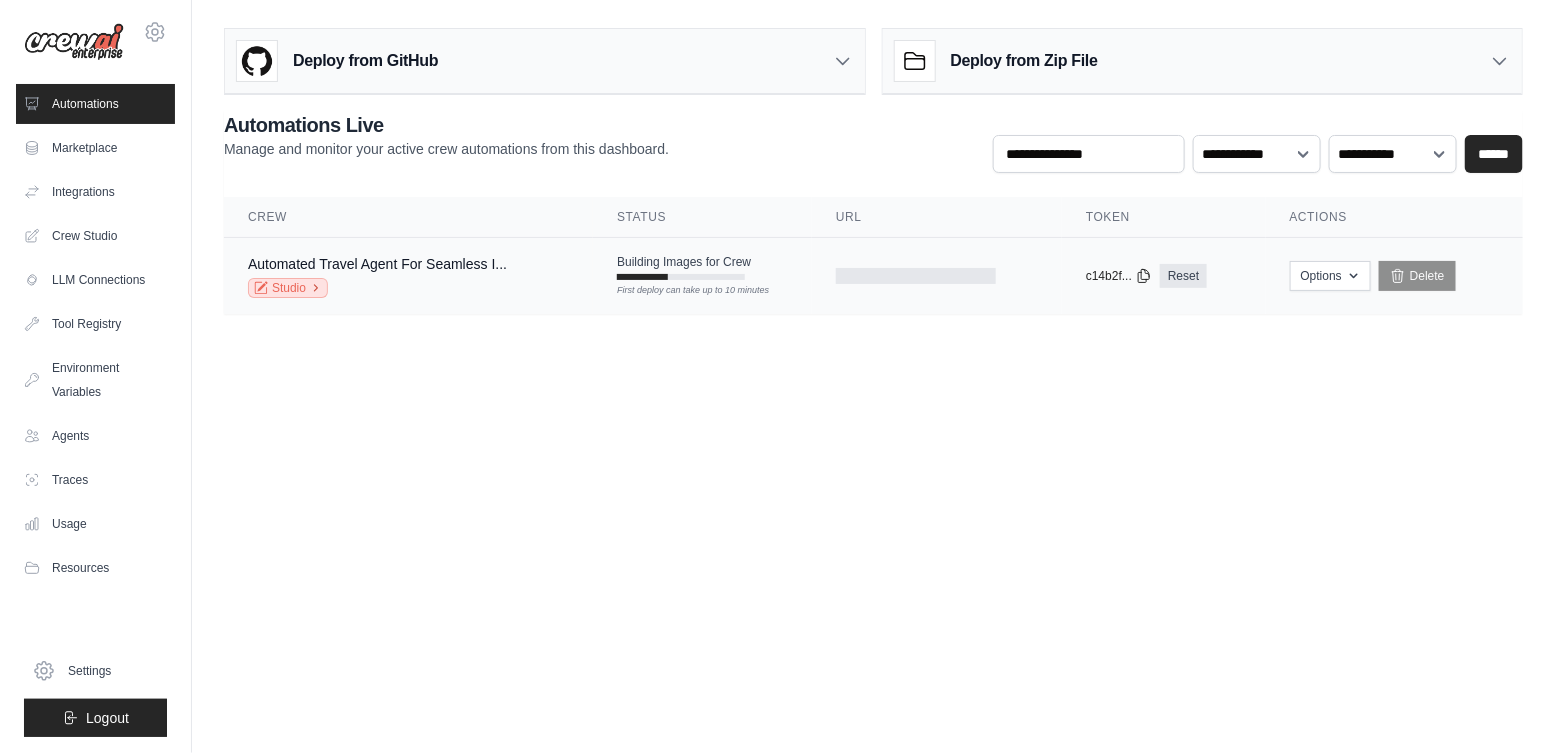 click 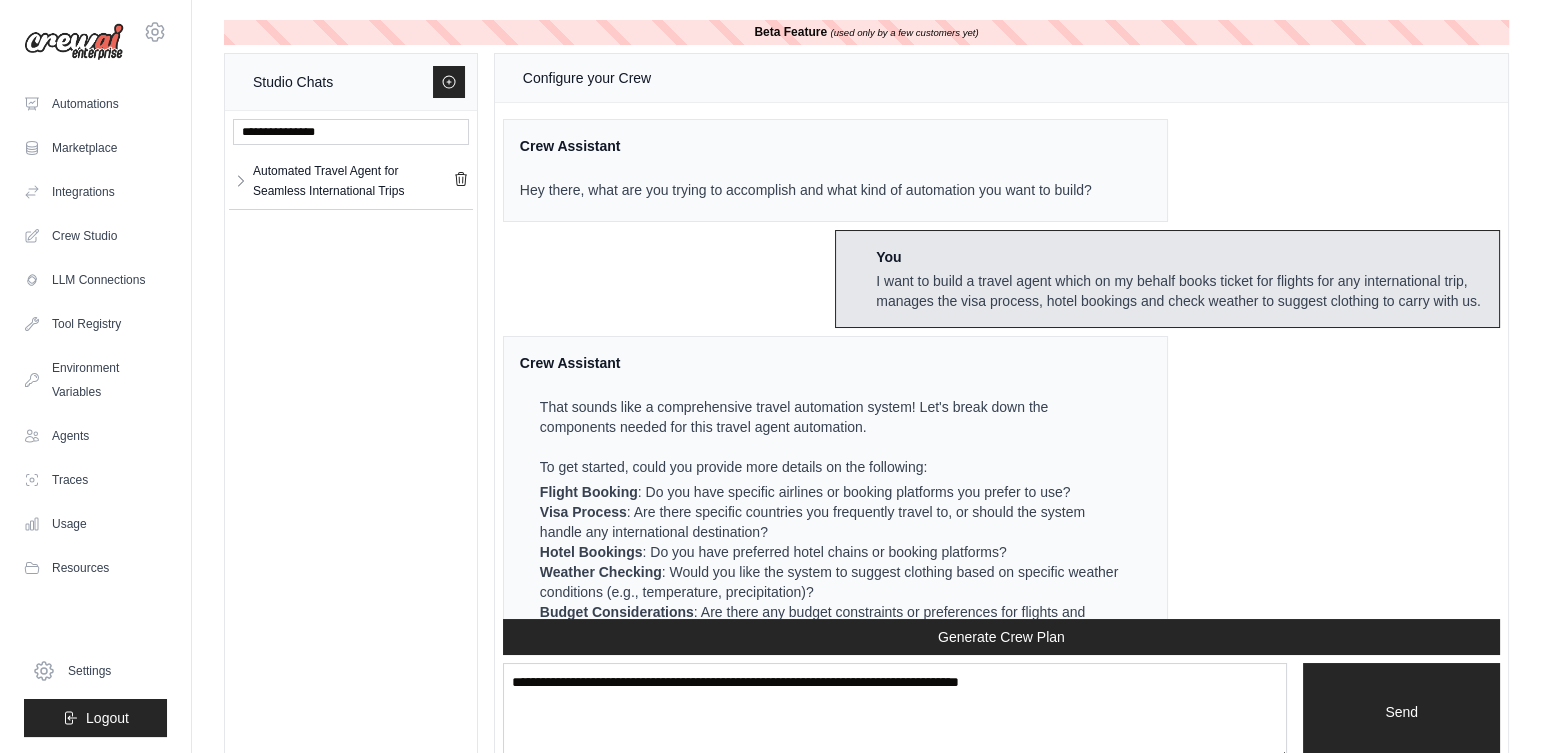 scroll, scrollTop: 2533, scrollLeft: 0, axis: vertical 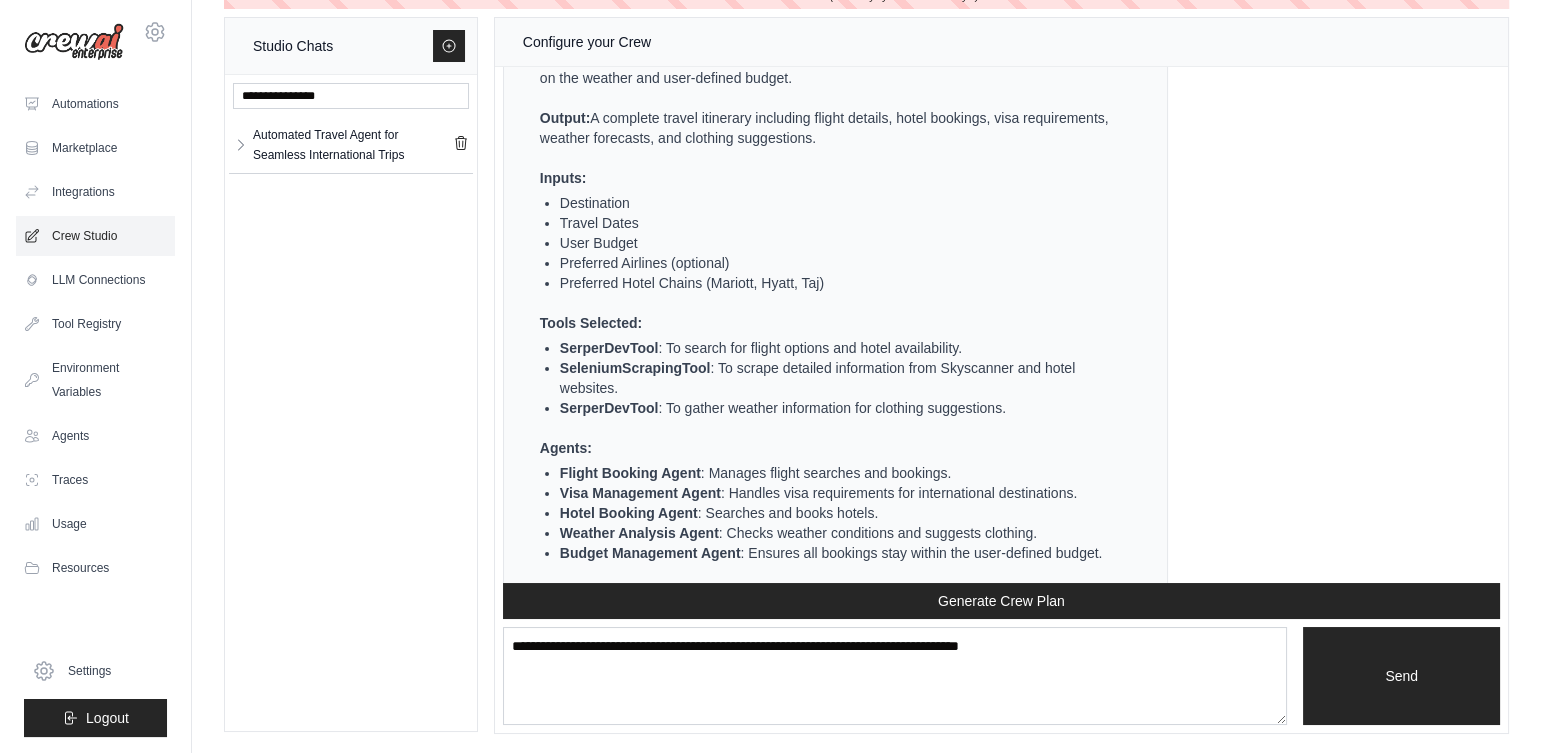click on "Crew Studio" at bounding box center [95, 236] 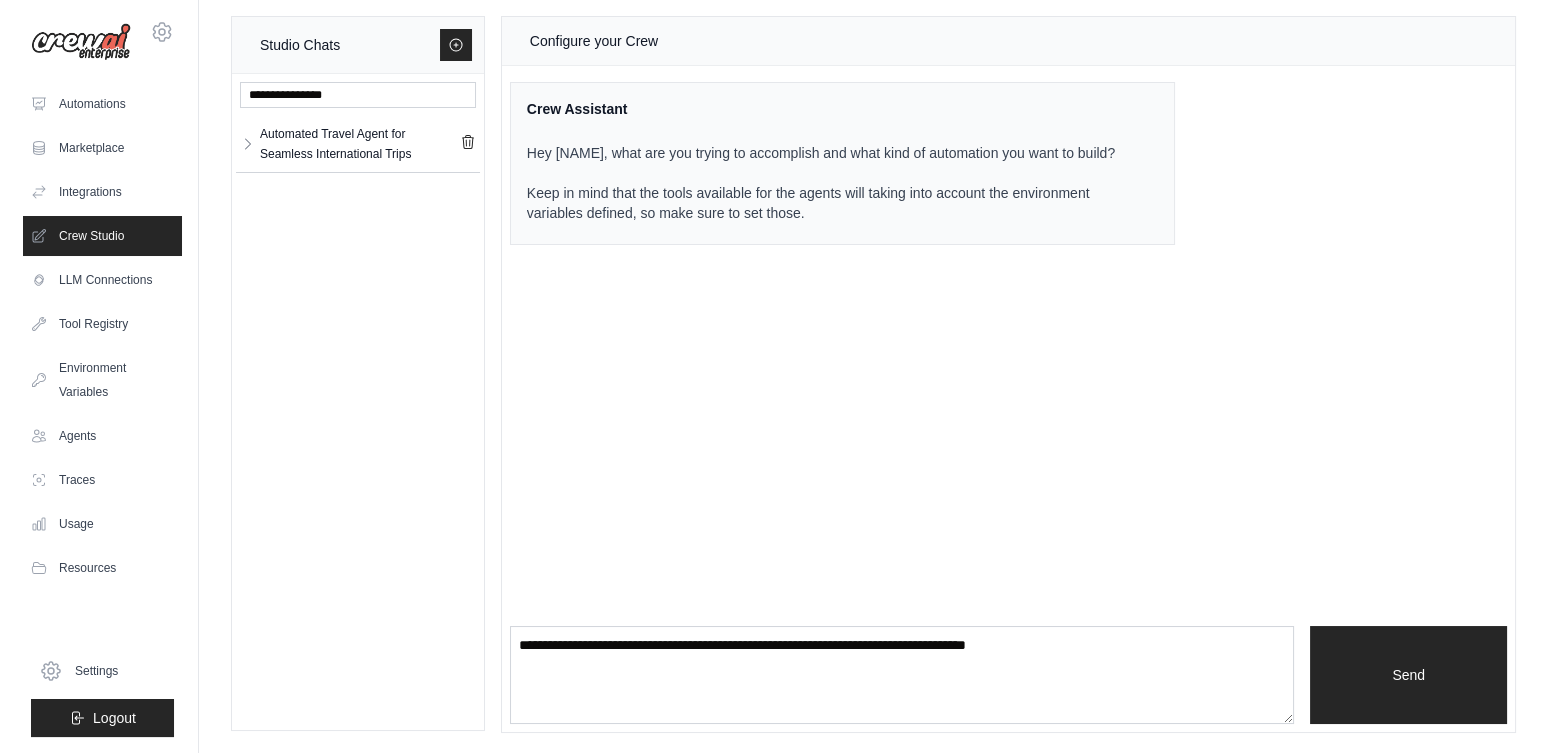scroll, scrollTop: 0, scrollLeft: 0, axis: both 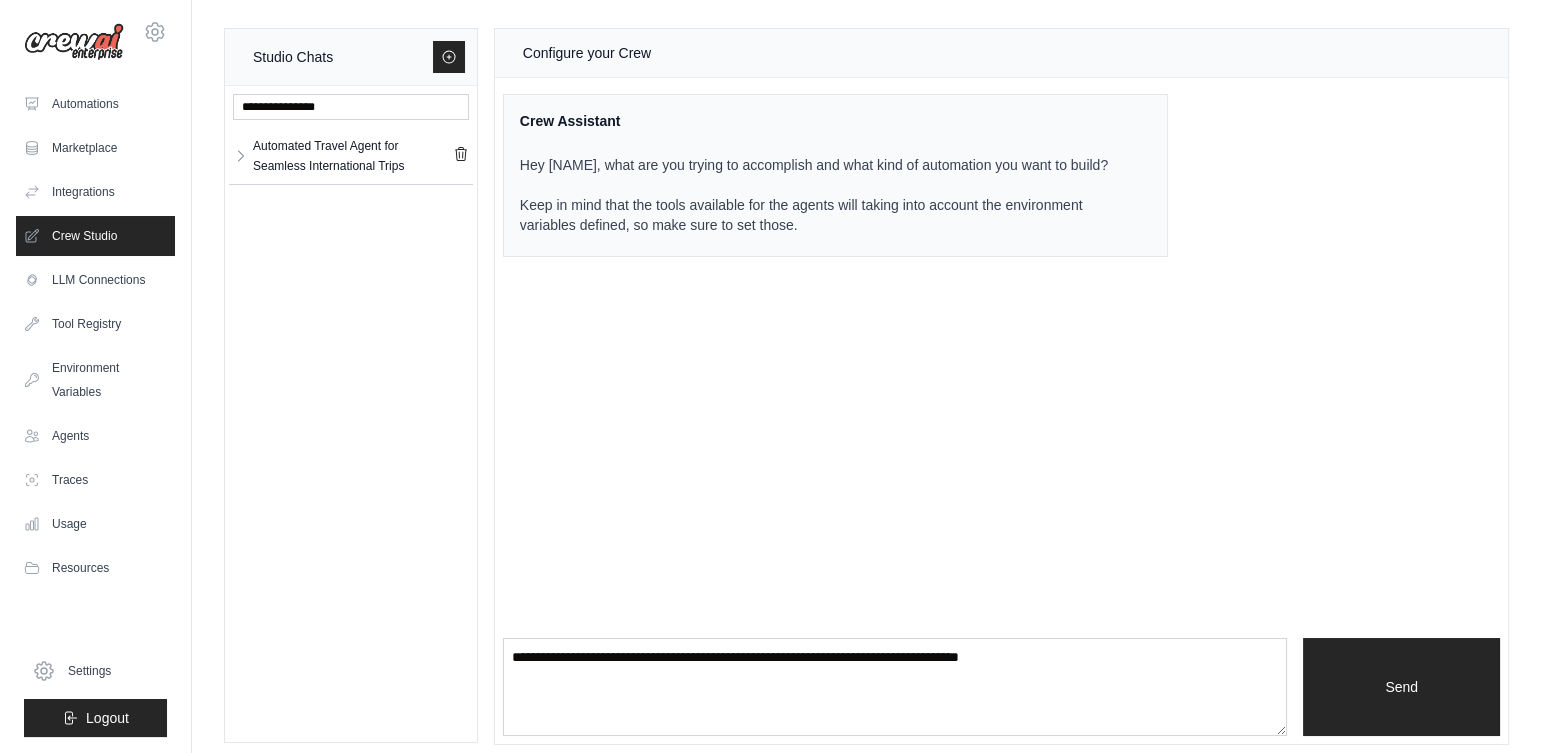 click on "[EMAIL]
Settings
Automations
Marketplace
Integrations
Crew Studio" at bounding box center [96, 376] 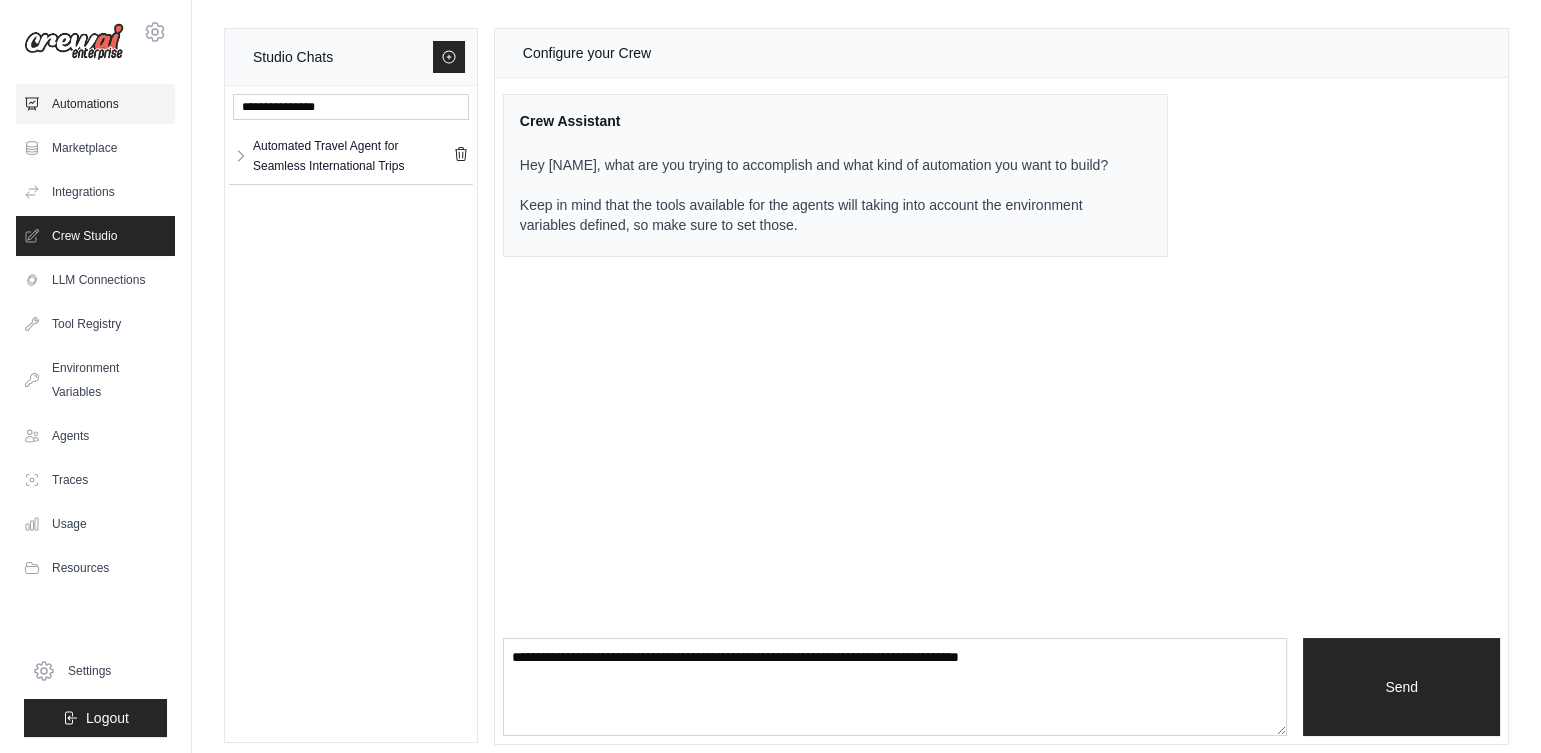 click on "Automations" at bounding box center (95, 104) 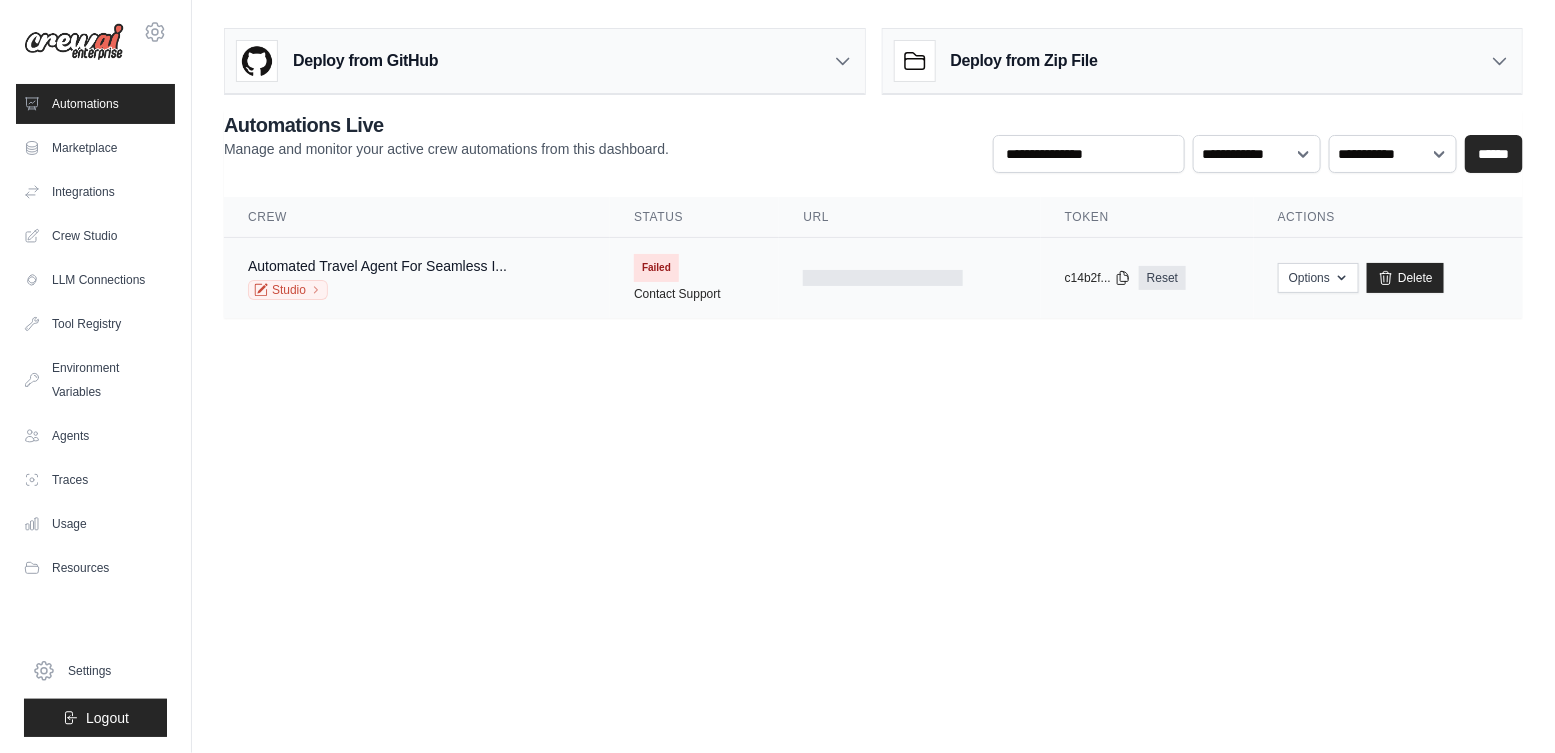 click on "Options
Export React JSX Component
Export React TSX Component
Export MCP Server
Delete" at bounding box center (1388, 278) 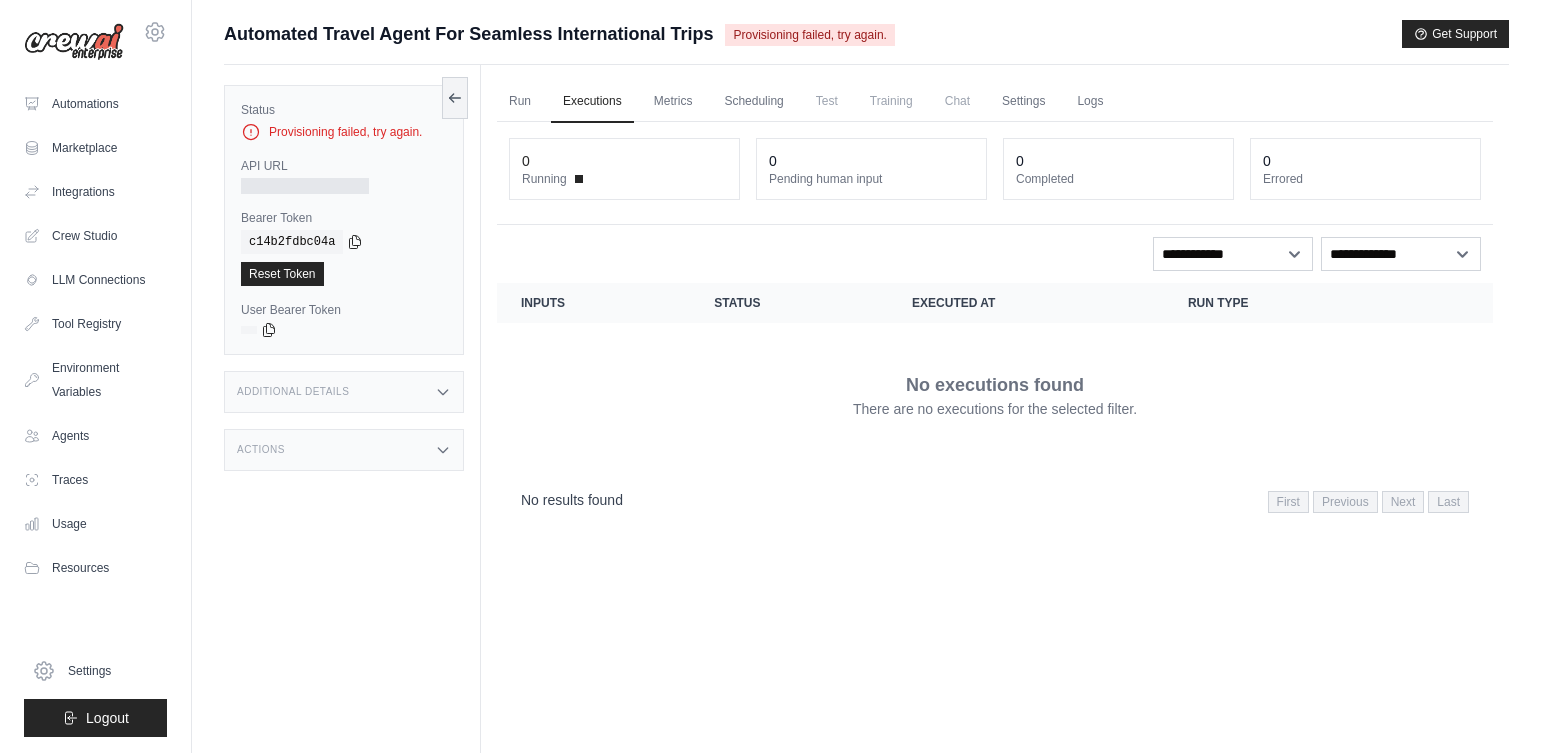 scroll, scrollTop: 0, scrollLeft: 0, axis: both 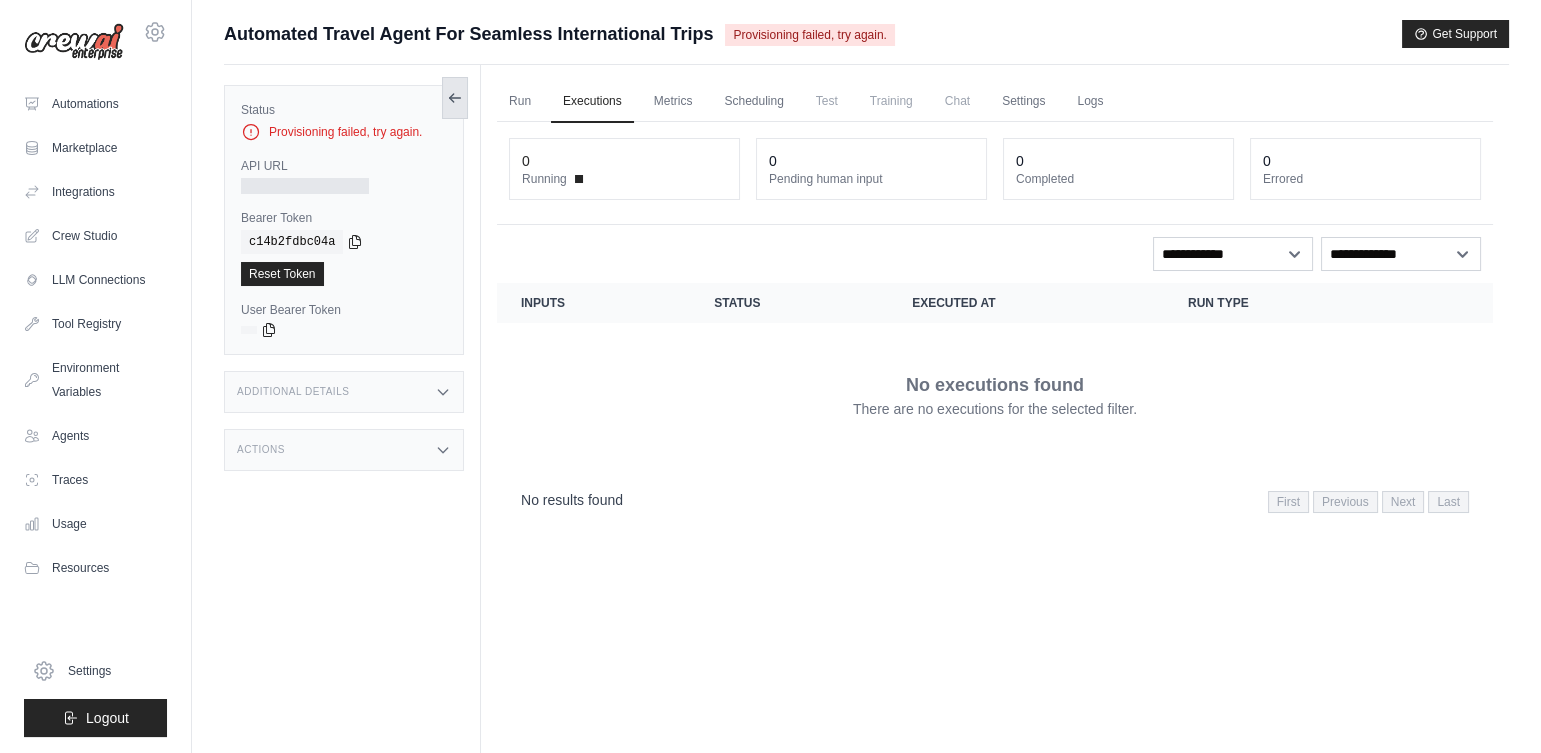 click 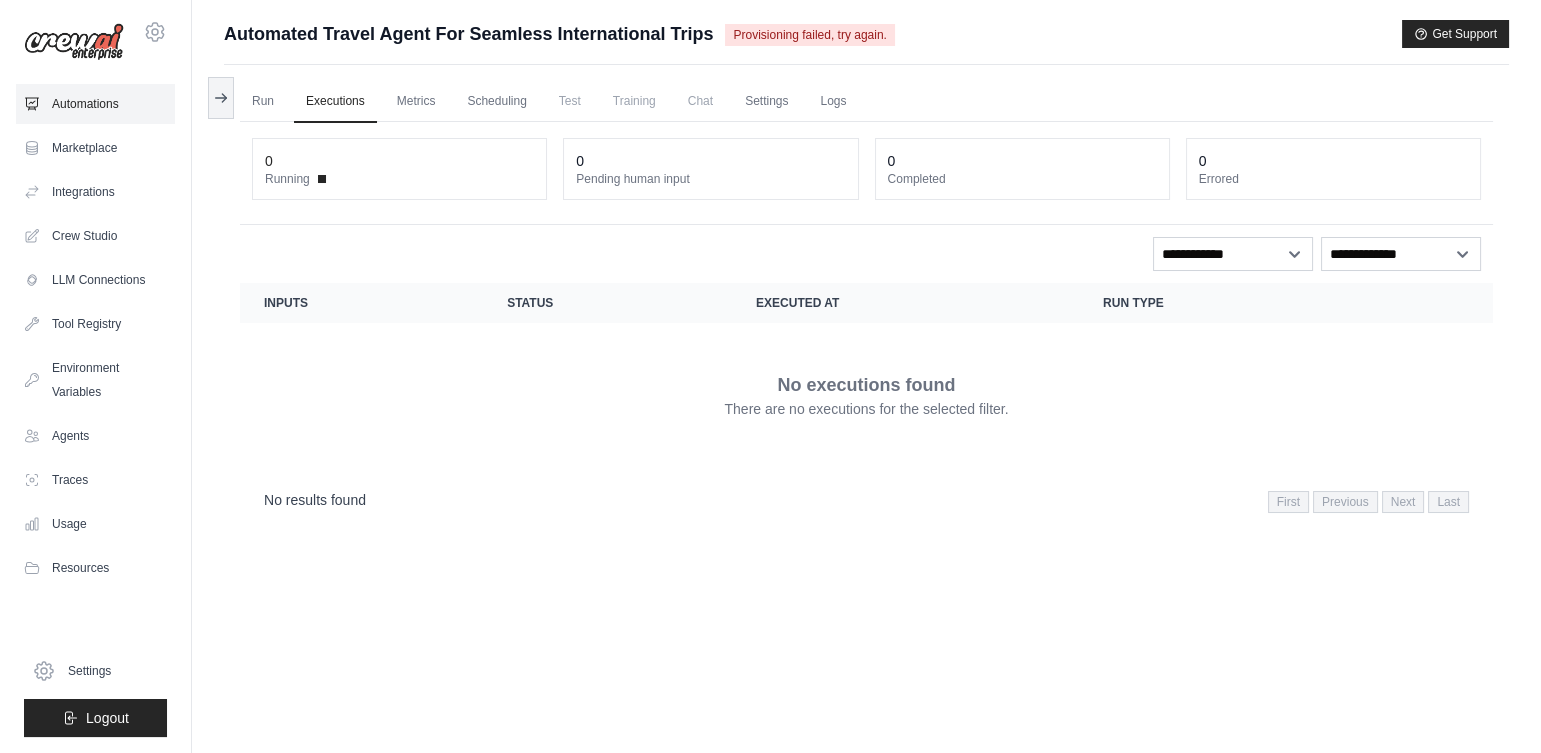 click on "Automations" at bounding box center (95, 104) 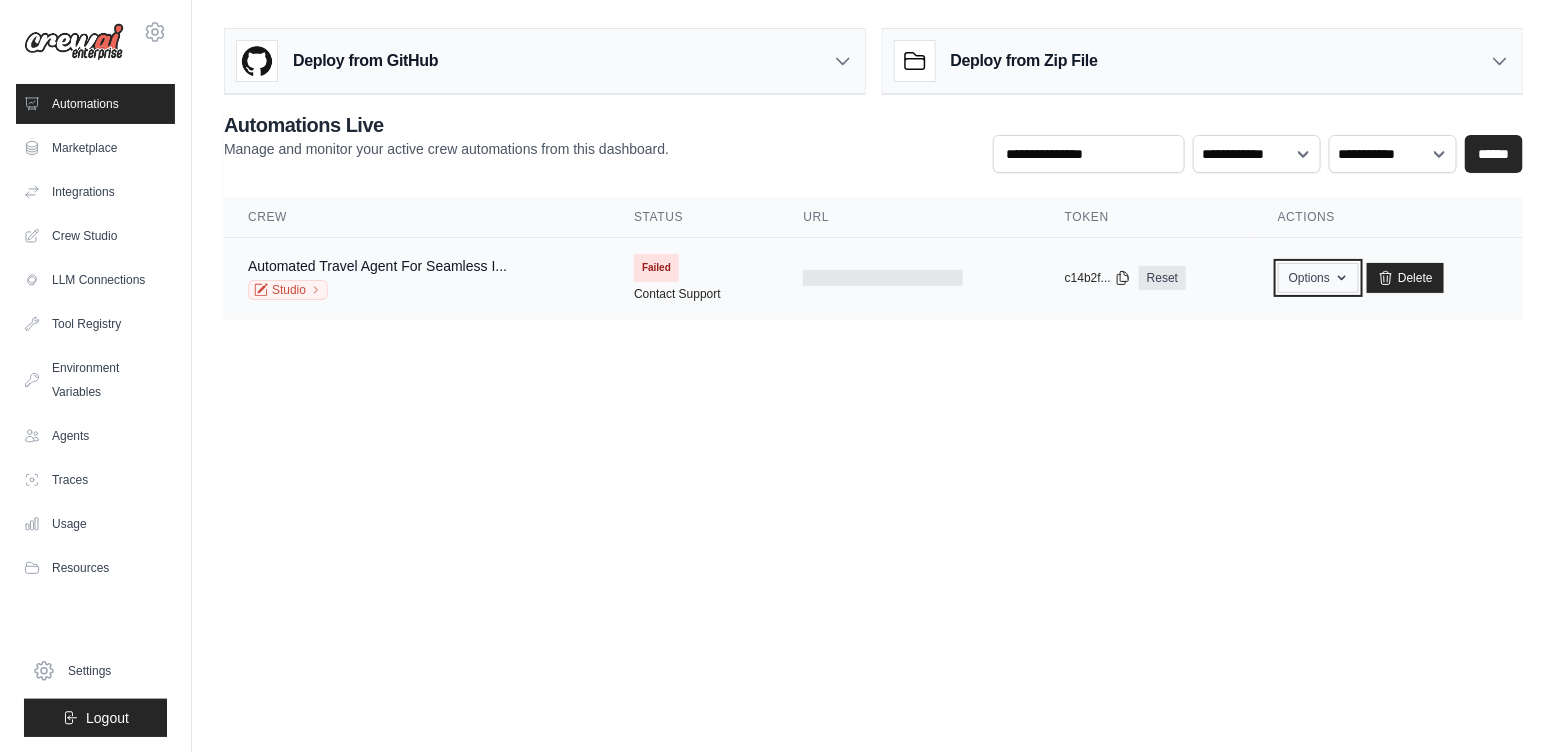 click on "Options" at bounding box center [1318, 278] 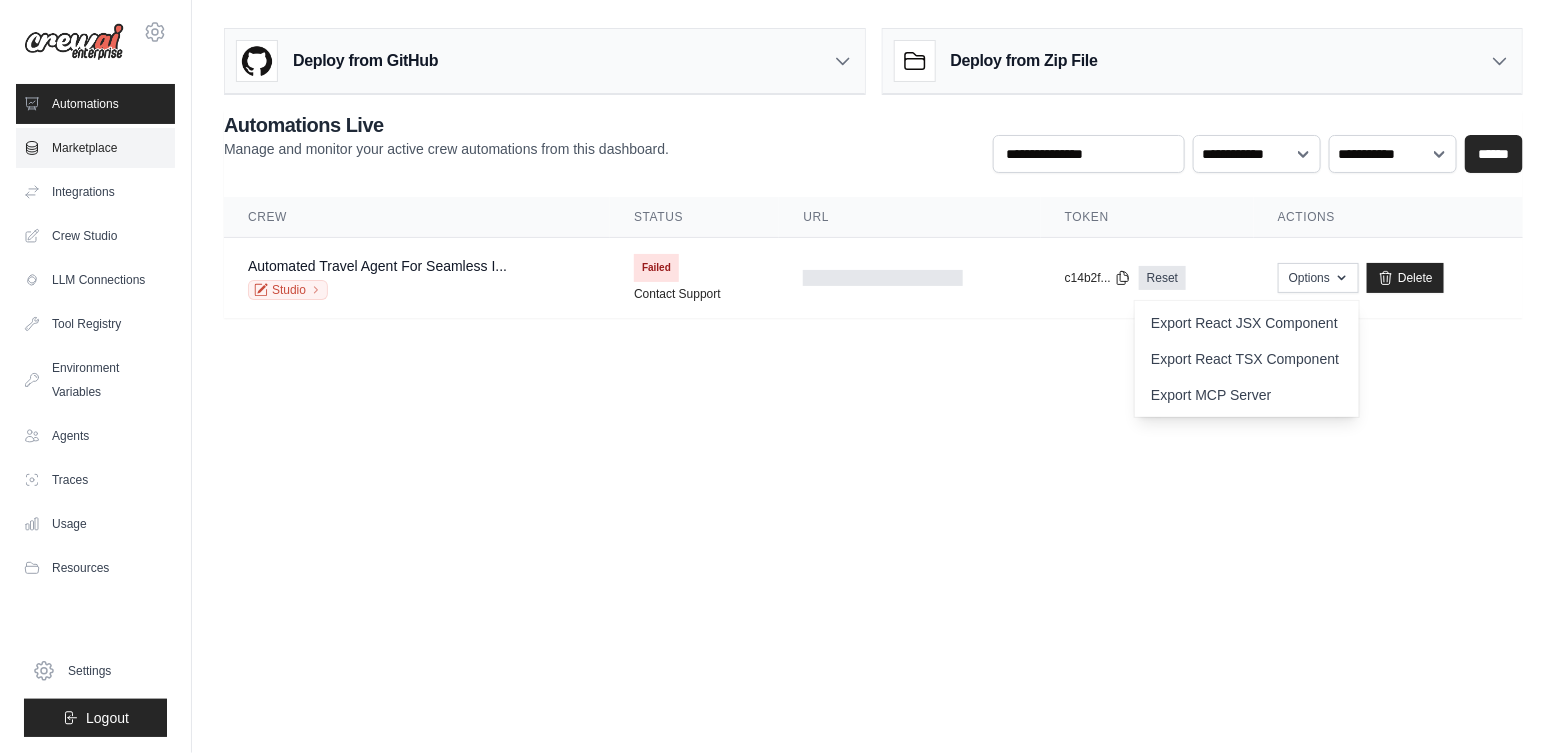click on "Marketplace" at bounding box center [95, 148] 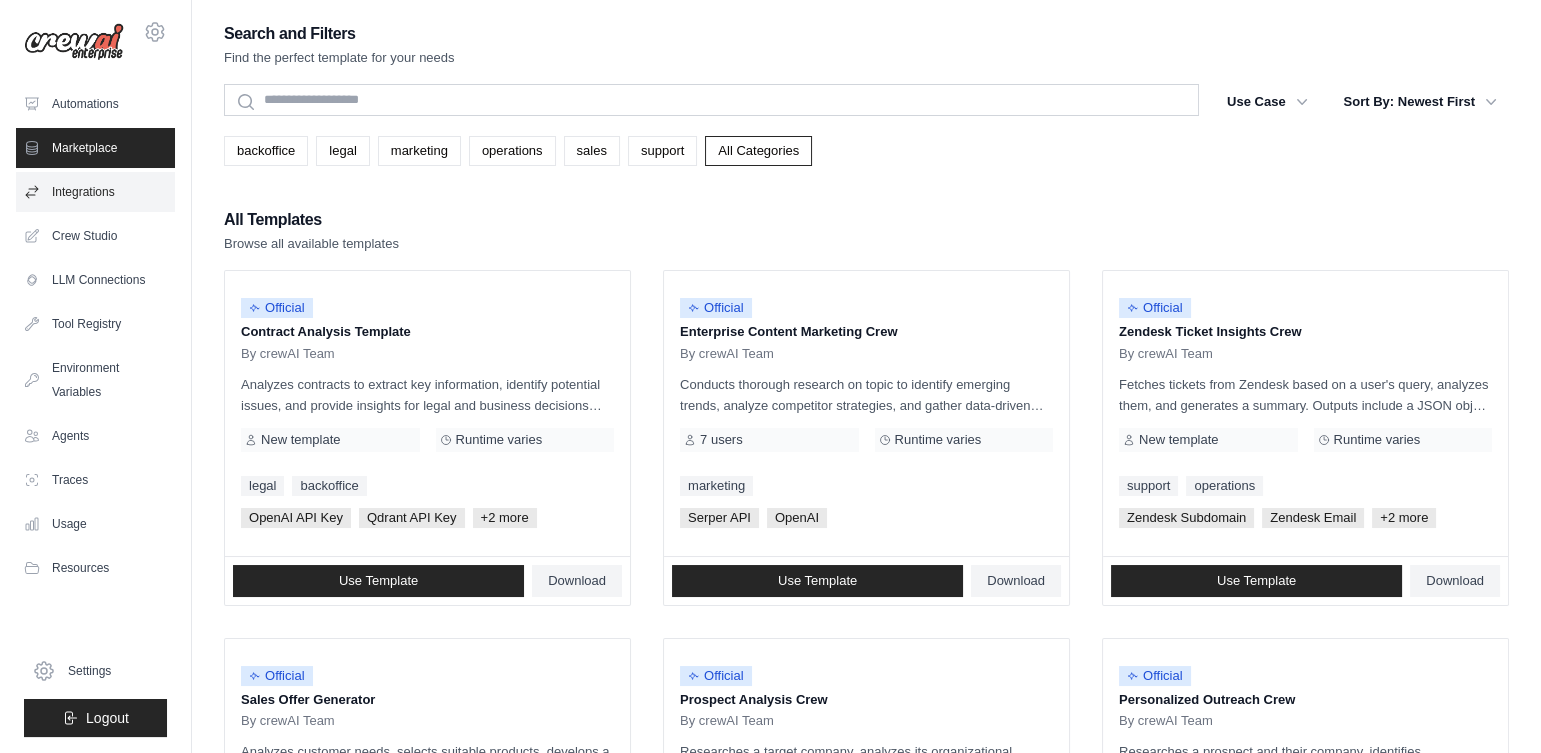 click on "Integrations" at bounding box center (95, 192) 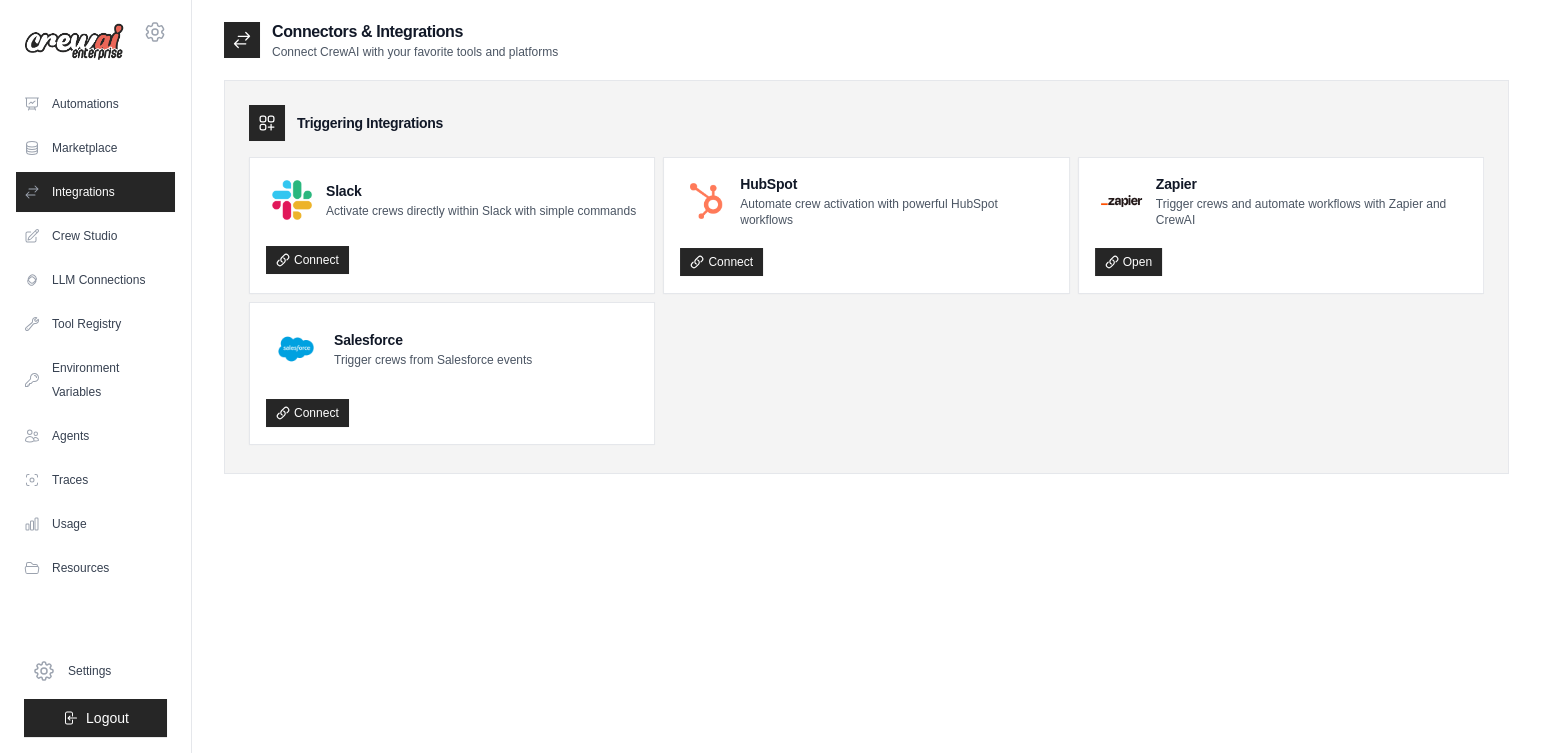 drag, startPoint x: 324, startPoint y: 214, endPoint x: 638, endPoint y: 200, distance: 314.31195 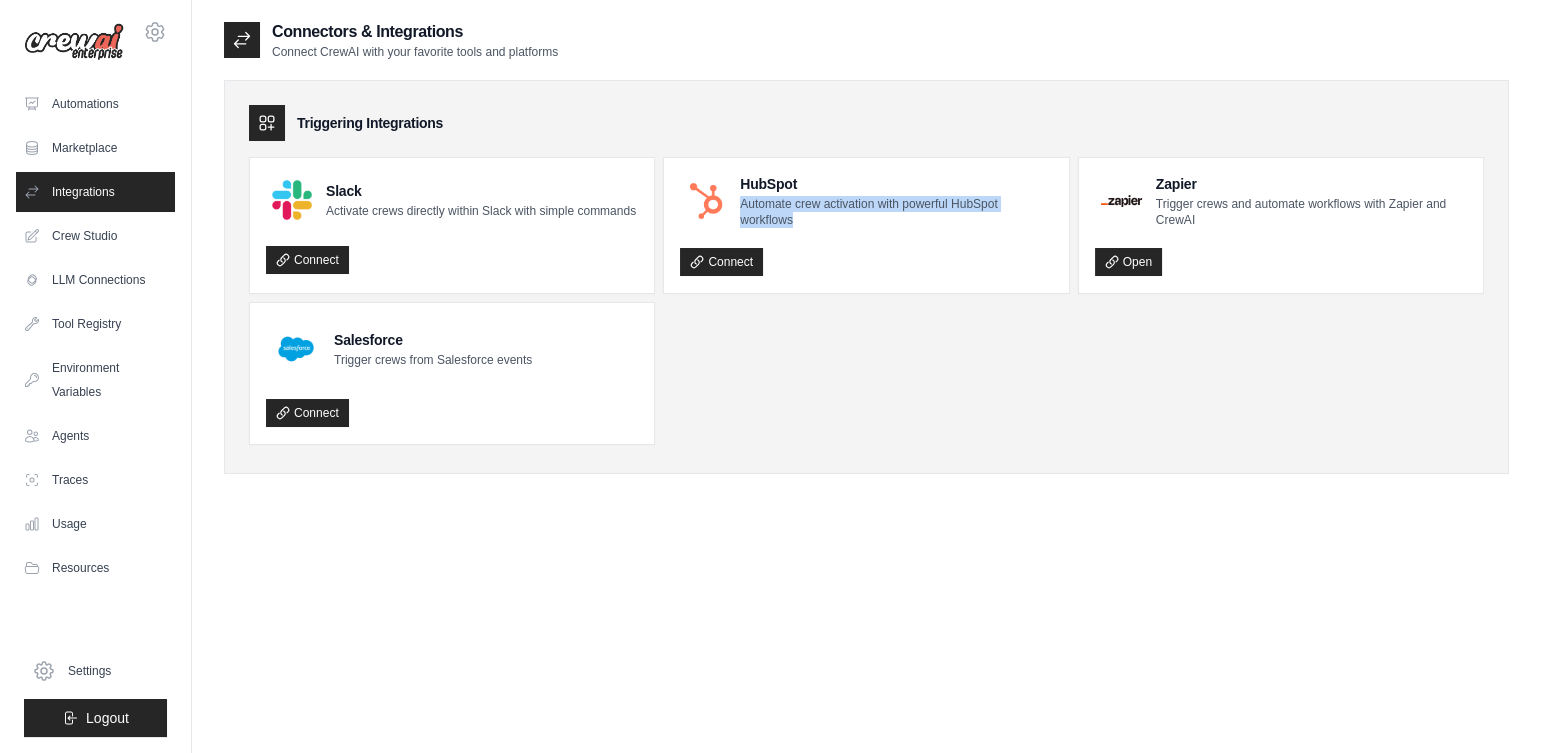 drag, startPoint x: 739, startPoint y: 201, endPoint x: 1002, endPoint y: 216, distance: 263.4274 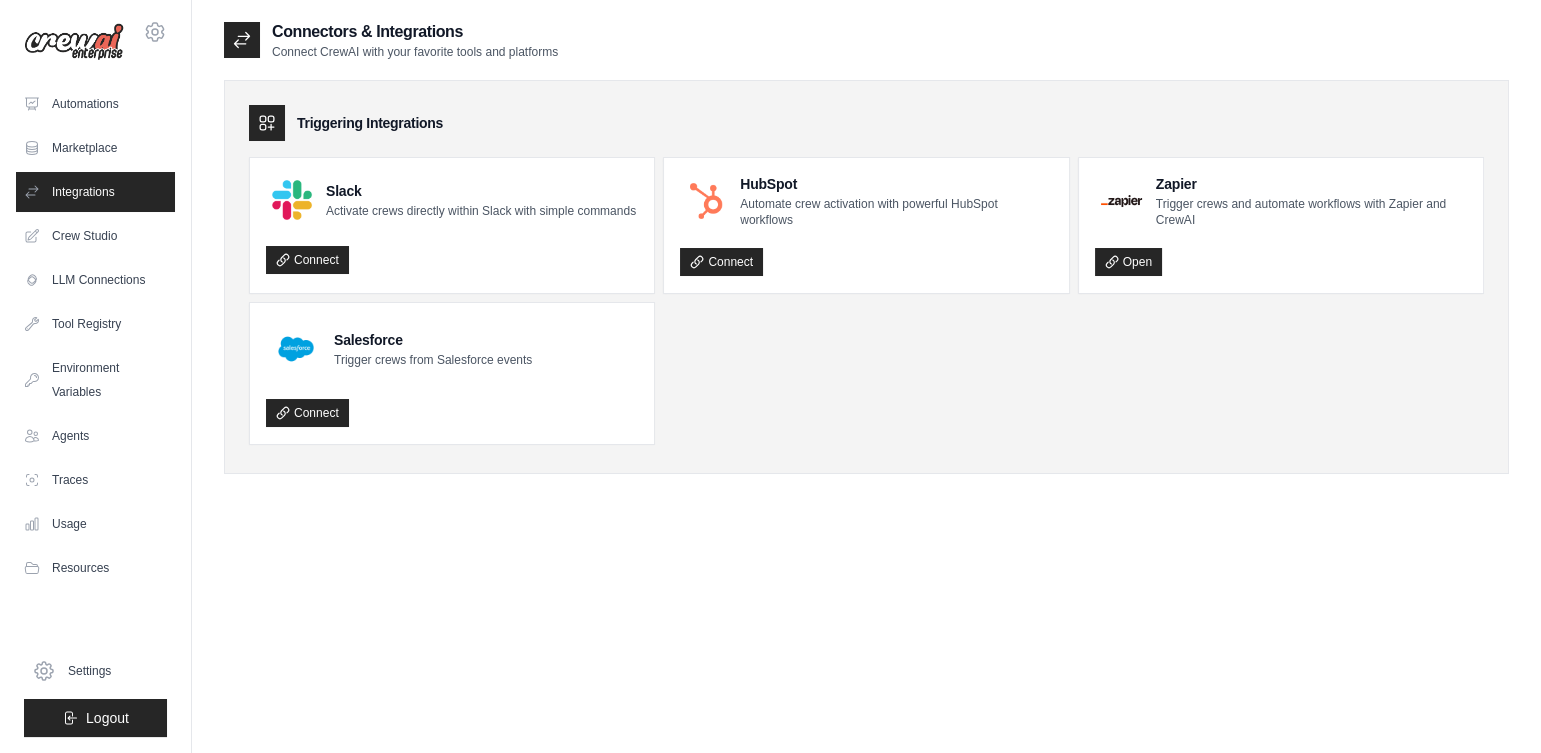 drag, startPoint x: 1002, startPoint y: 216, endPoint x: 905, endPoint y: 368, distance: 180.31361 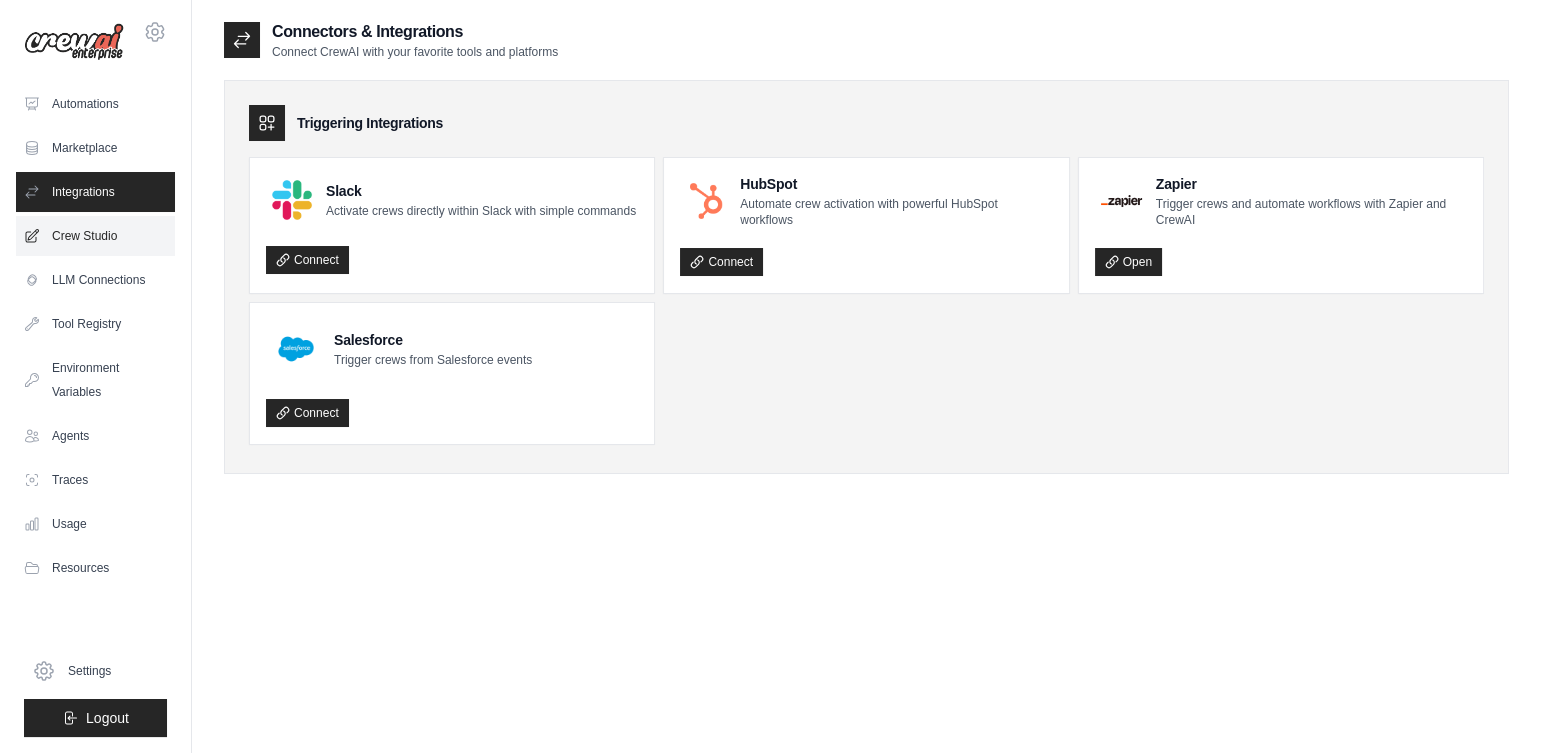 click on "Crew Studio" at bounding box center (95, 236) 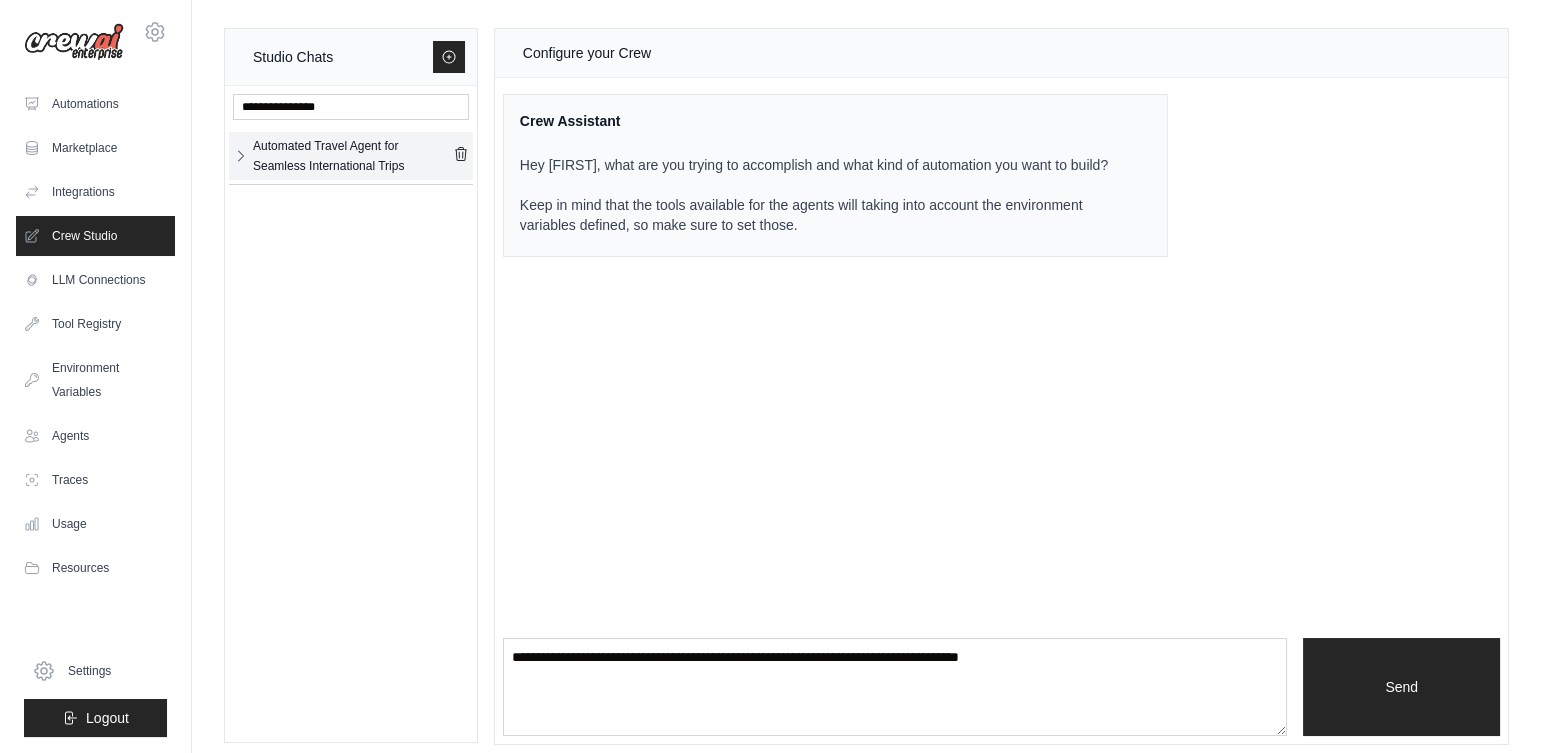 click 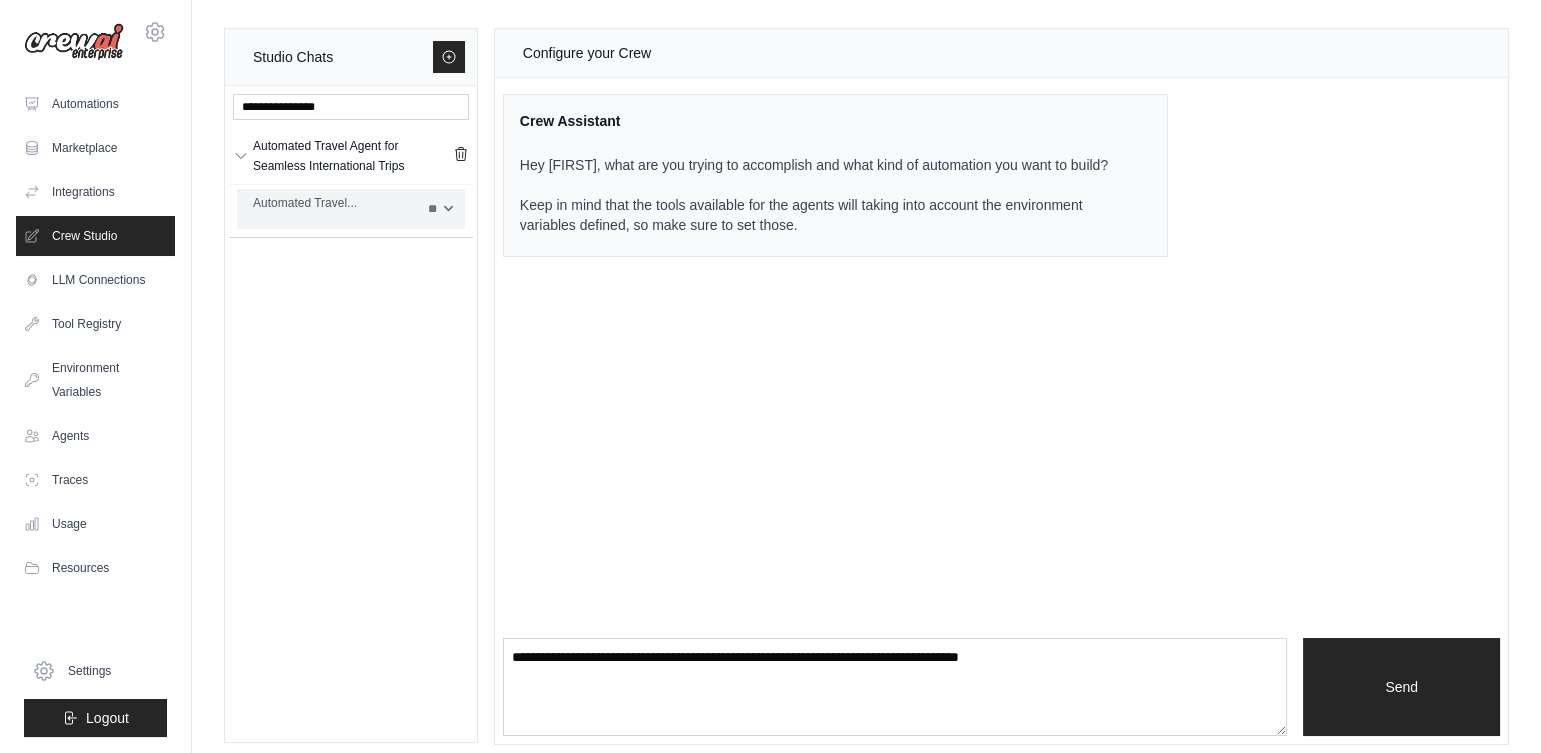 click on "**" at bounding box center (440, 209) 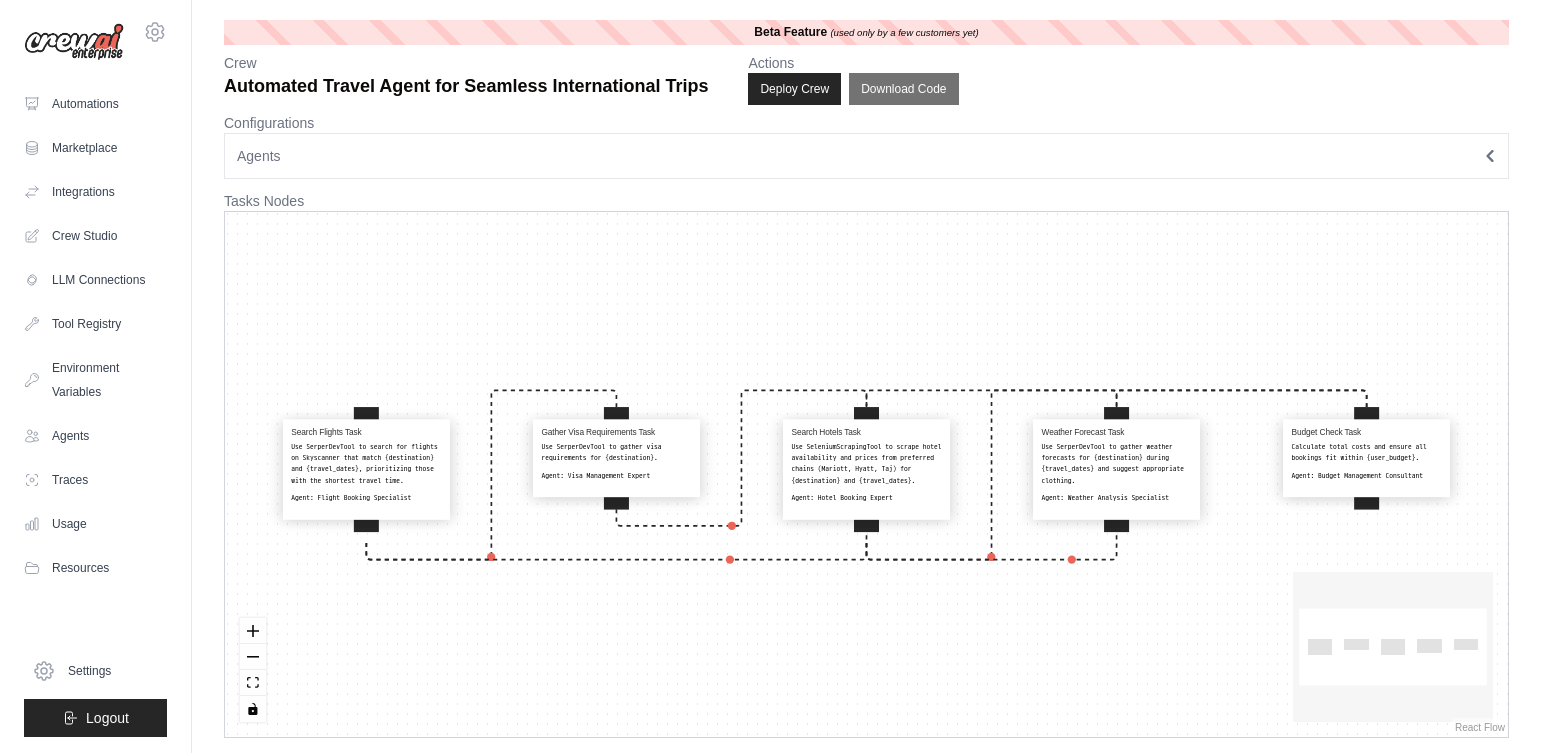 scroll, scrollTop: 0, scrollLeft: 0, axis: both 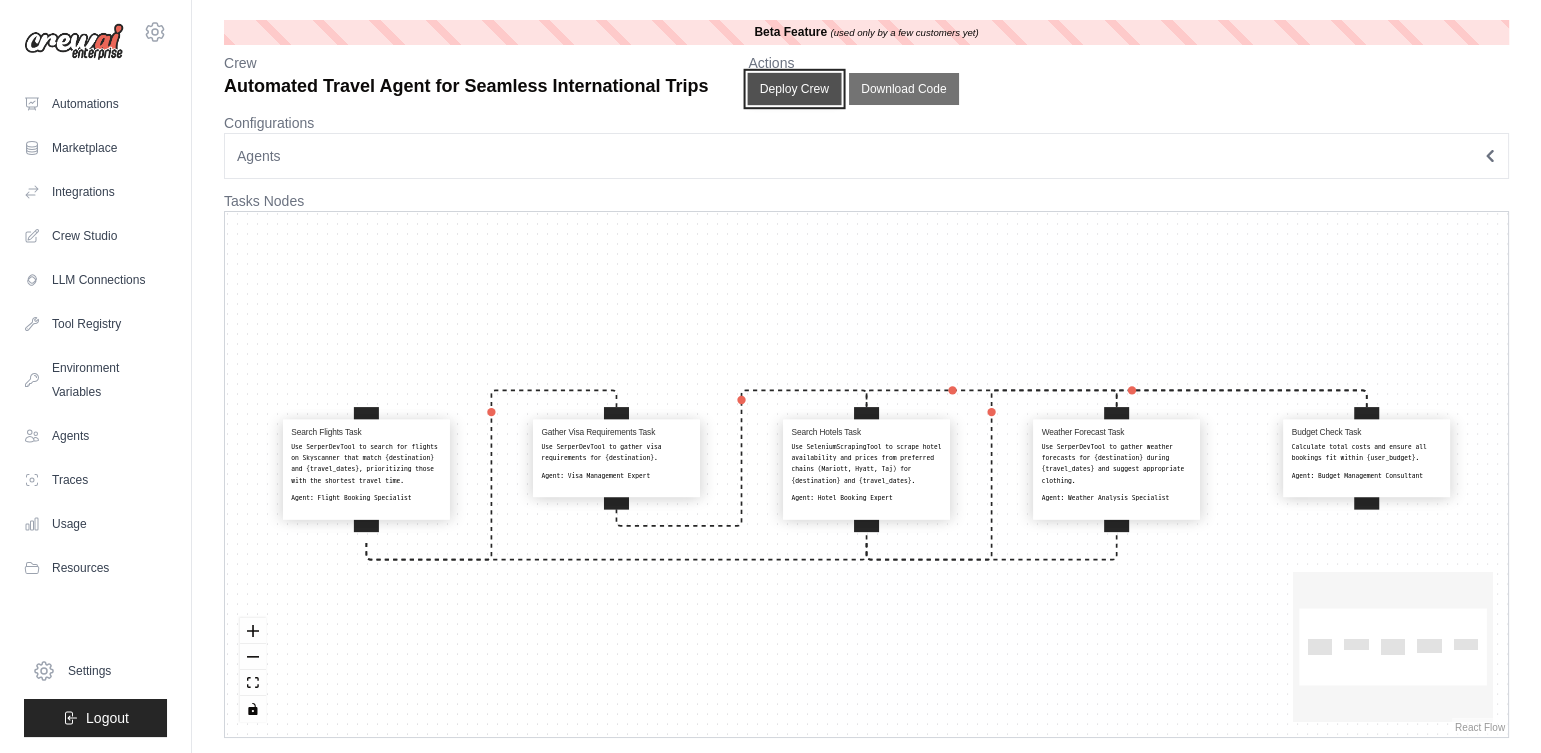 click on "Deploy Crew" at bounding box center (795, 89) 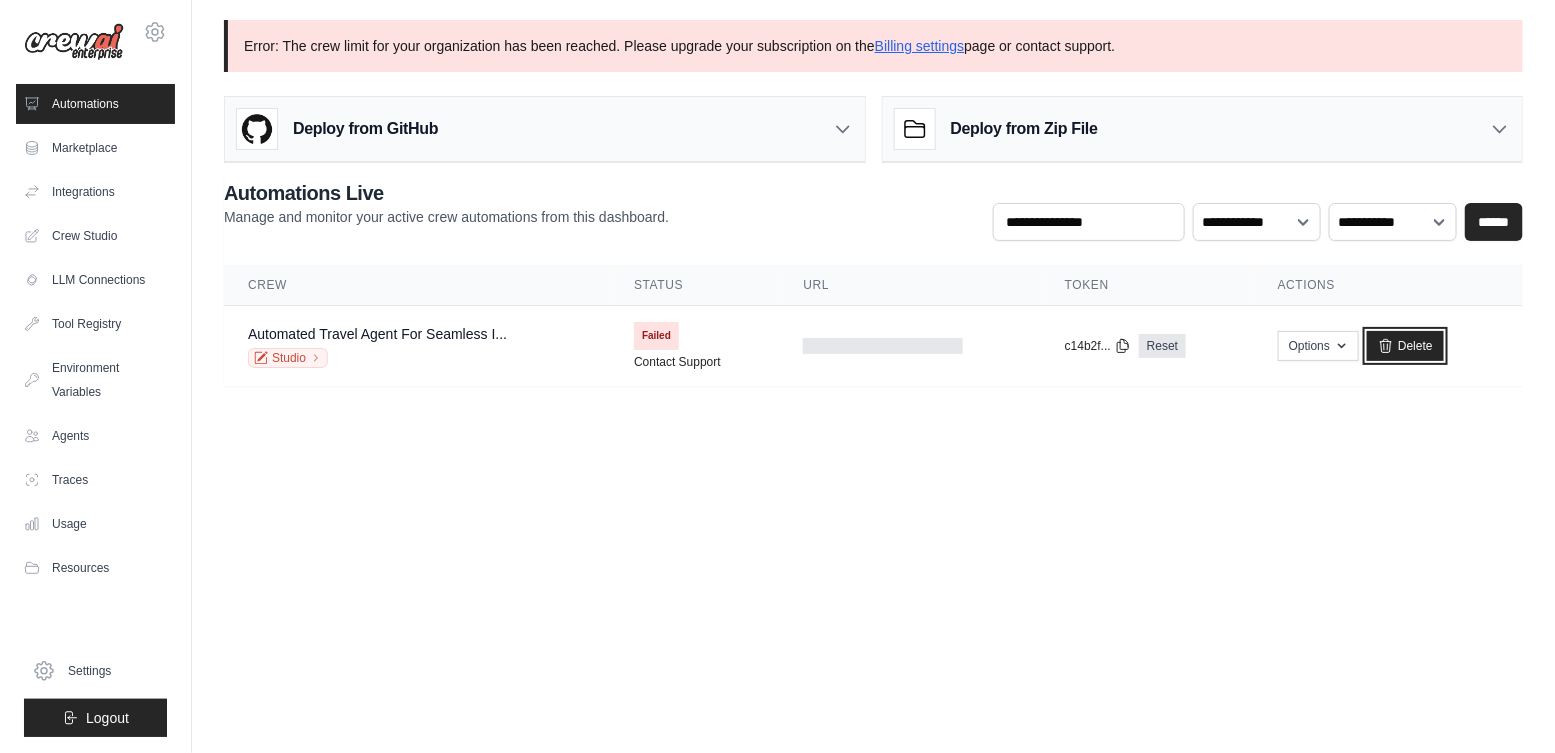 drag, startPoint x: 1426, startPoint y: 353, endPoint x: 877, endPoint y: 89, distance: 609.1773 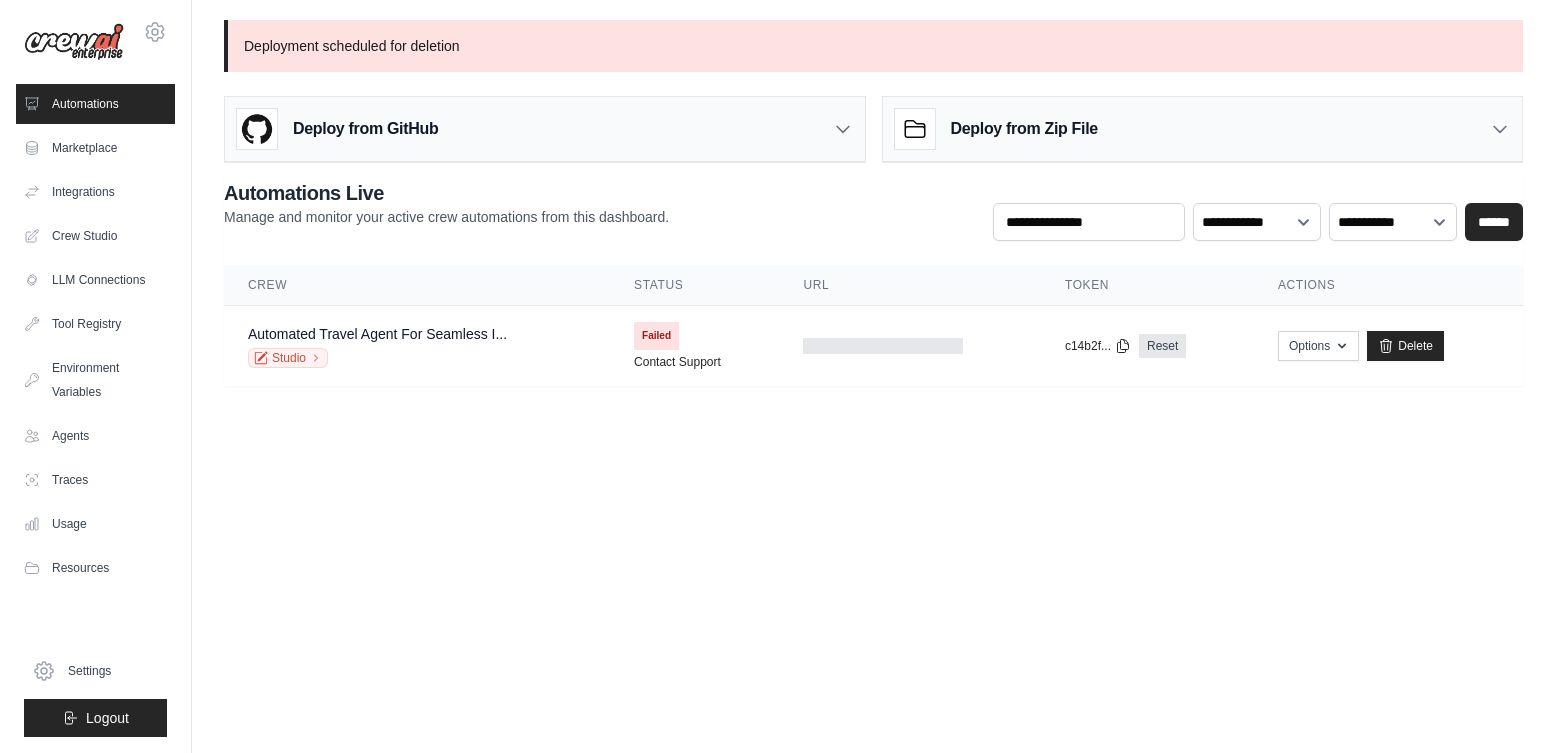 scroll, scrollTop: 0, scrollLeft: 0, axis: both 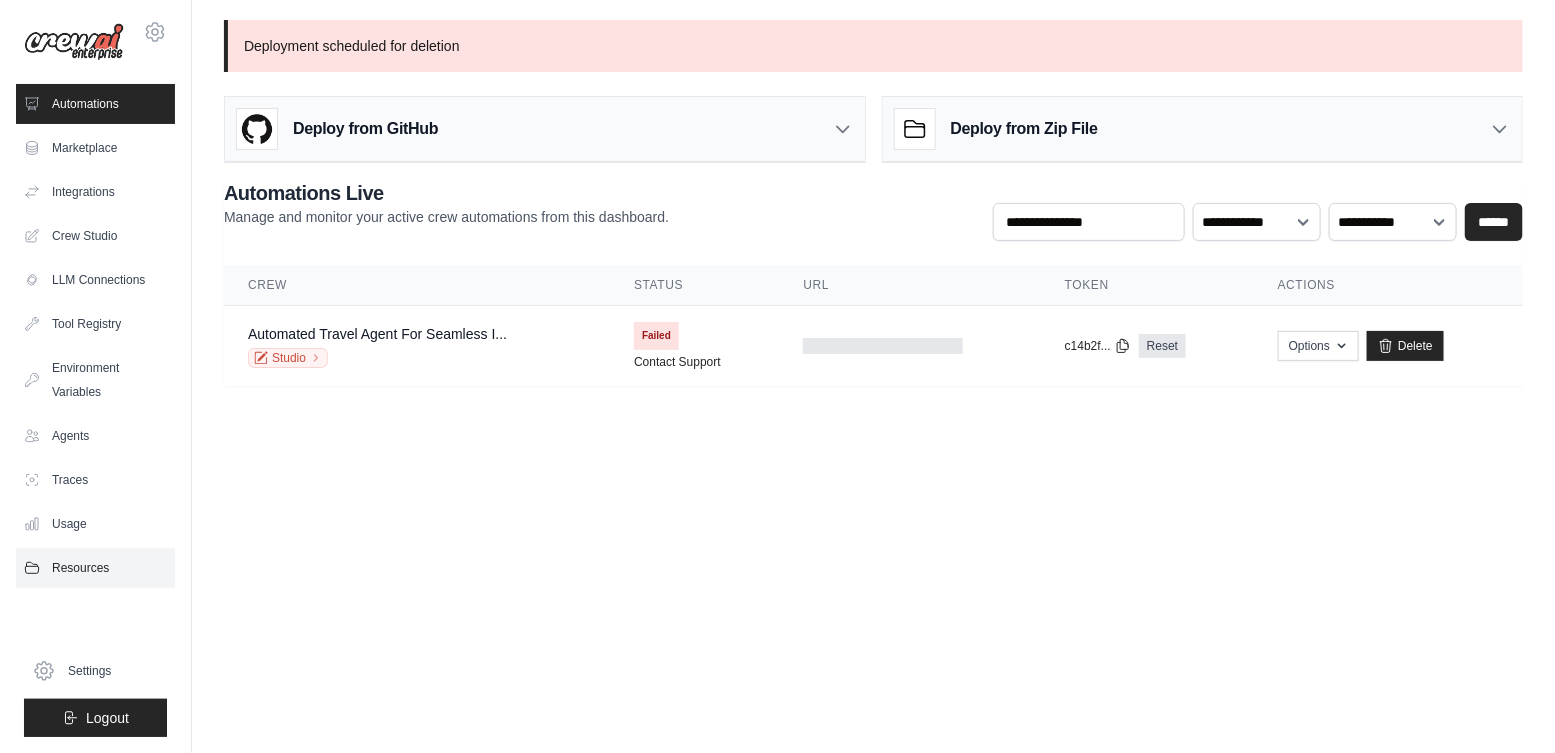click on "Resources" at bounding box center [95, 568] 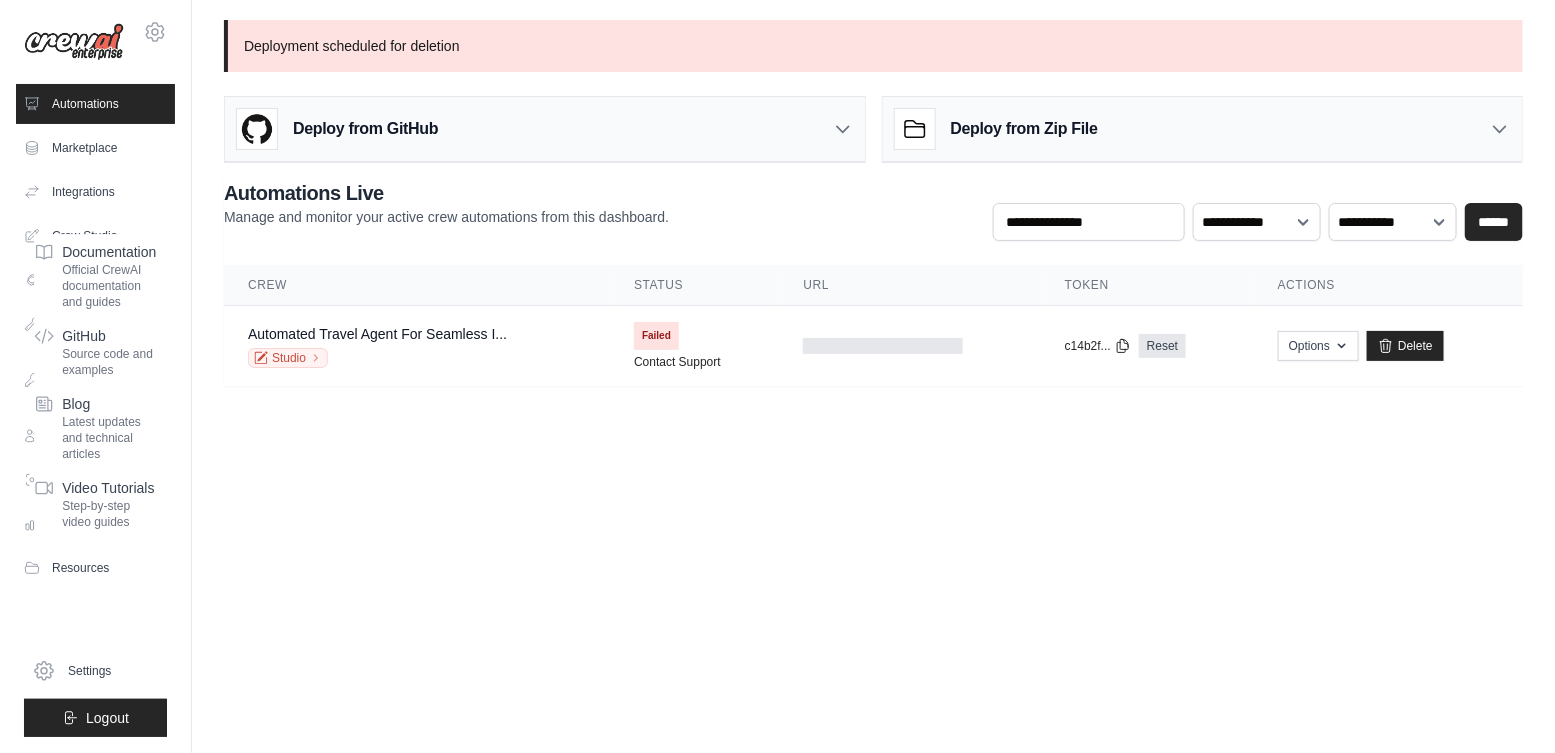 click on "harjas.singh@airindia.com
Settings
Automations
Marketplace
Integrations" at bounding box center (777, 376) 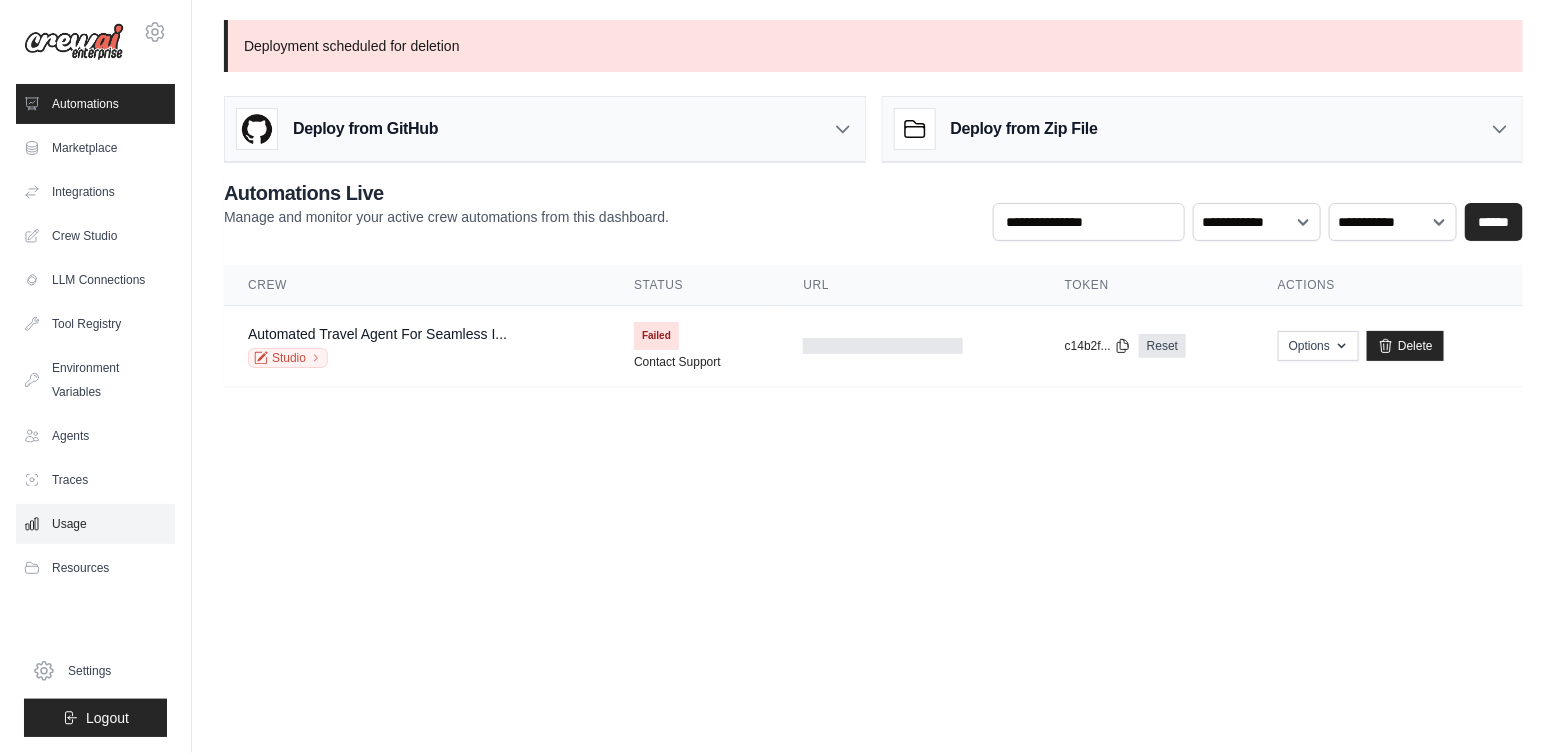 click on "Usage" at bounding box center (95, 524) 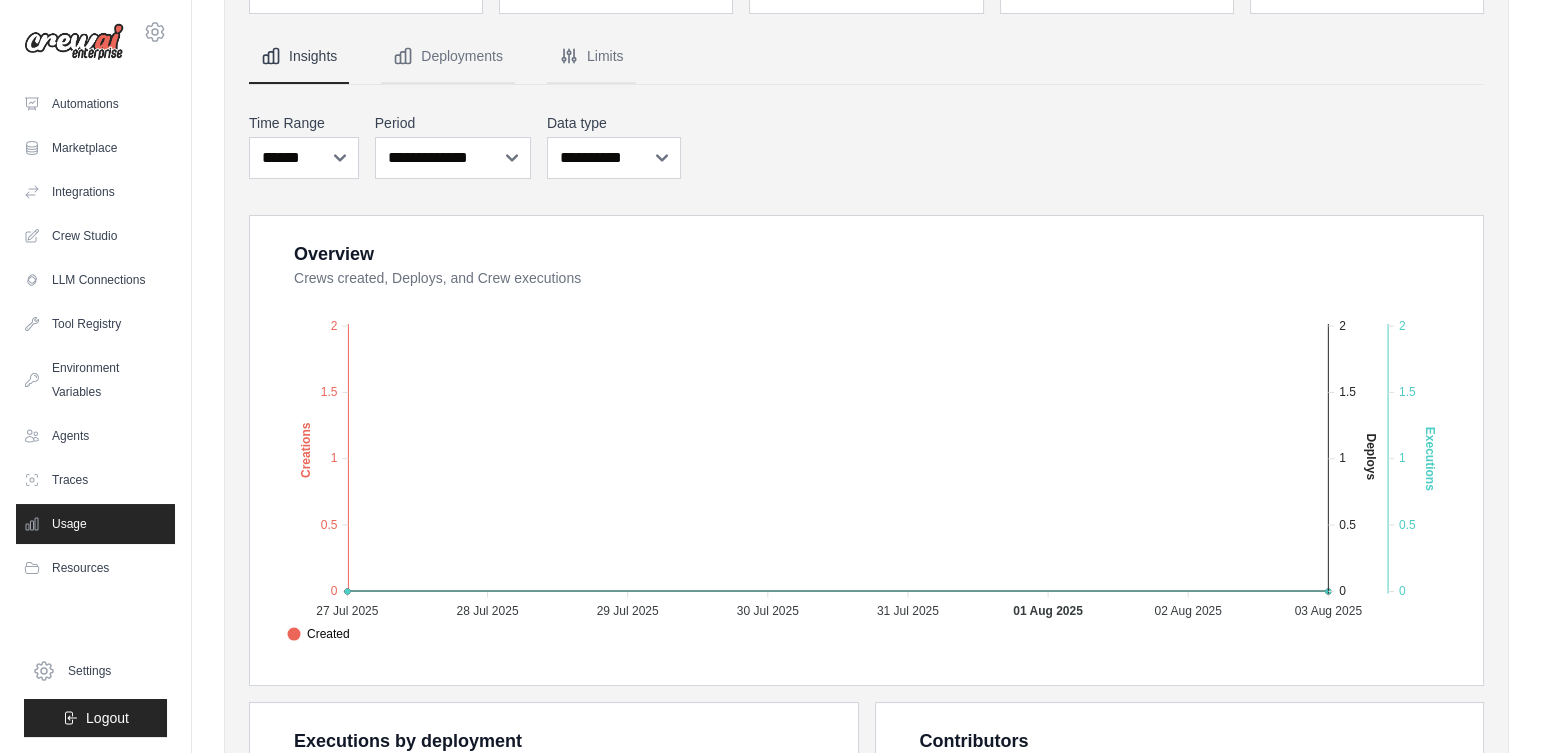 scroll, scrollTop: 200, scrollLeft: 0, axis: vertical 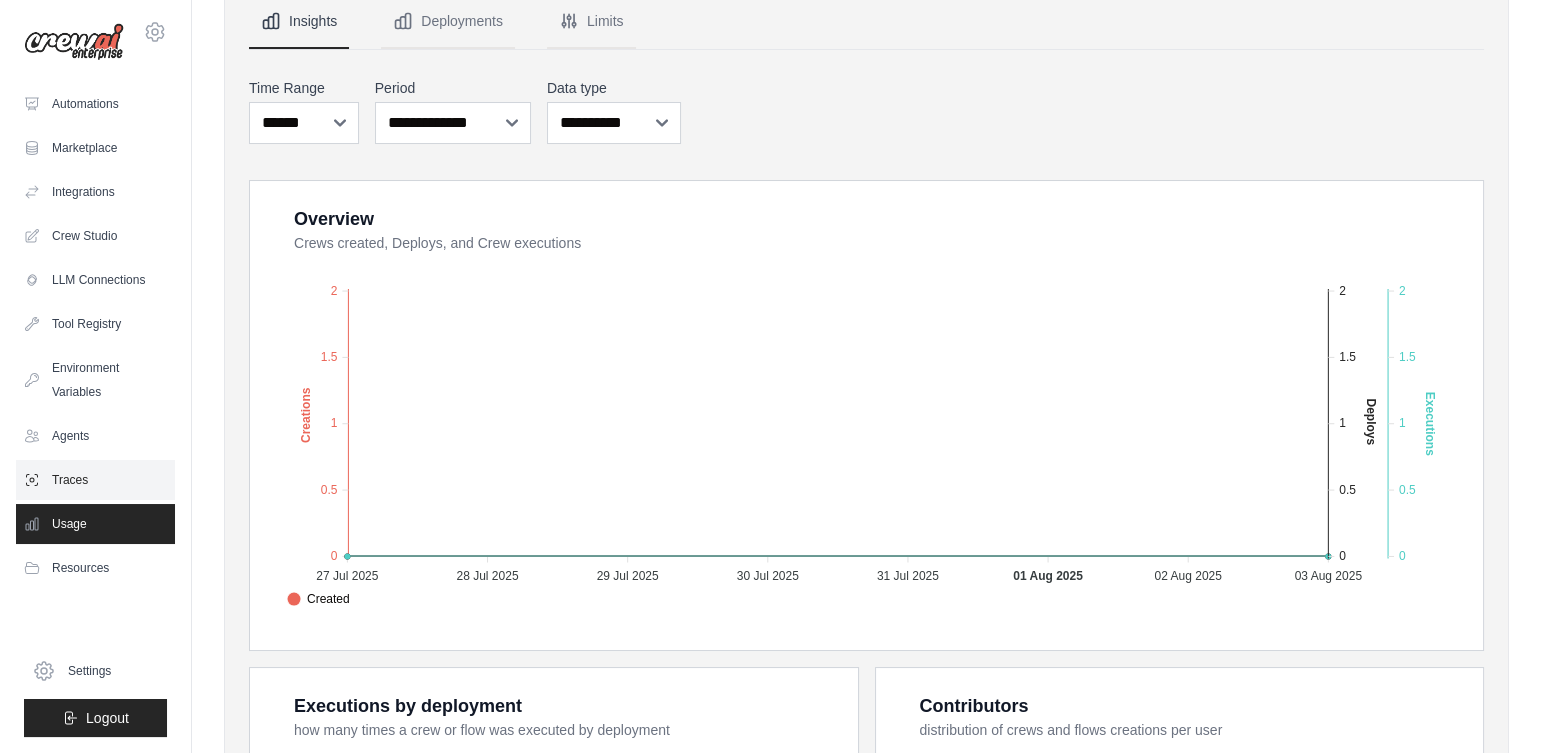 click on "Traces" at bounding box center [95, 480] 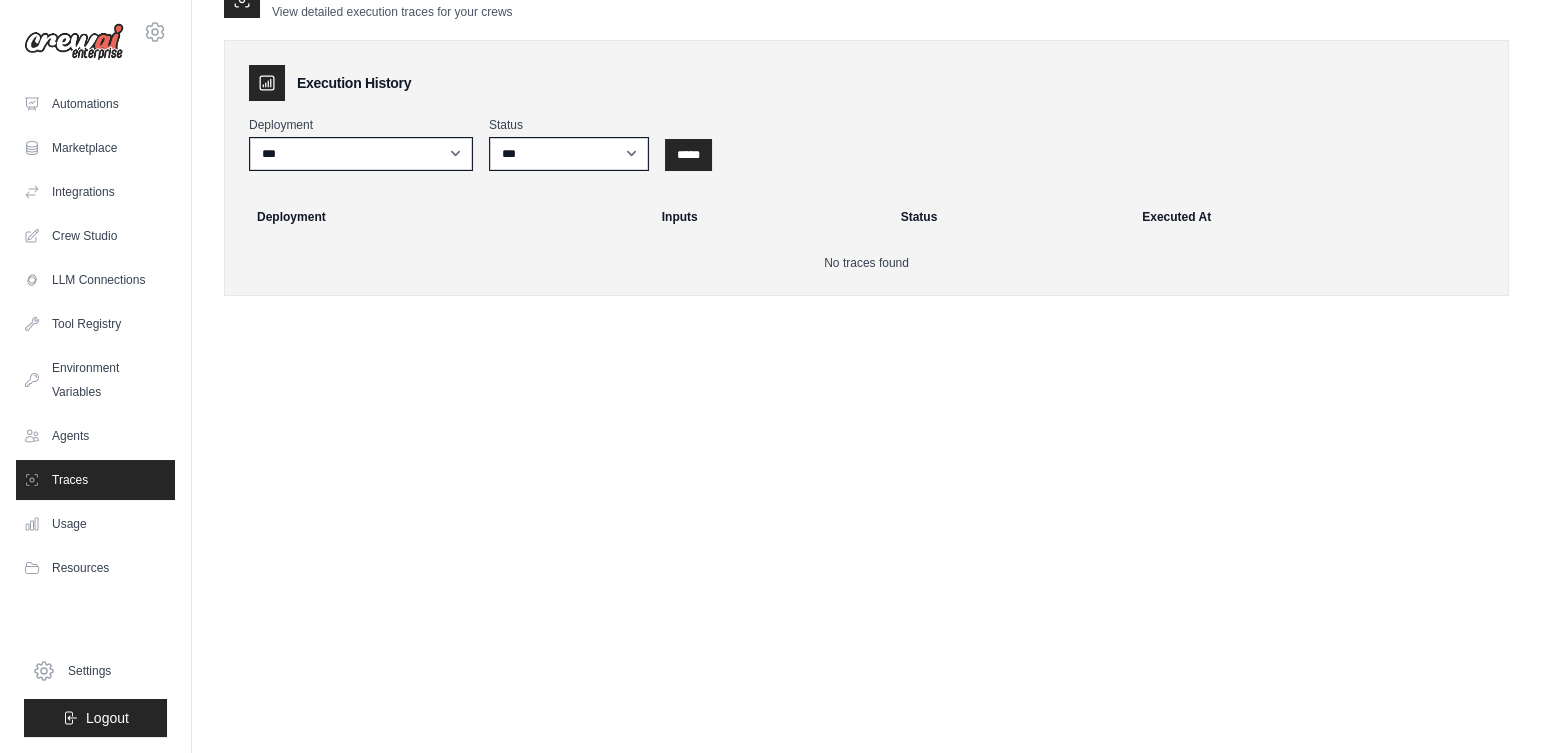 scroll, scrollTop: 0, scrollLeft: 0, axis: both 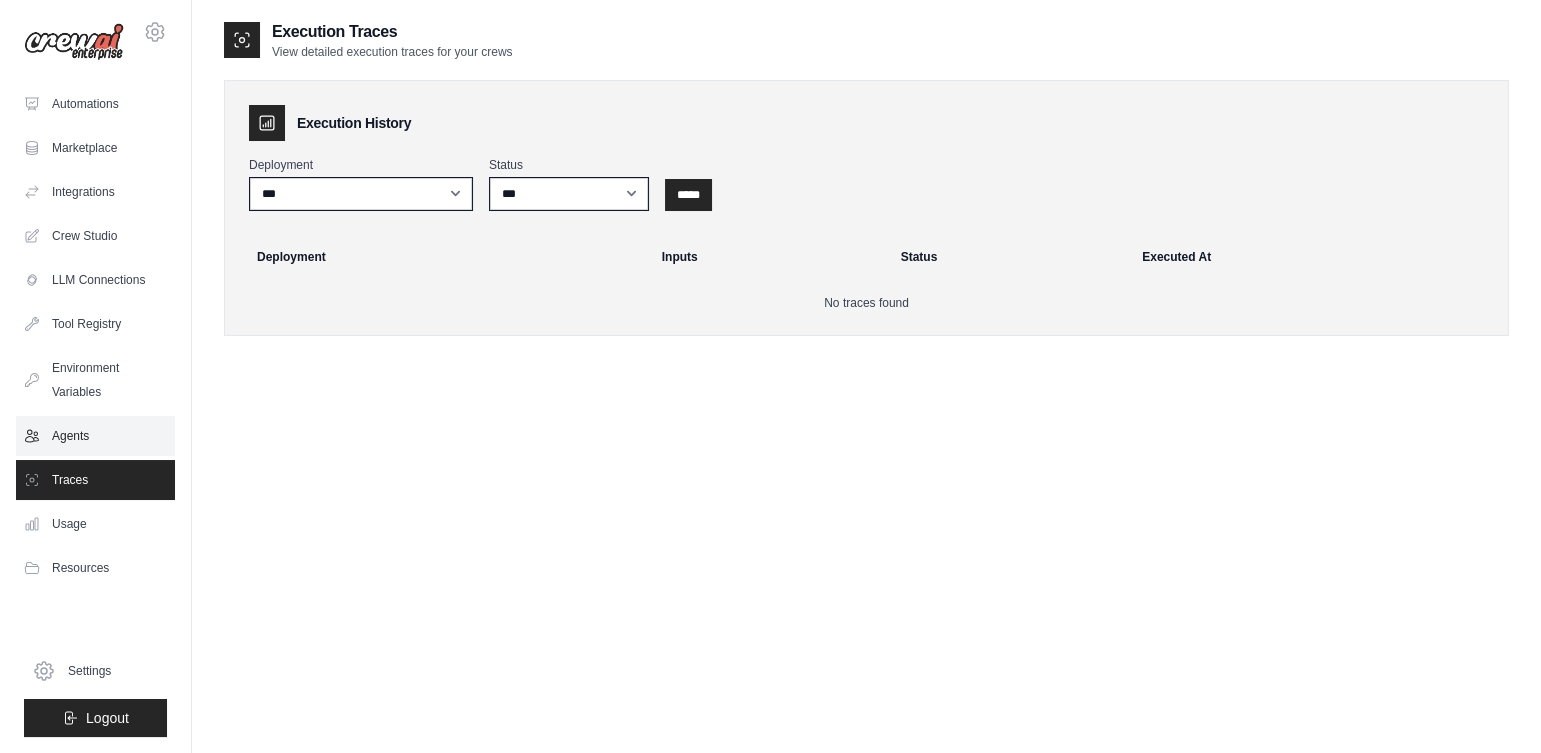 click on "Agents" at bounding box center (95, 436) 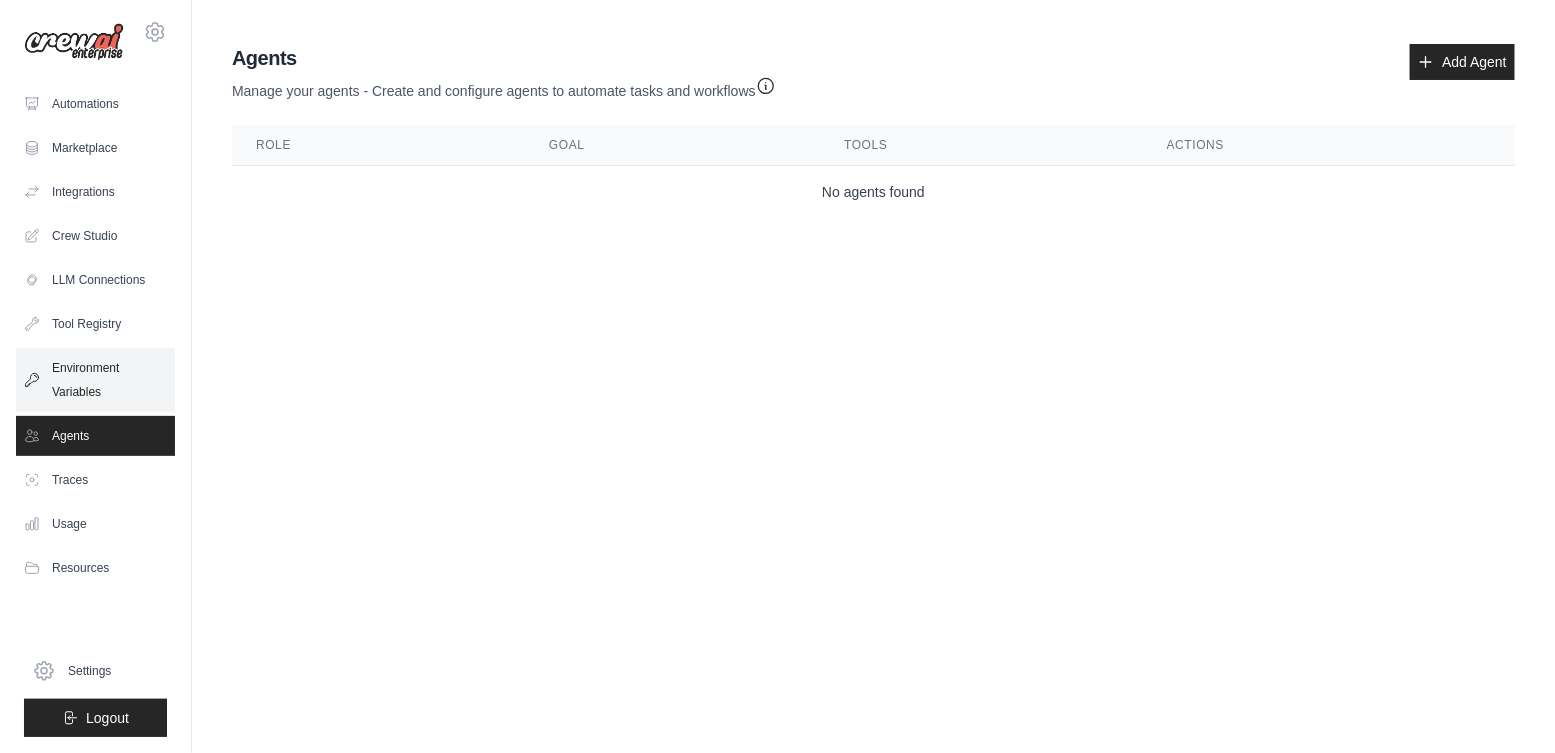 click on "Environment Variables" at bounding box center [95, 380] 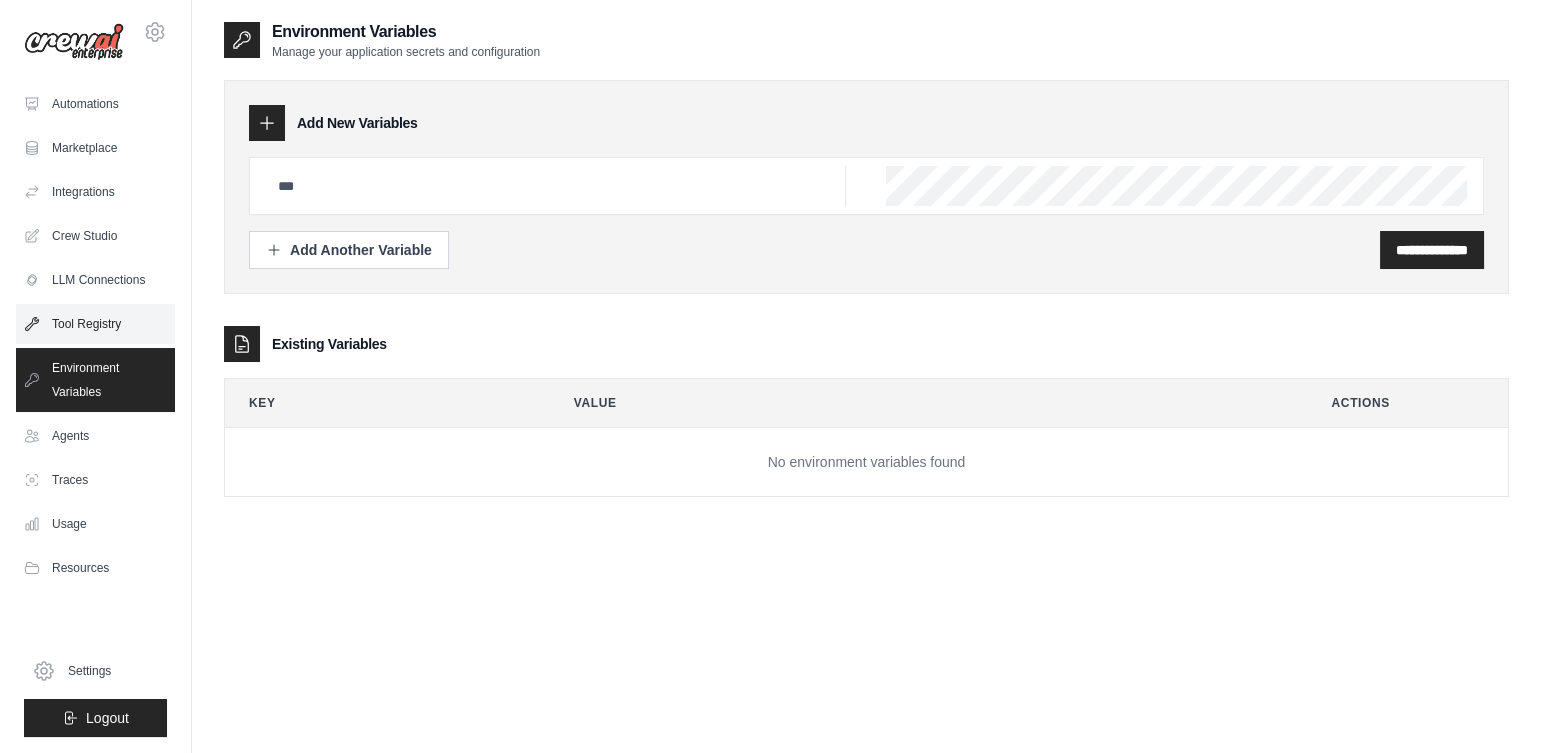 click on "Tool Registry" at bounding box center (95, 324) 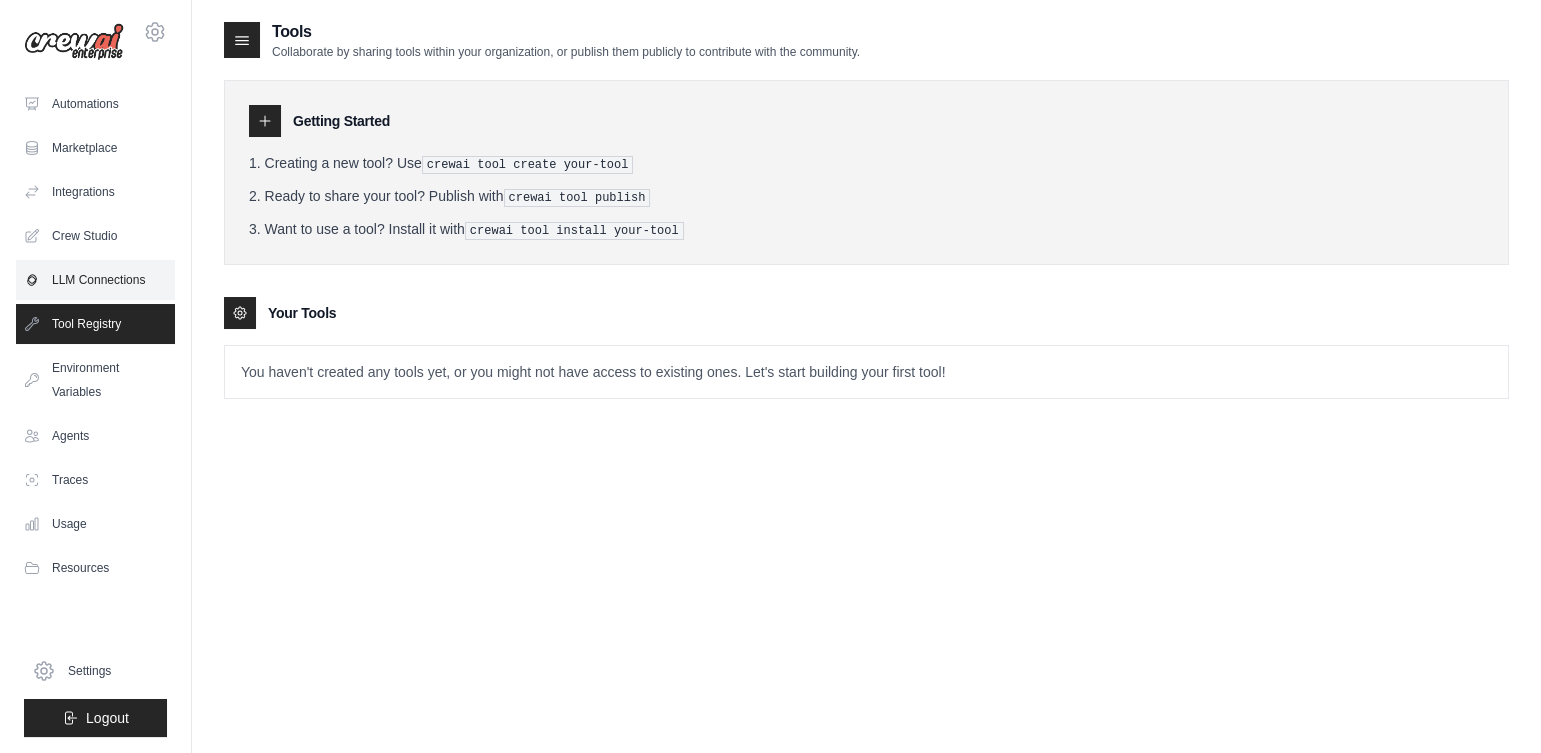 click on "LLM Connections" at bounding box center [95, 280] 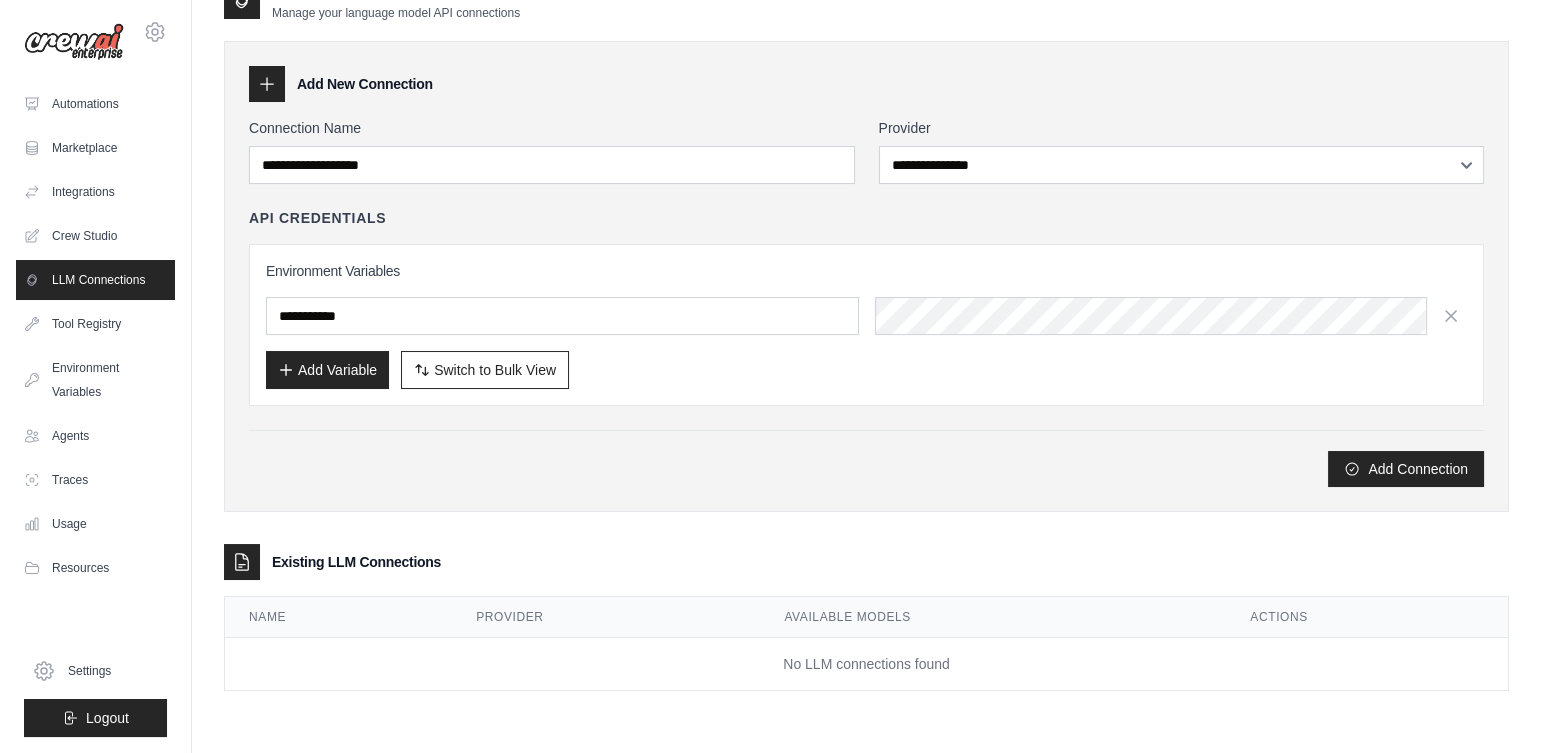 scroll, scrollTop: 0, scrollLeft: 0, axis: both 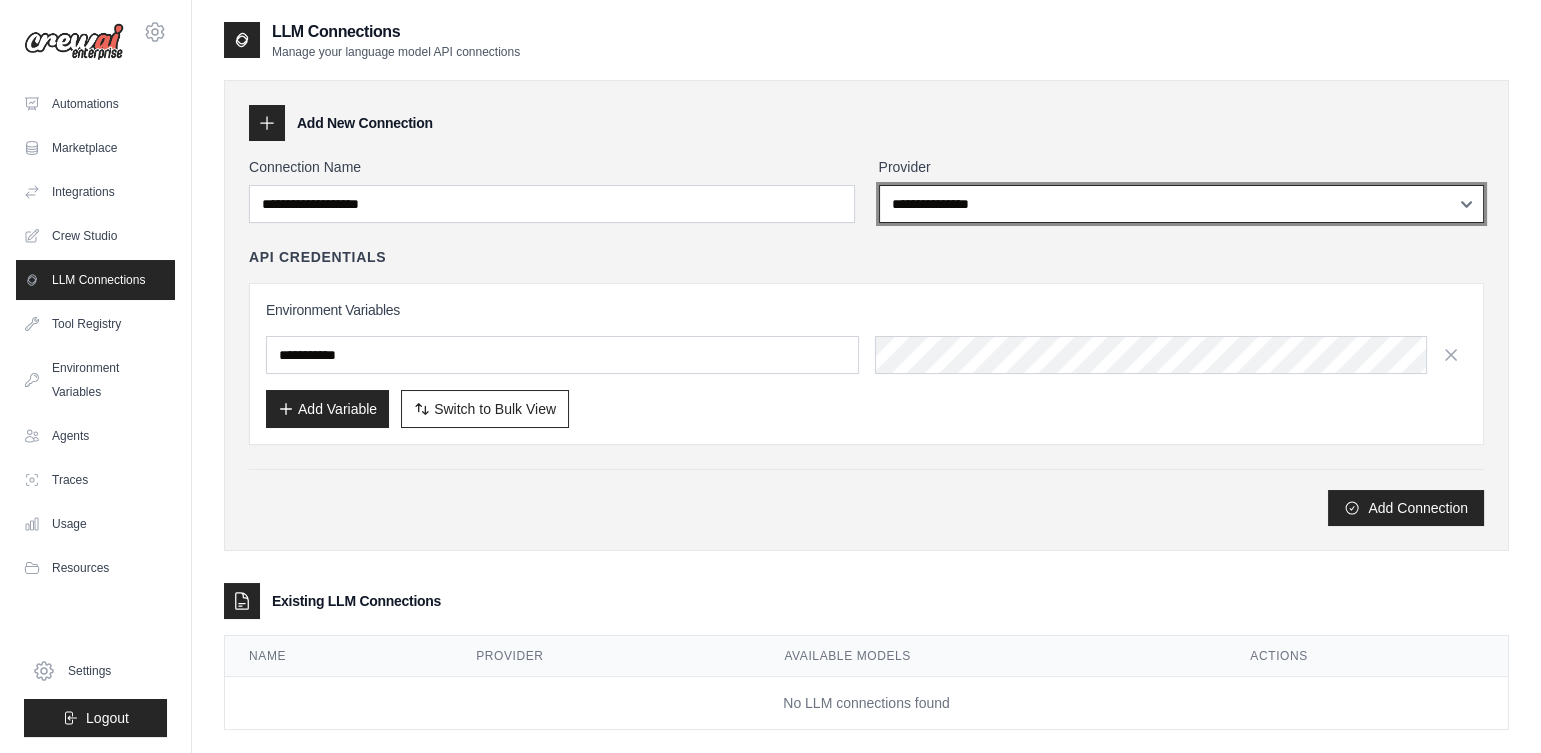 click on "**********" at bounding box center (1182, 204) 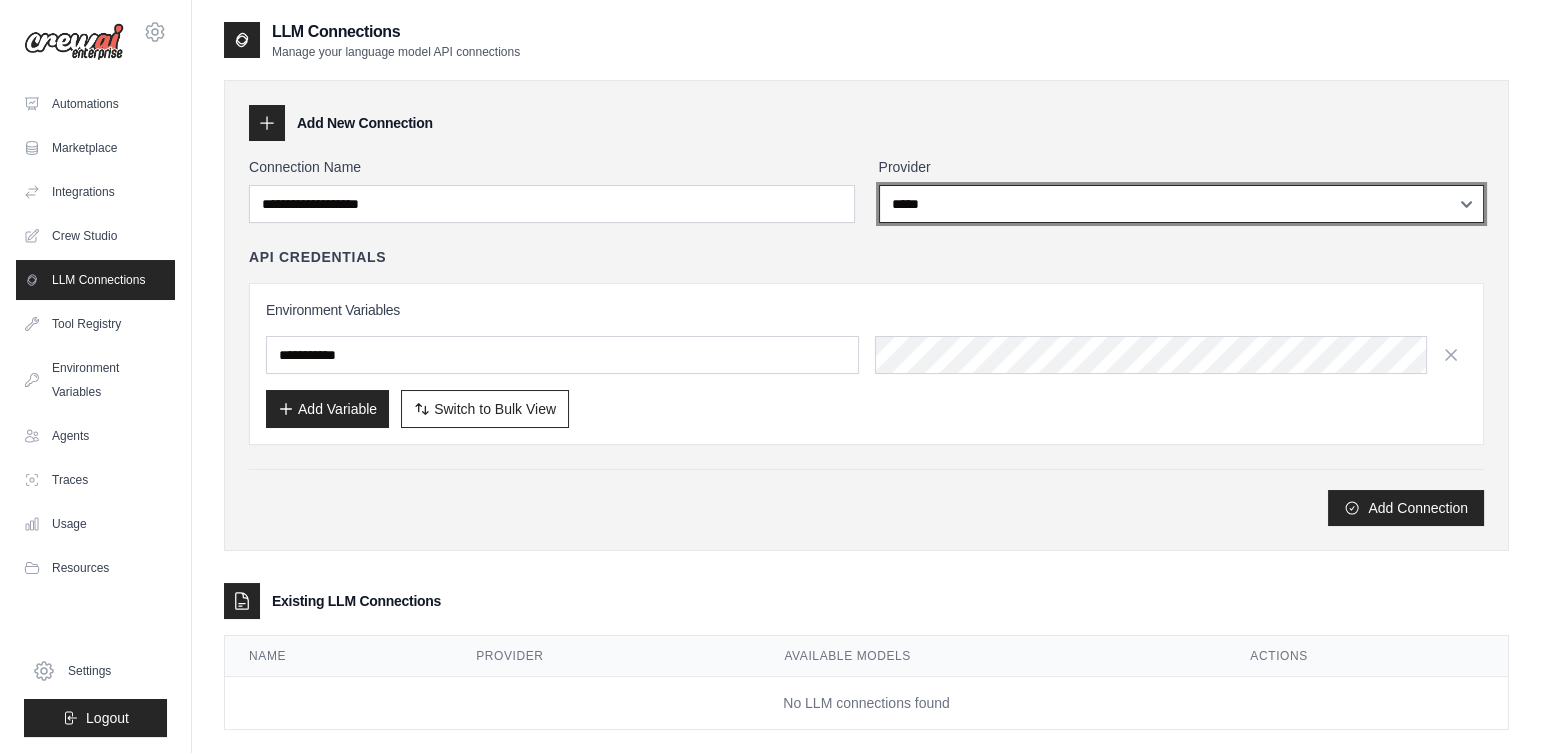 click on "**********" at bounding box center (1182, 204) 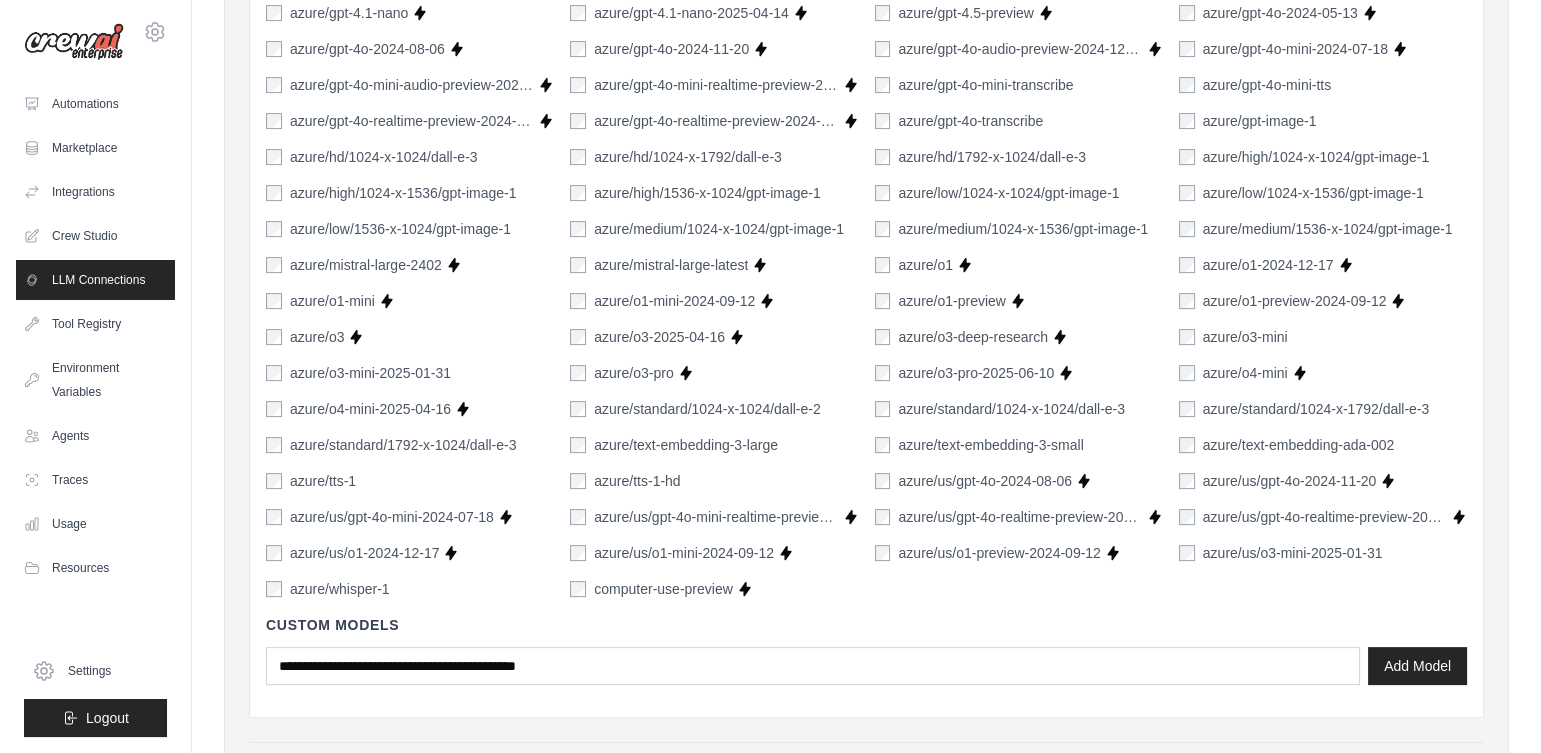 scroll, scrollTop: 999, scrollLeft: 0, axis: vertical 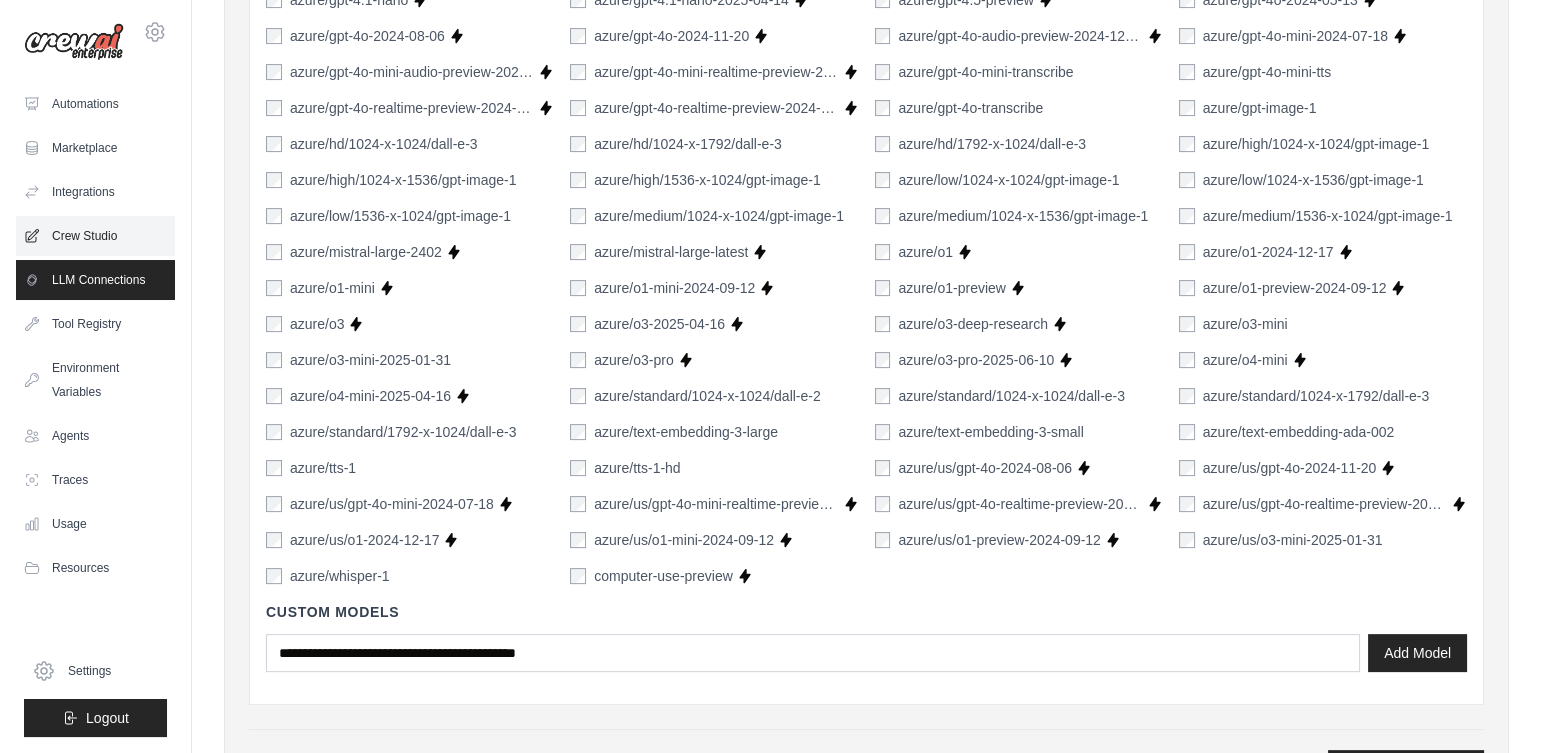 click on "Crew Studio" at bounding box center [95, 236] 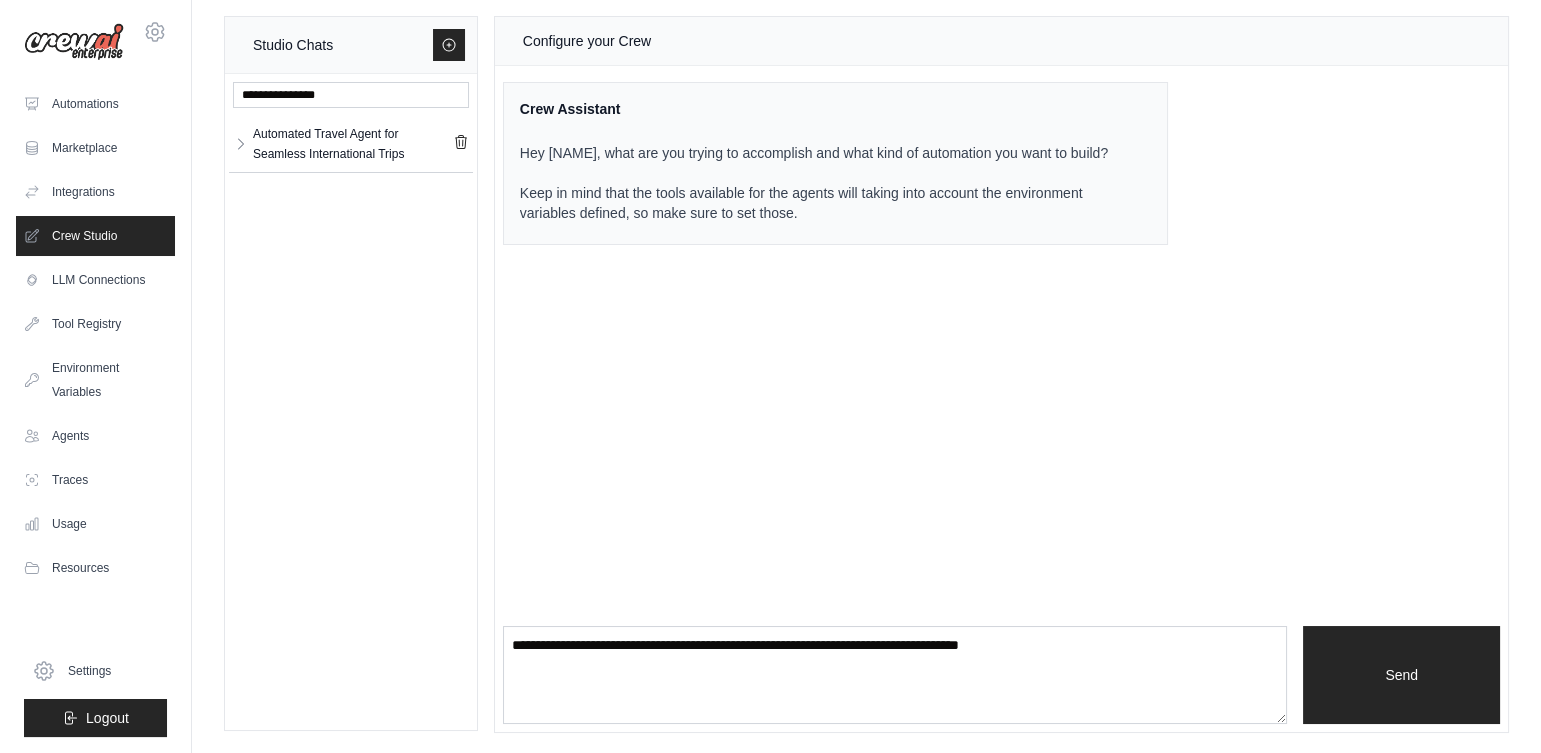 scroll, scrollTop: 0, scrollLeft: 0, axis: both 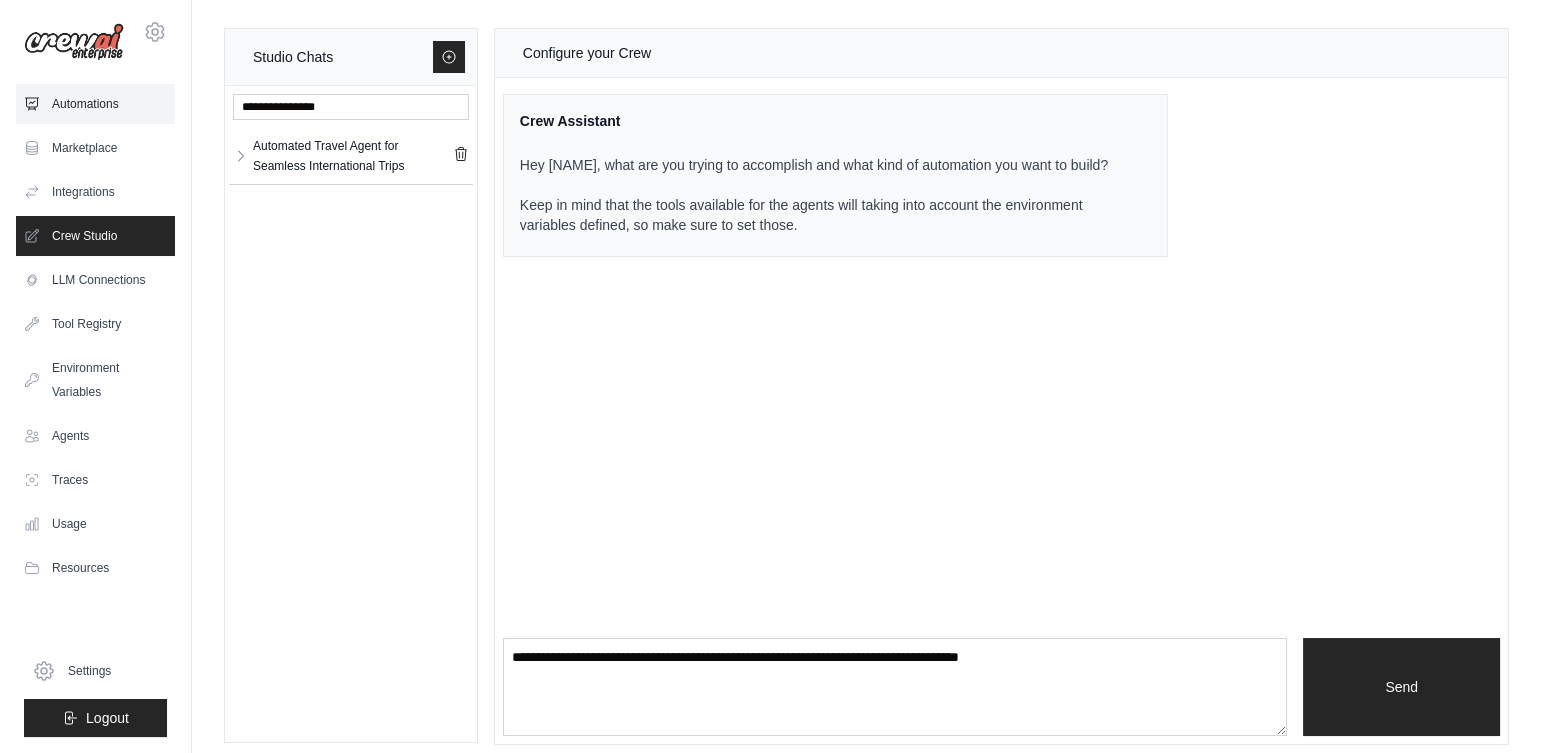 click on "Automations" at bounding box center [95, 104] 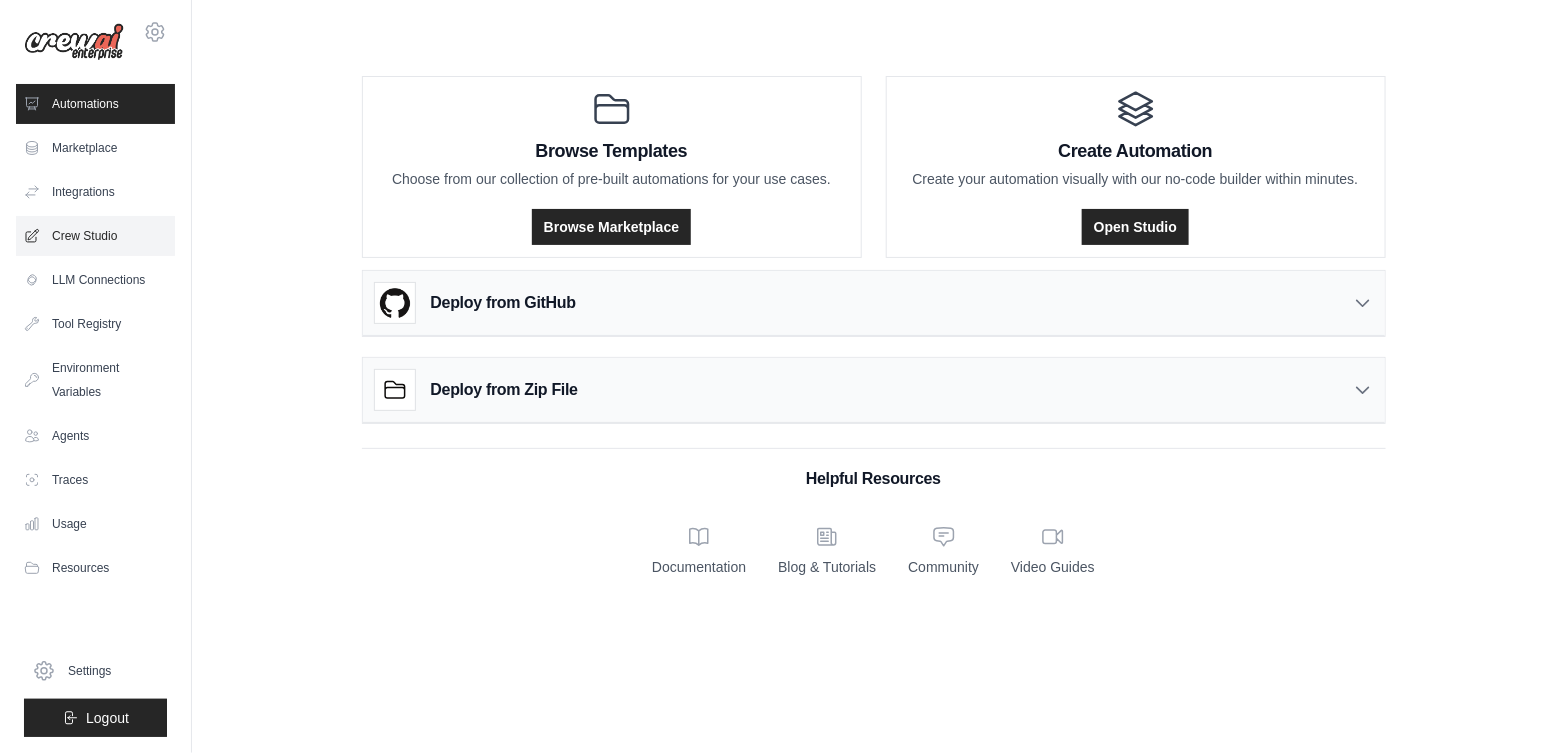 click on "Crew Studio" at bounding box center [95, 236] 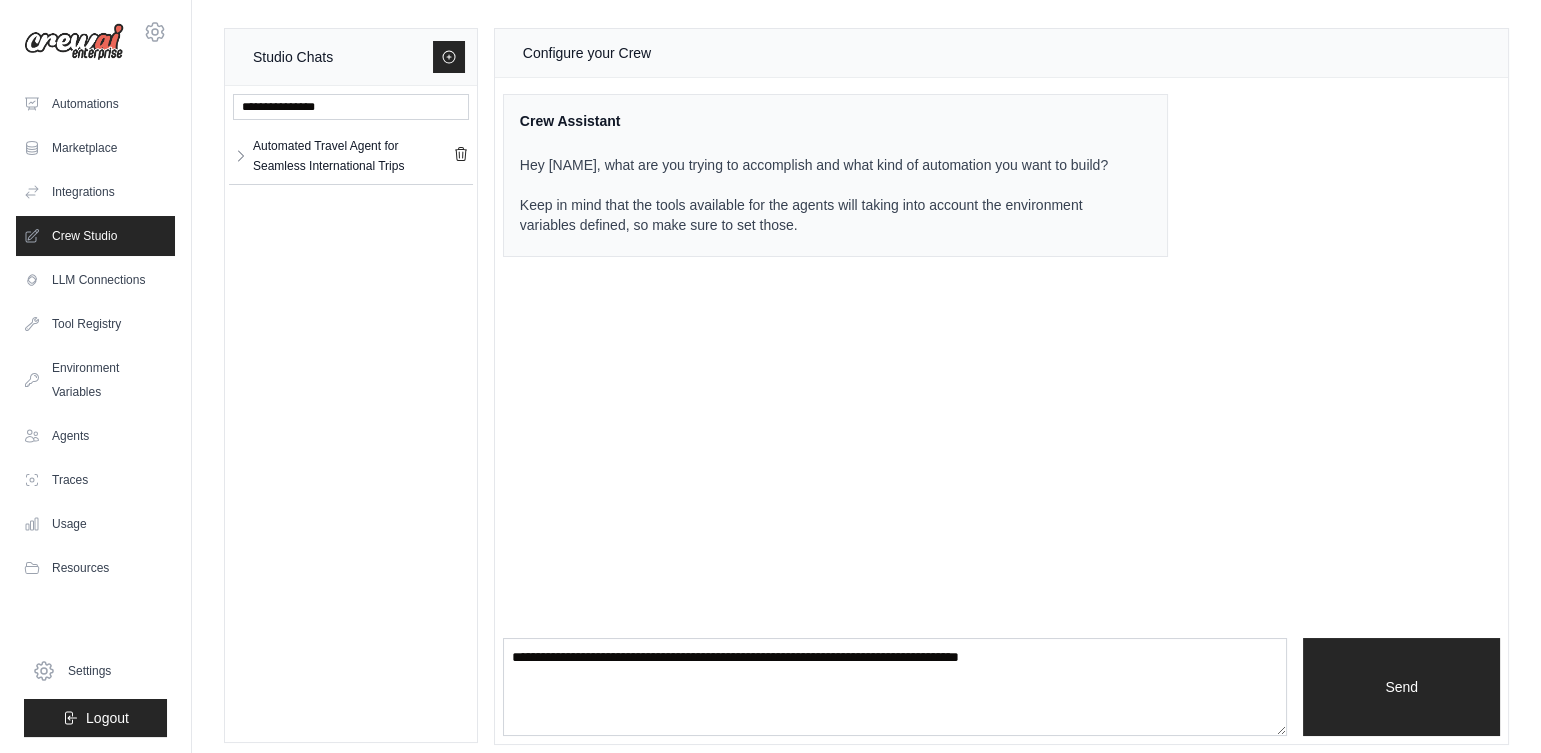 click on "Automated Travel Agent for Seamless International Trips" at bounding box center [353, 156] 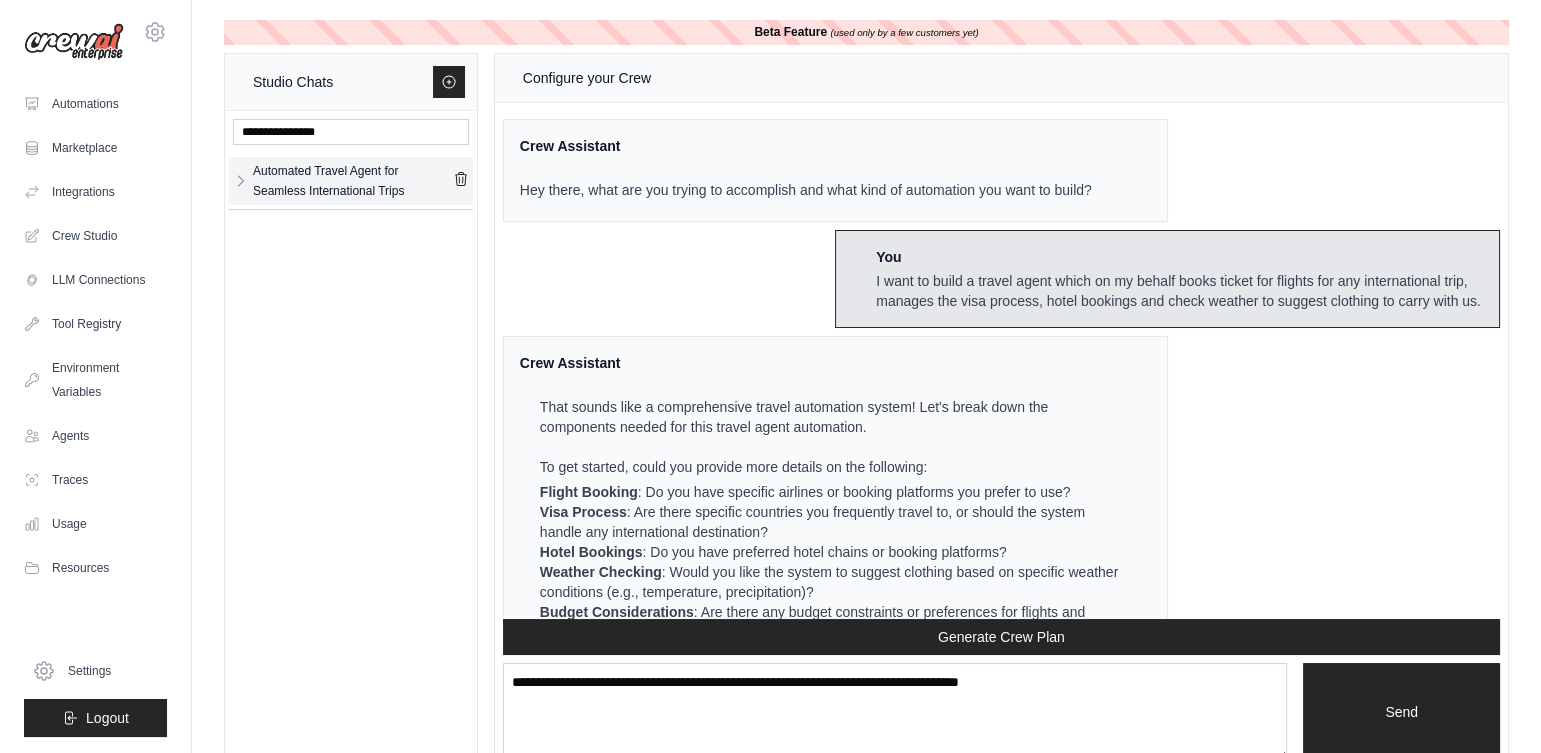 scroll, scrollTop: 2533, scrollLeft: 0, axis: vertical 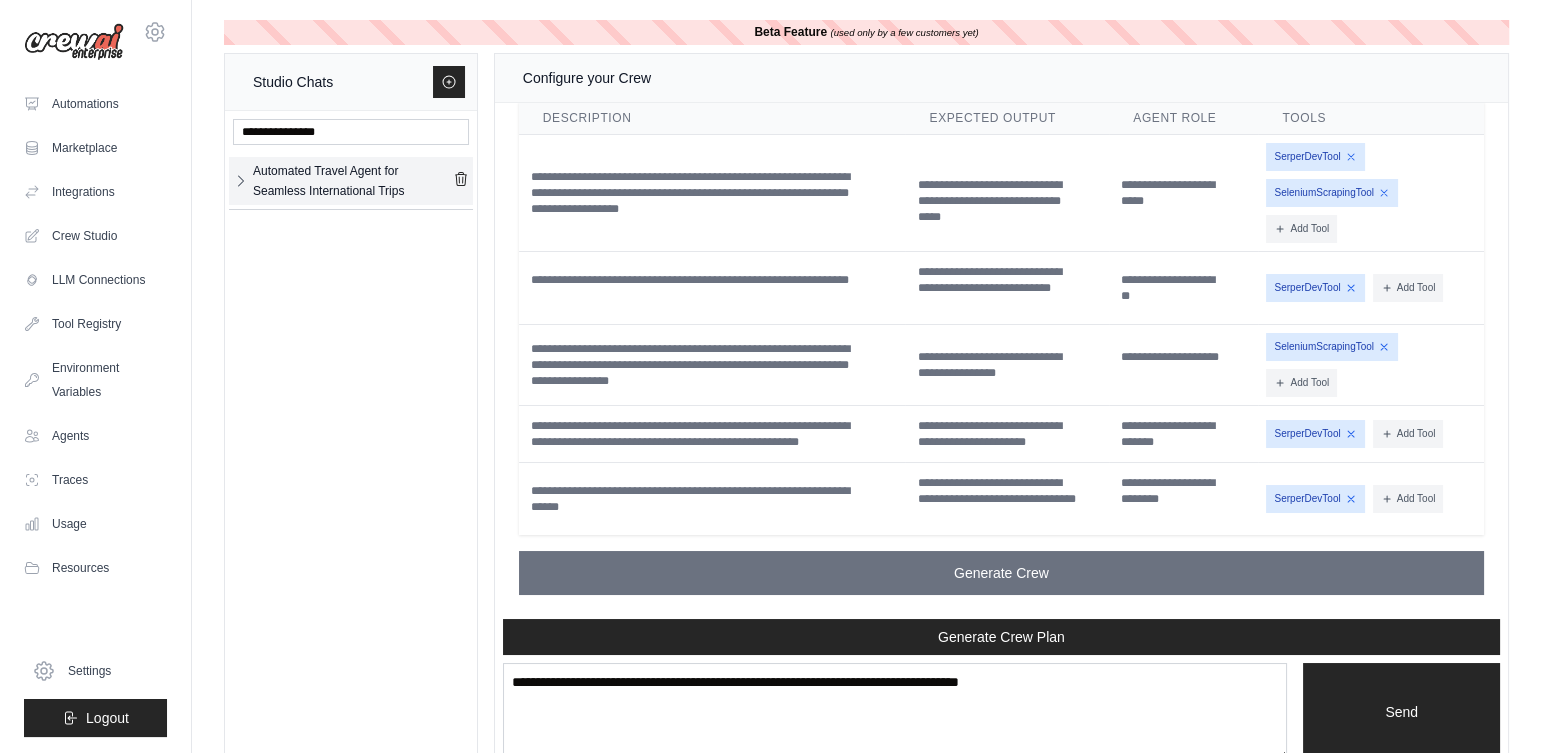 click 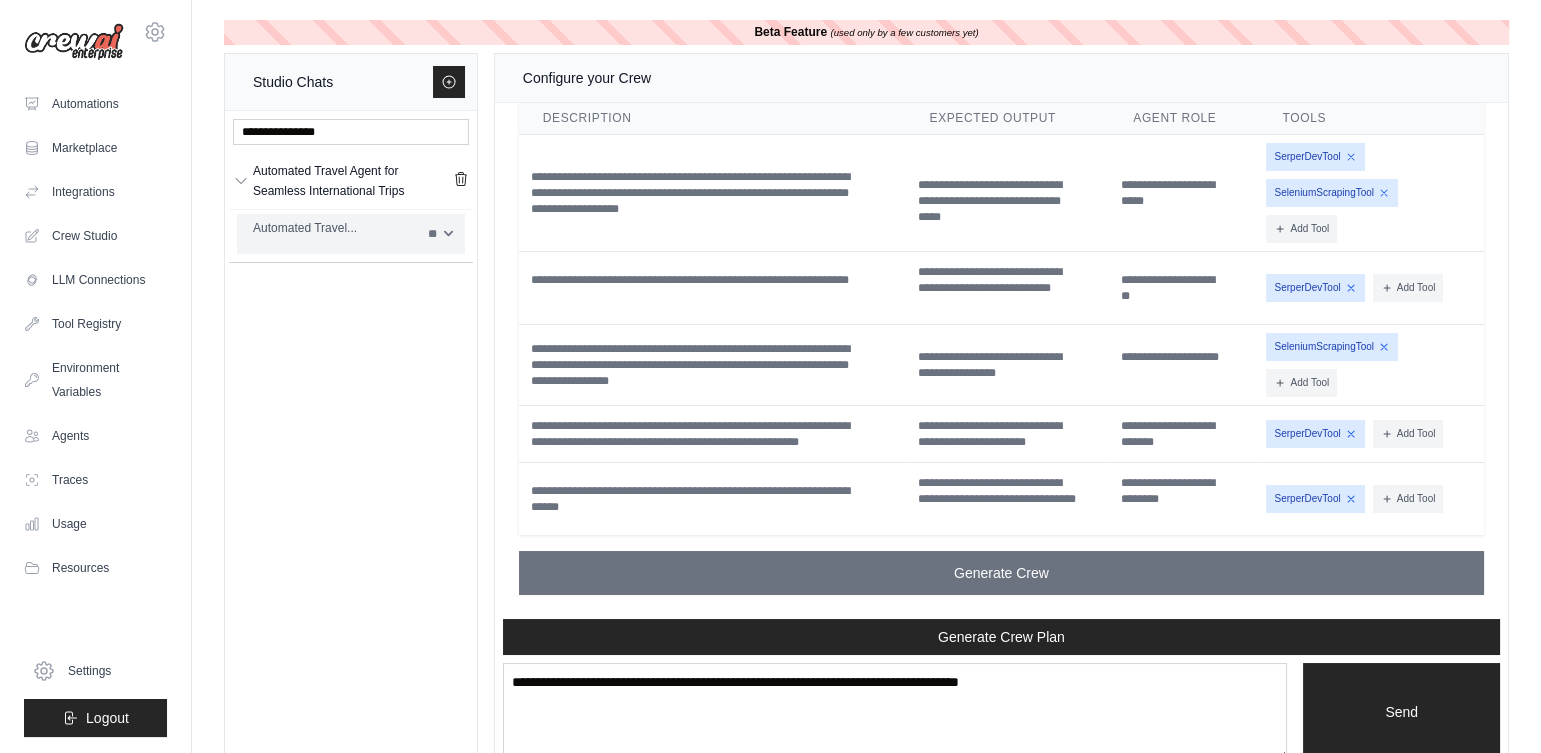 click on "Automated Travel..." at bounding box center (334, 234) 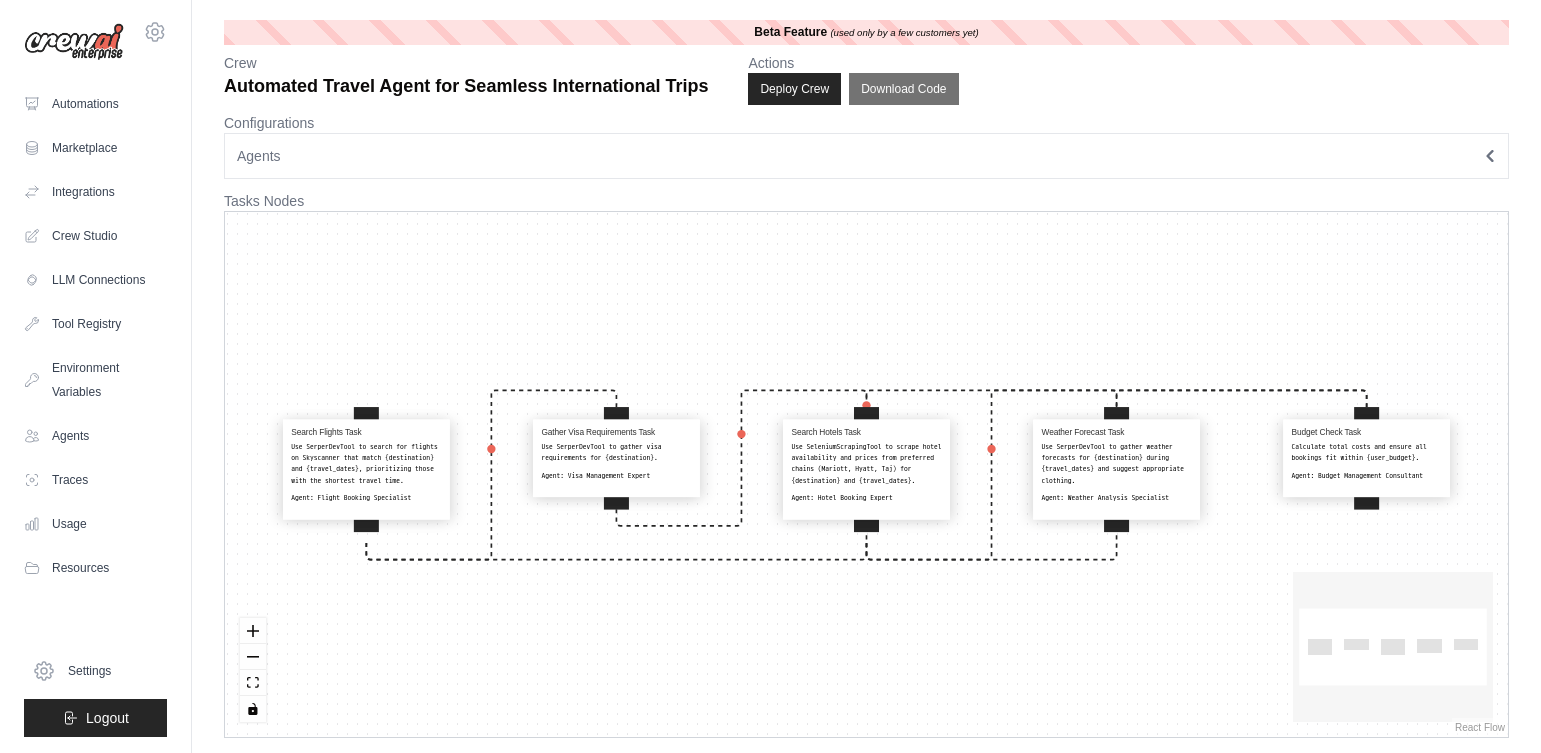 scroll, scrollTop: 0, scrollLeft: 0, axis: both 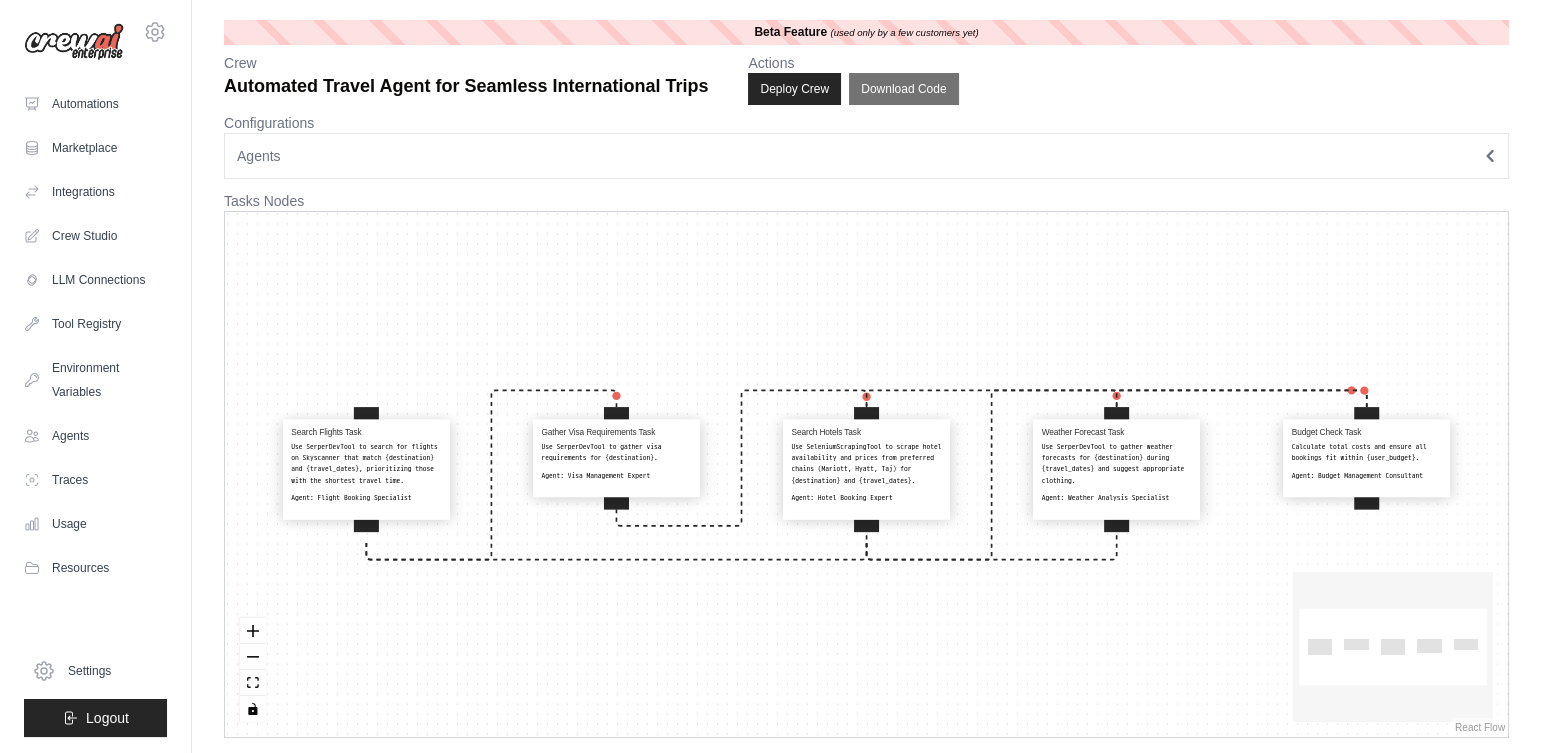 click on "React Flow mini map" 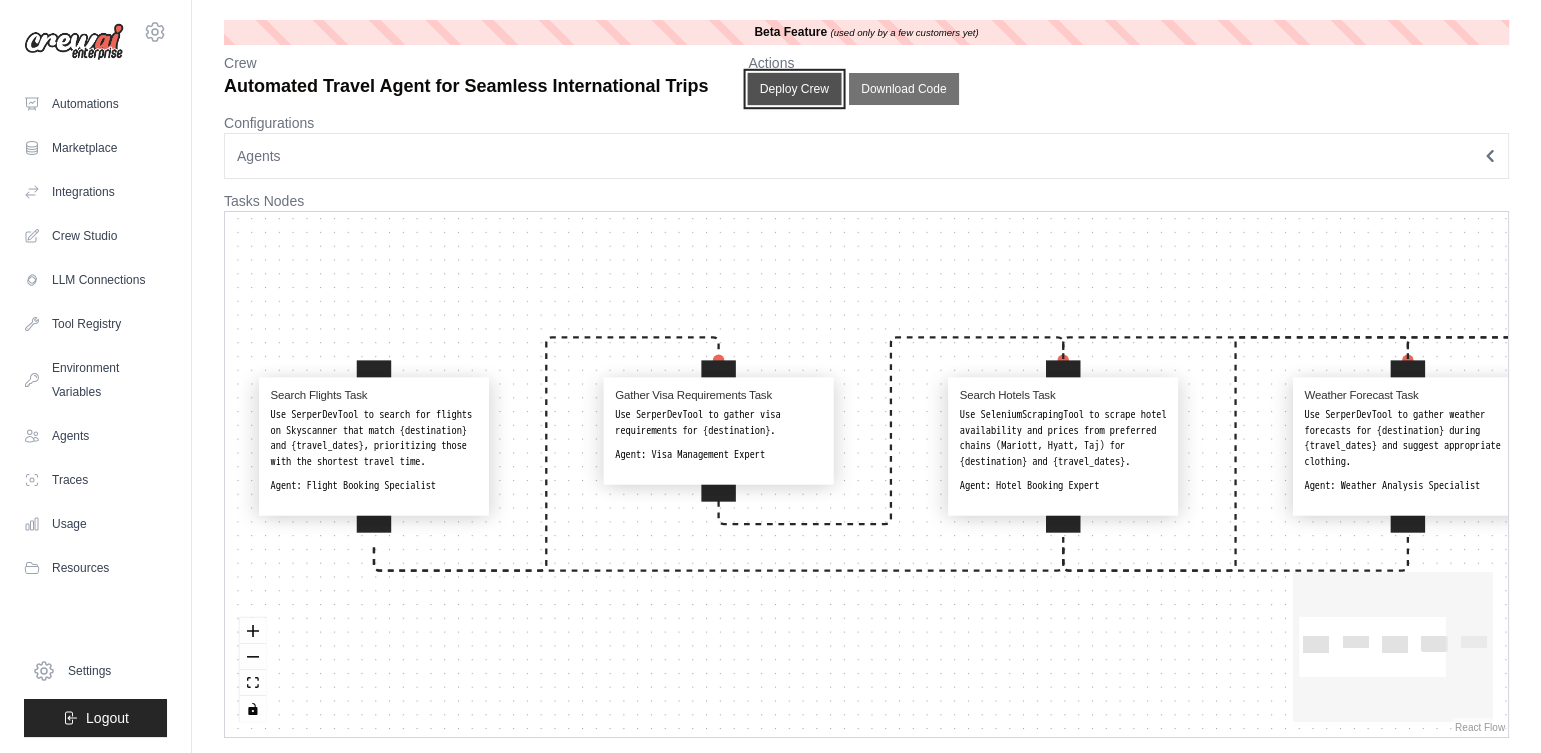 click on "Deploy Crew" at bounding box center (795, 89) 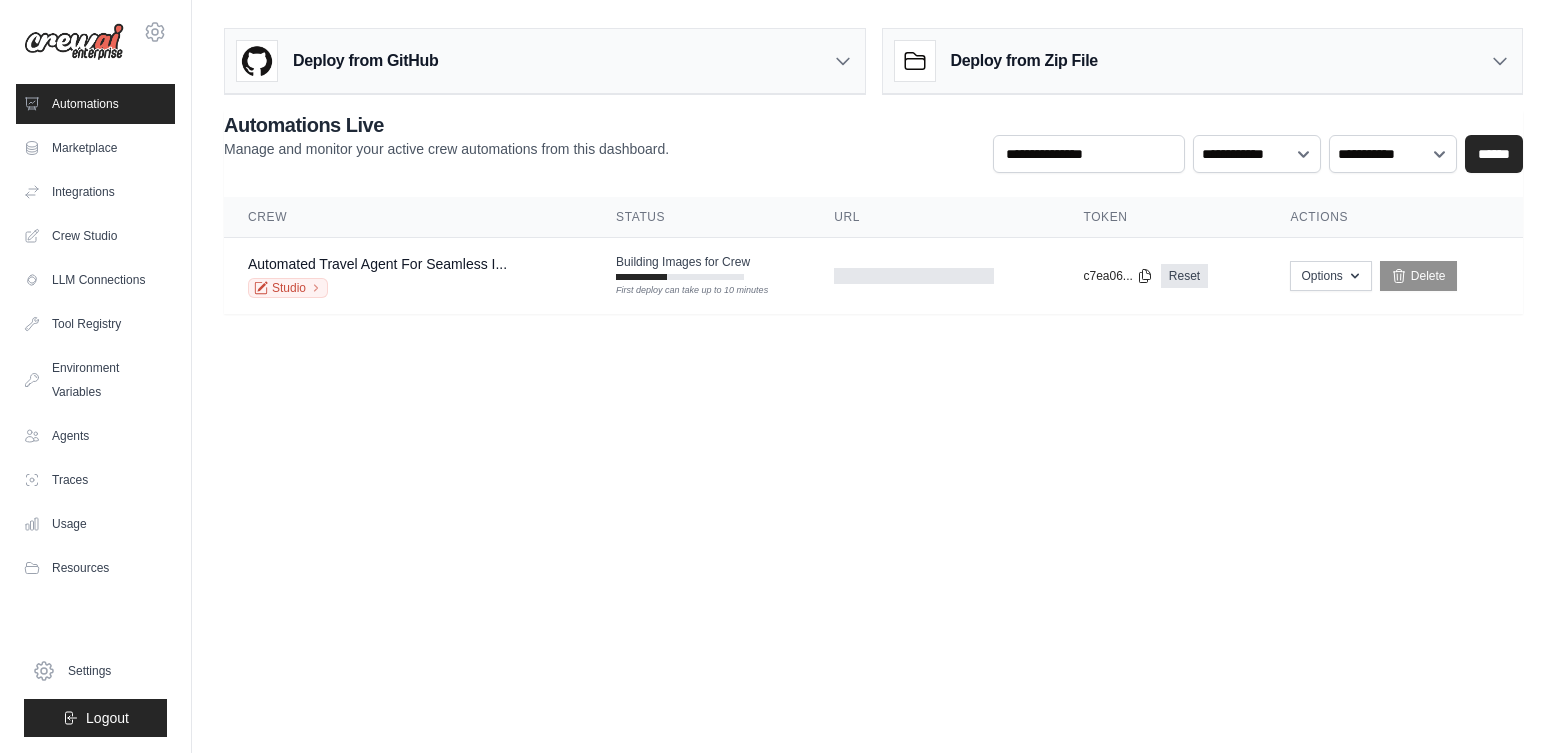 scroll, scrollTop: 0, scrollLeft: 0, axis: both 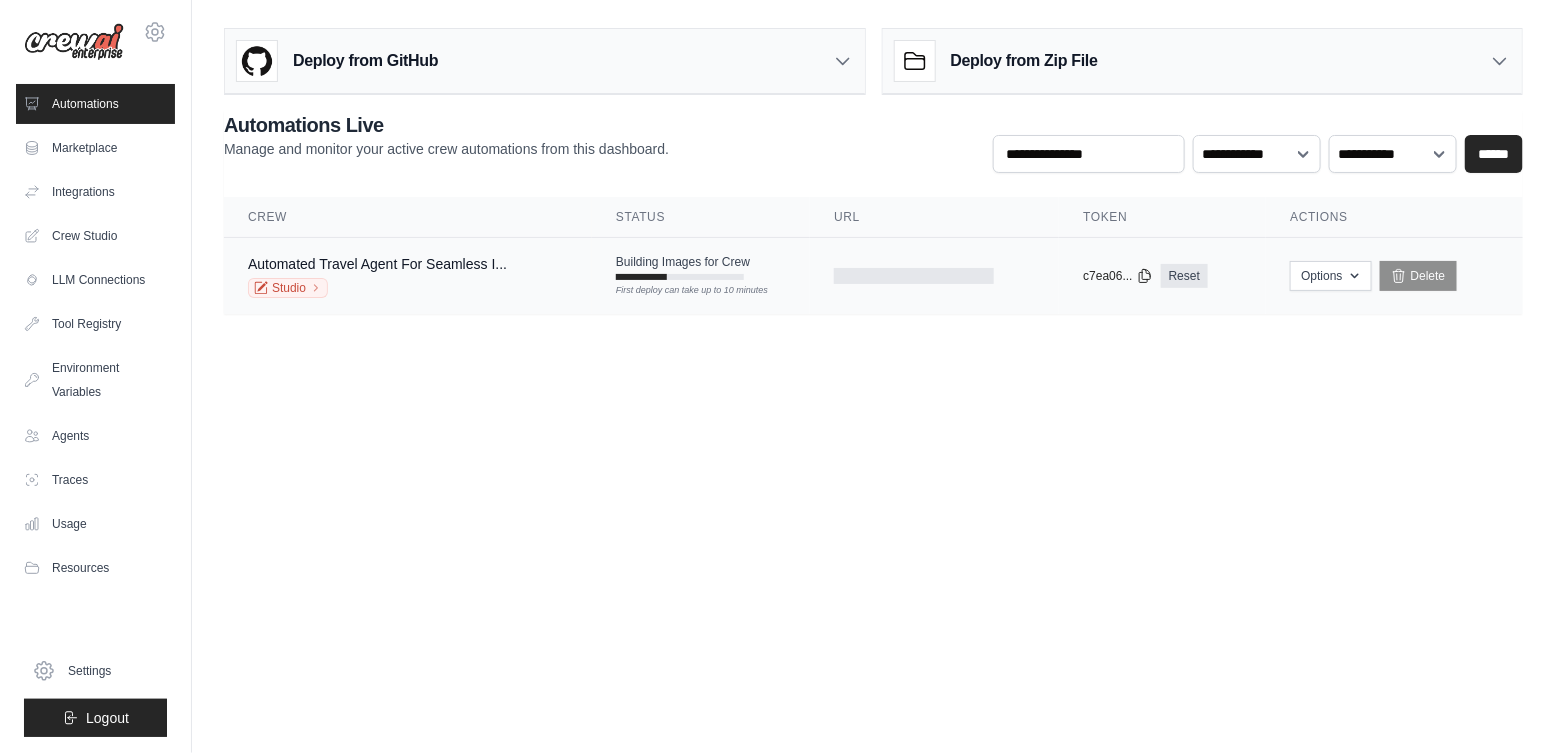 click on "Building Images for Crew
First deploy can take up to 10 minutes" at bounding box center (683, 267) 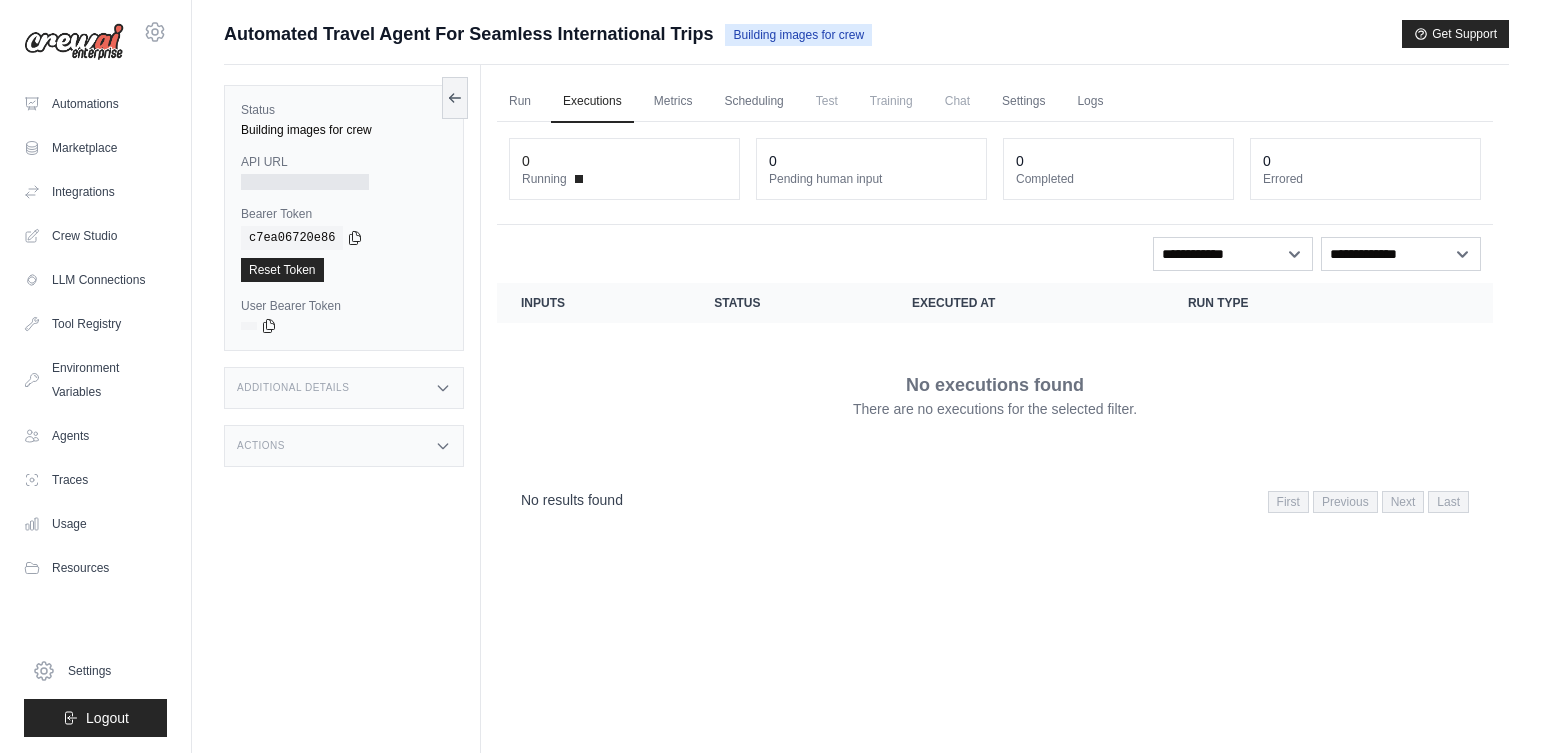 scroll, scrollTop: 0, scrollLeft: 0, axis: both 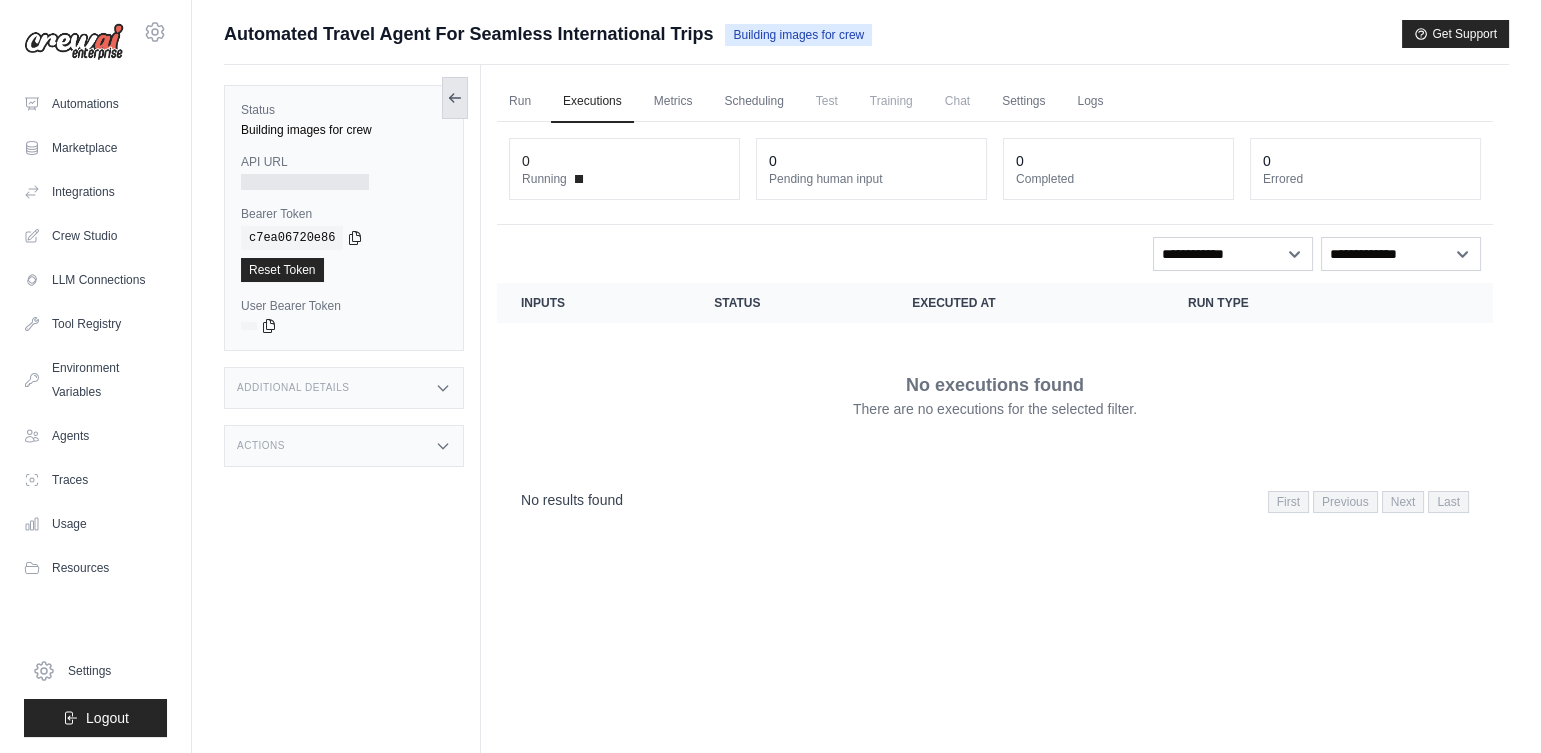 click 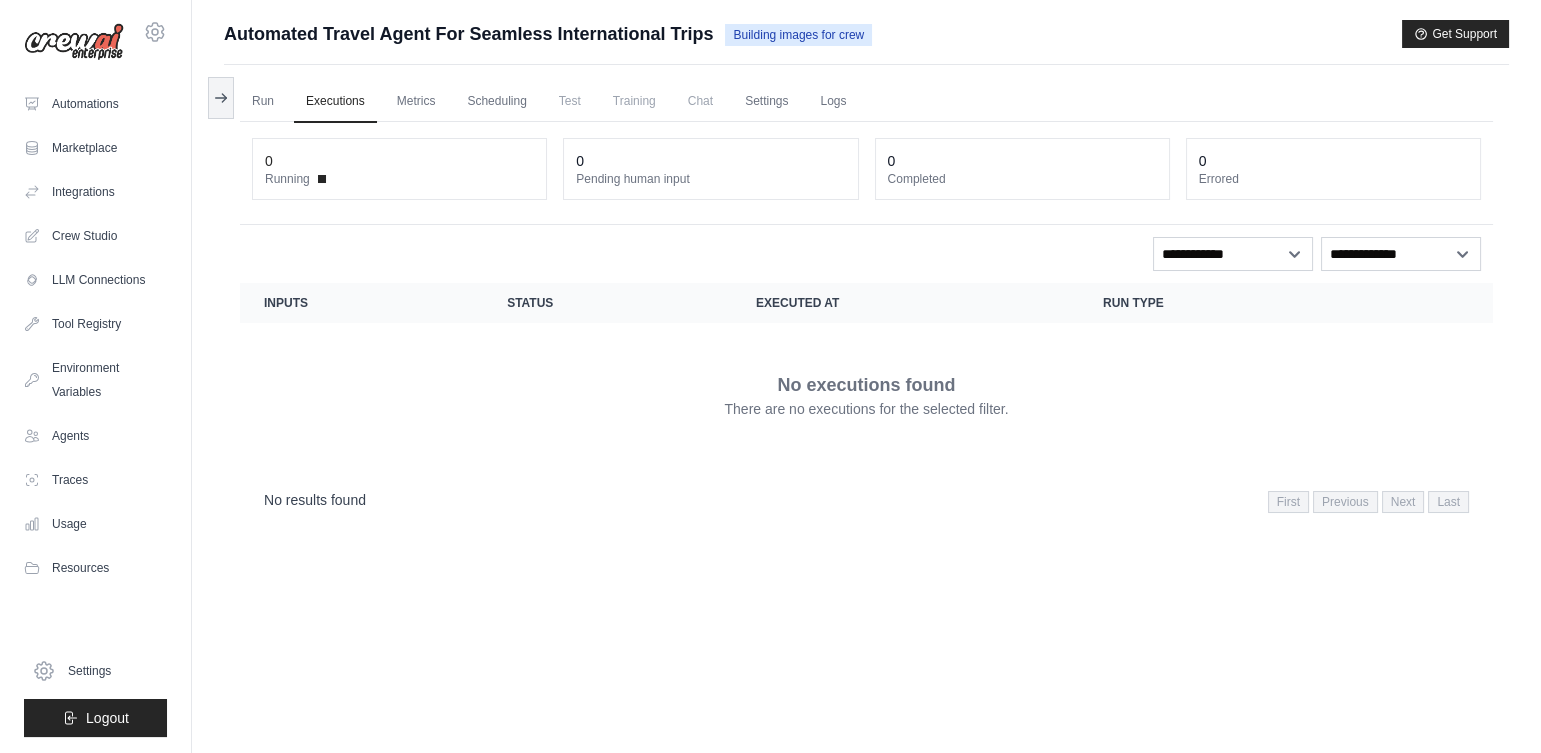click on "Run
Executions
Metrics
Scheduling
Test
Training
Chat
Settings
Logs
0
Running
0
Pending human input
0" at bounding box center (866, 441) 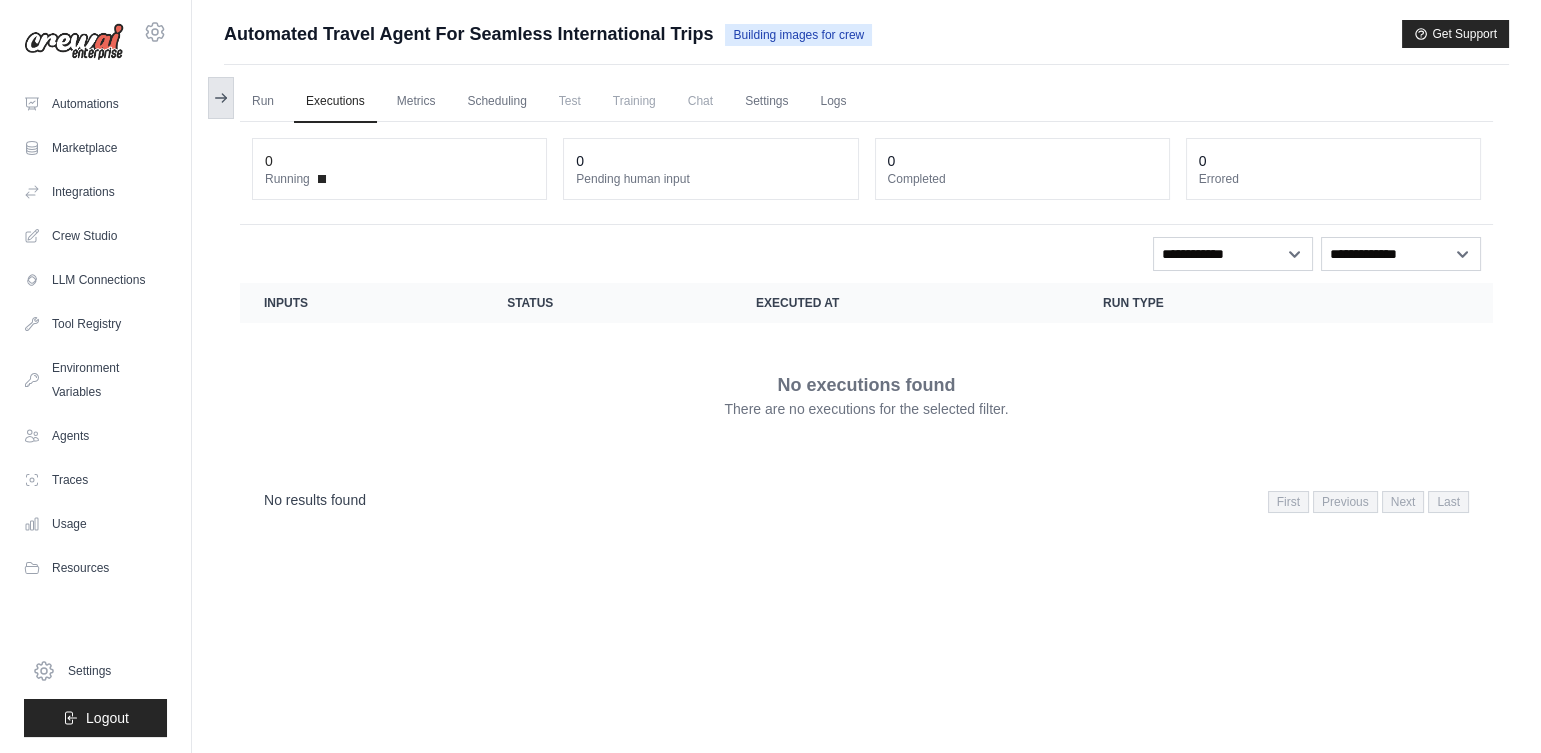 click 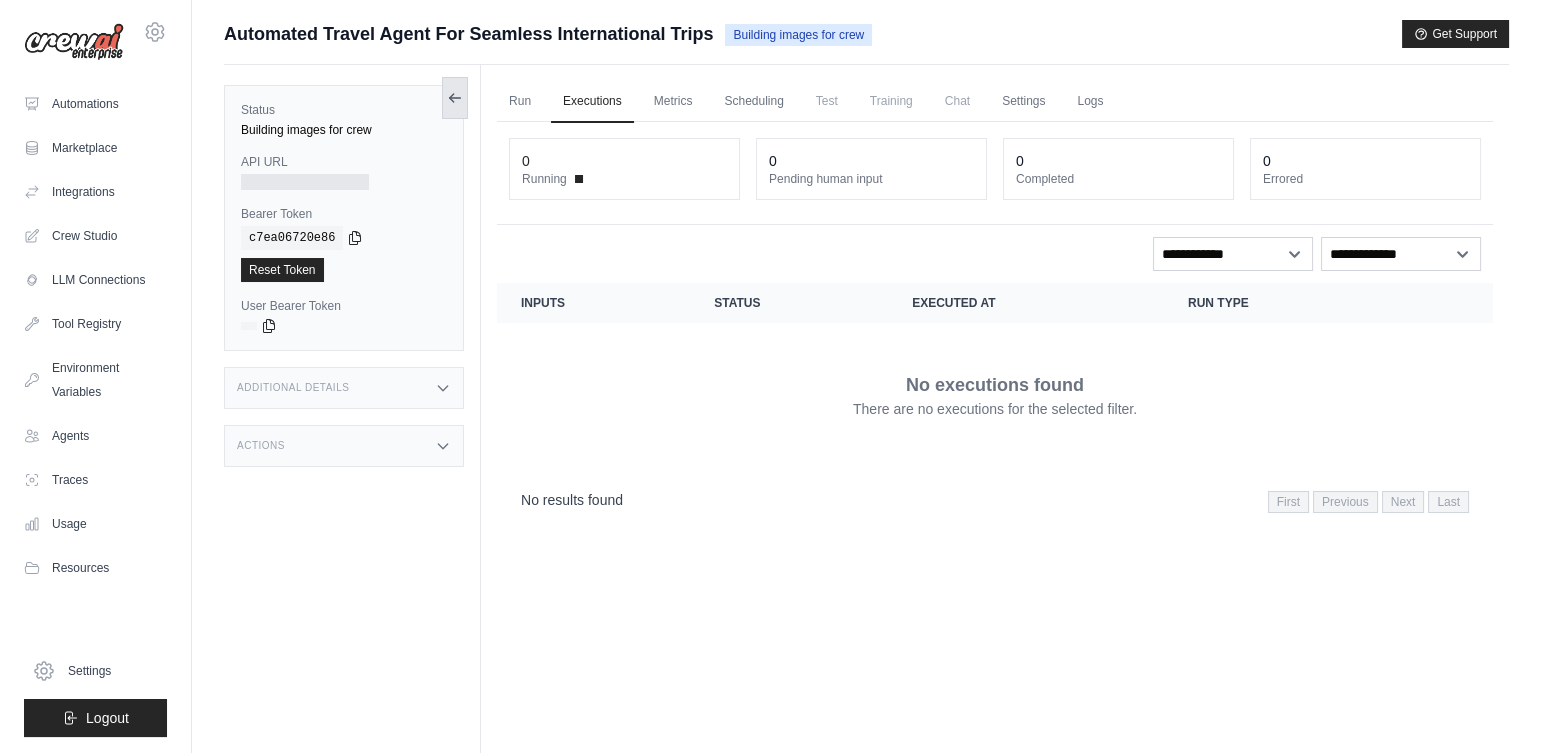 click at bounding box center (455, 98) 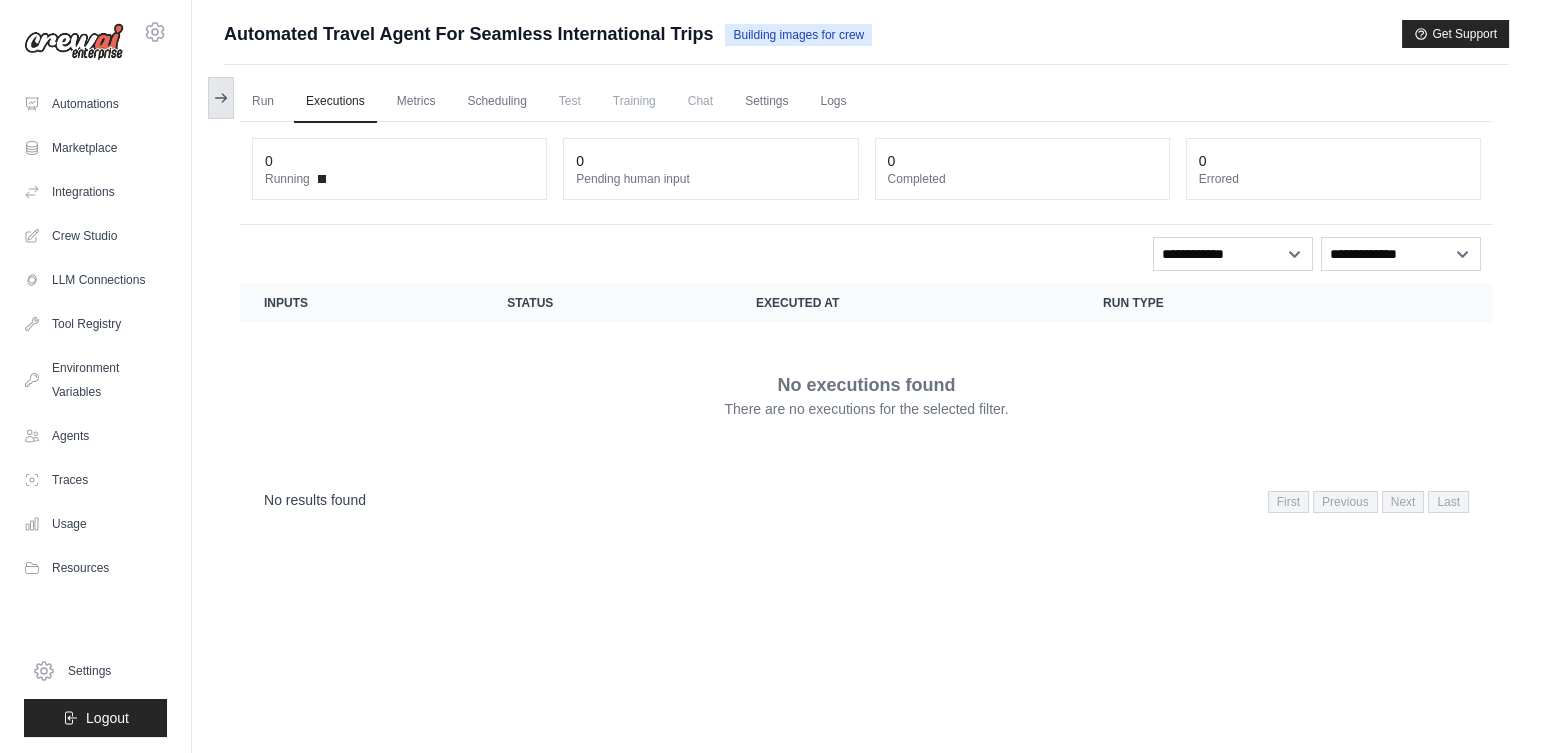 click at bounding box center [221, 98] 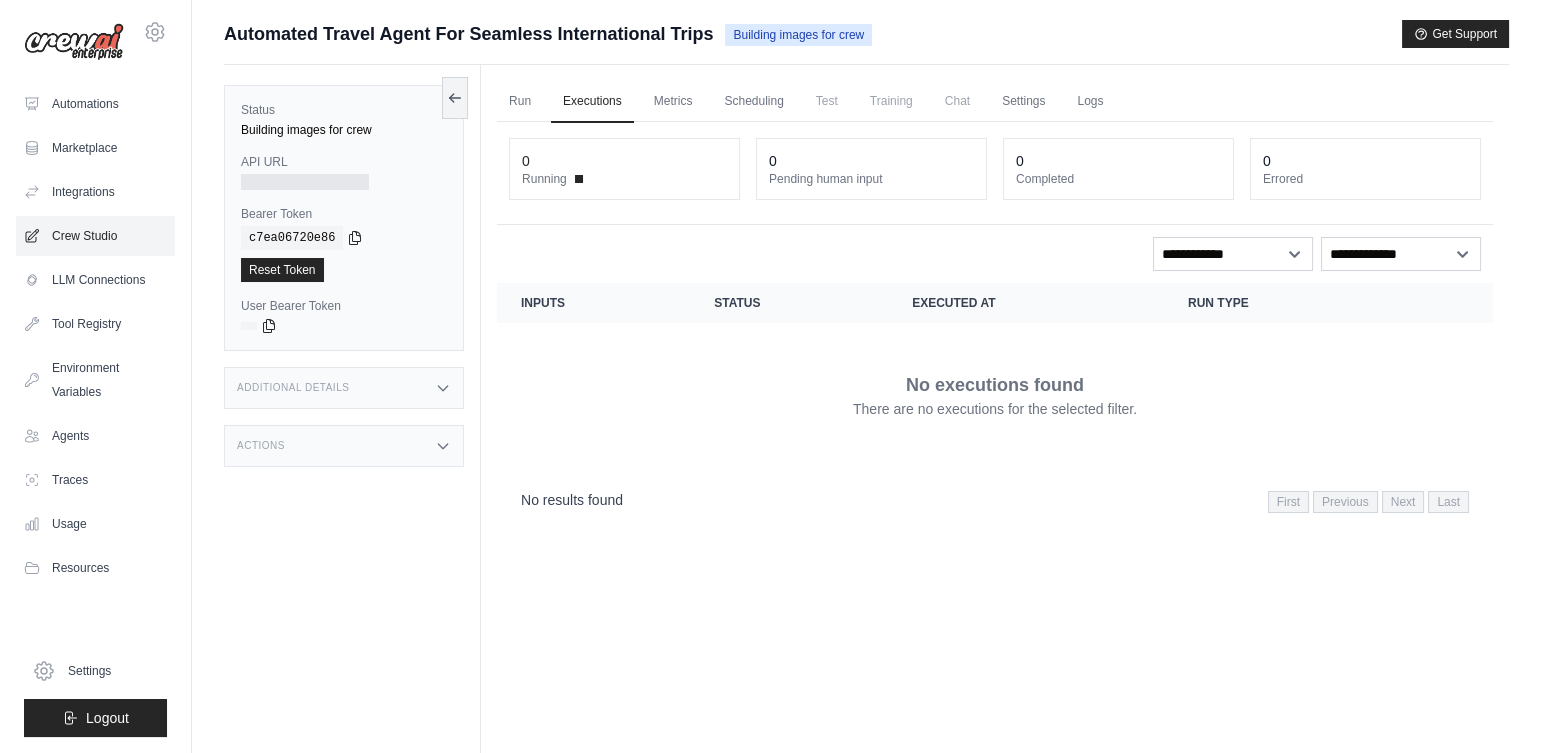 click on "Crew Studio" at bounding box center (95, 236) 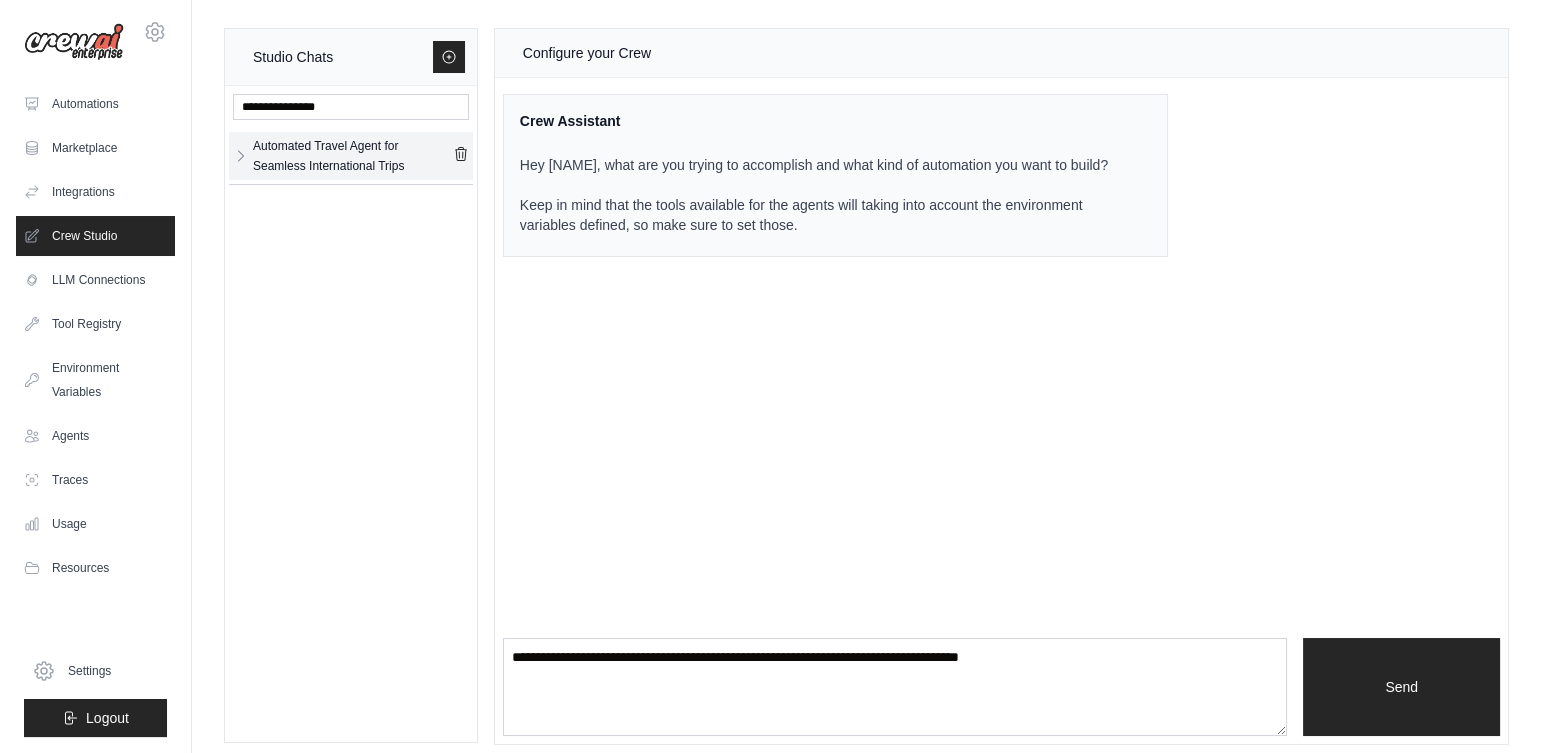 click on "Automated Travel Agent for Seamless International Trips" at bounding box center (351, 156) 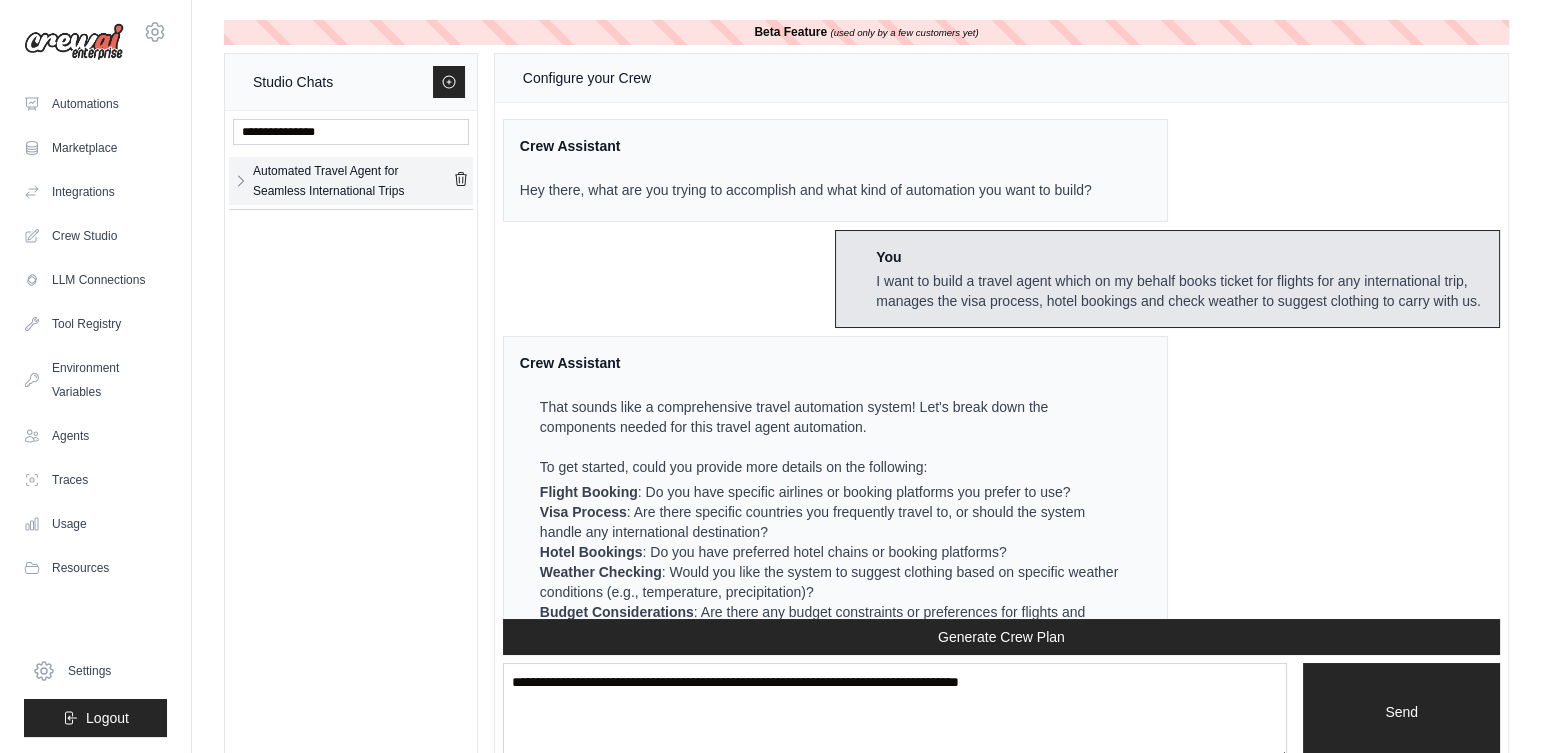 scroll, scrollTop: 2533, scrollLeft: 0, axis: vertical 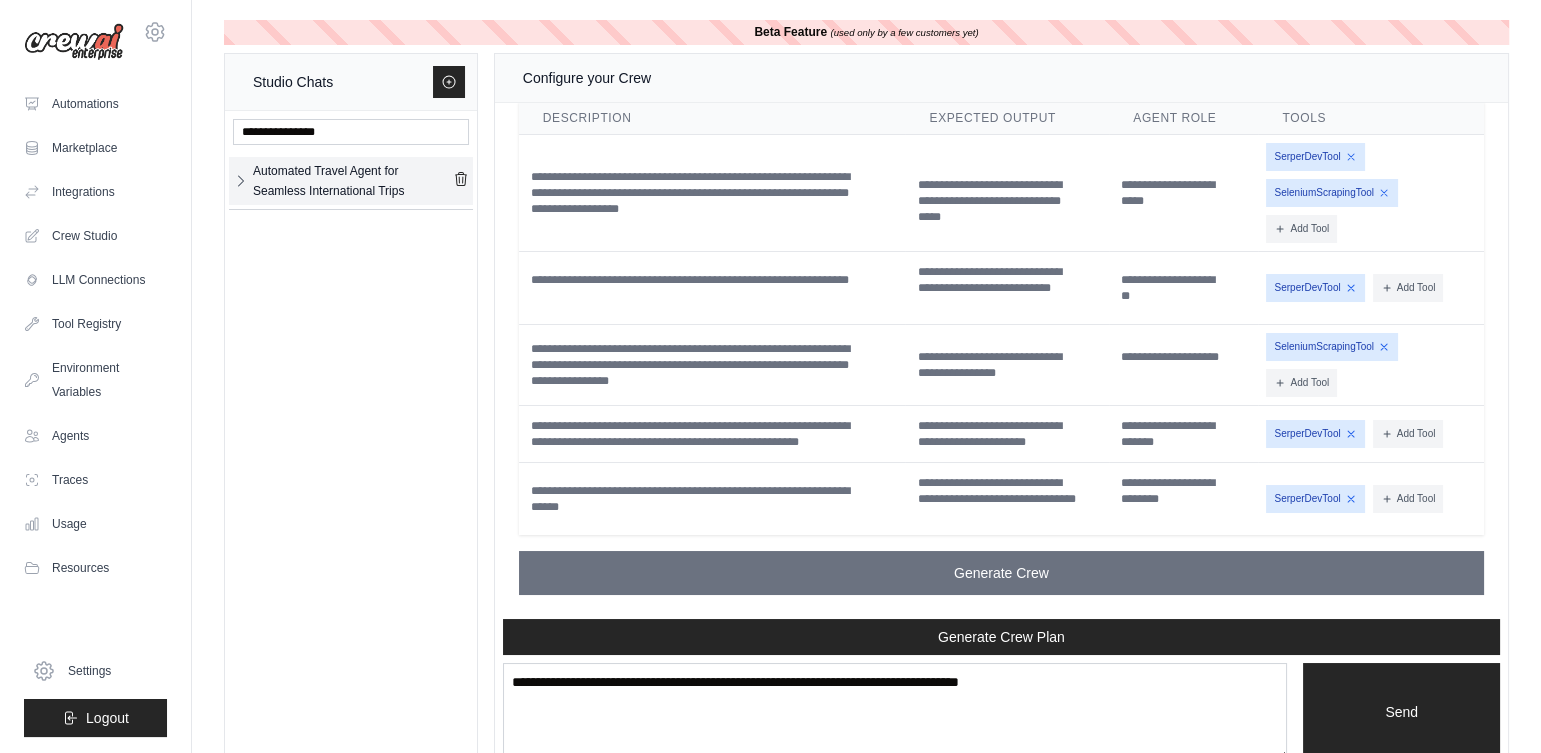 click 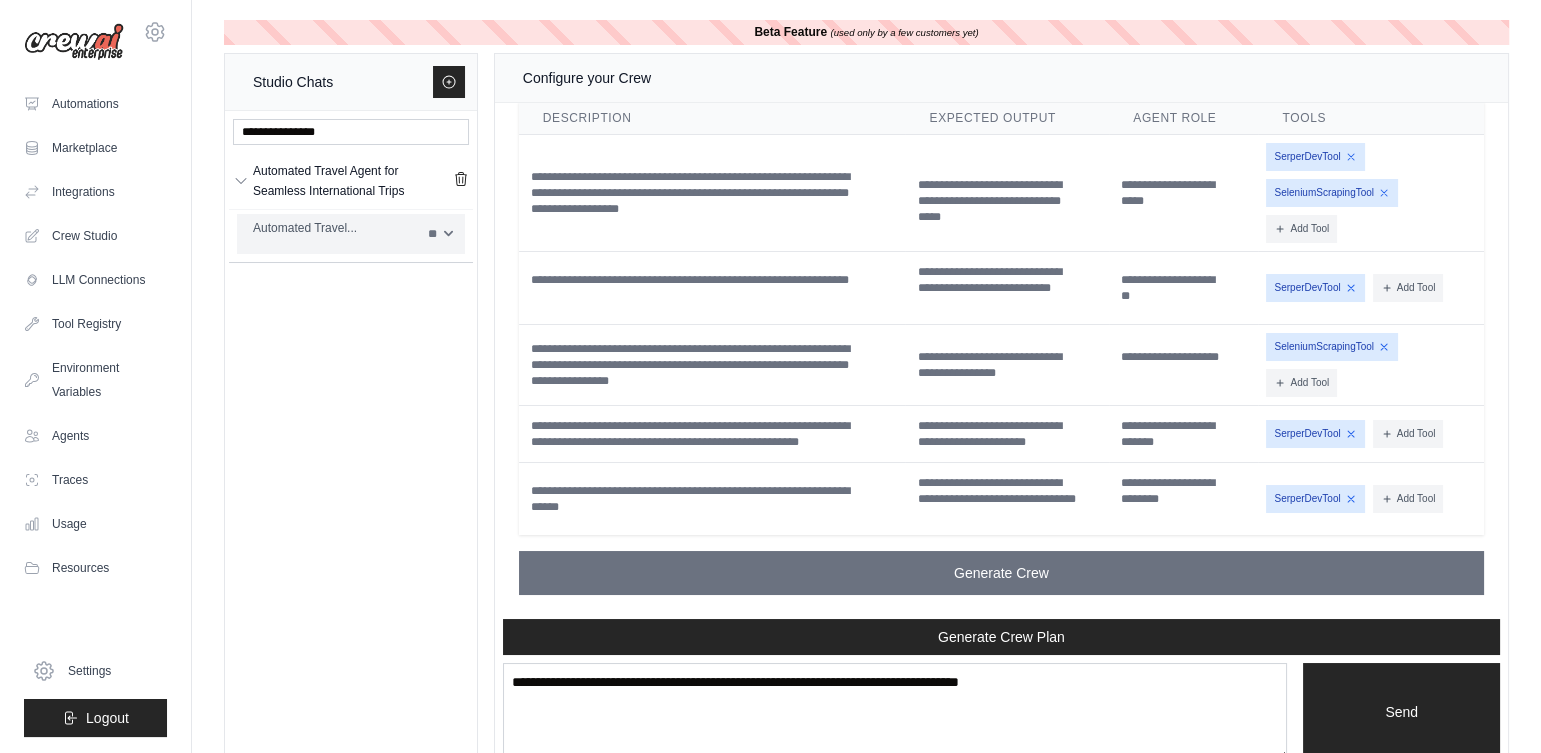 click on "Automated Travel..." at bounding box center (334, 228) 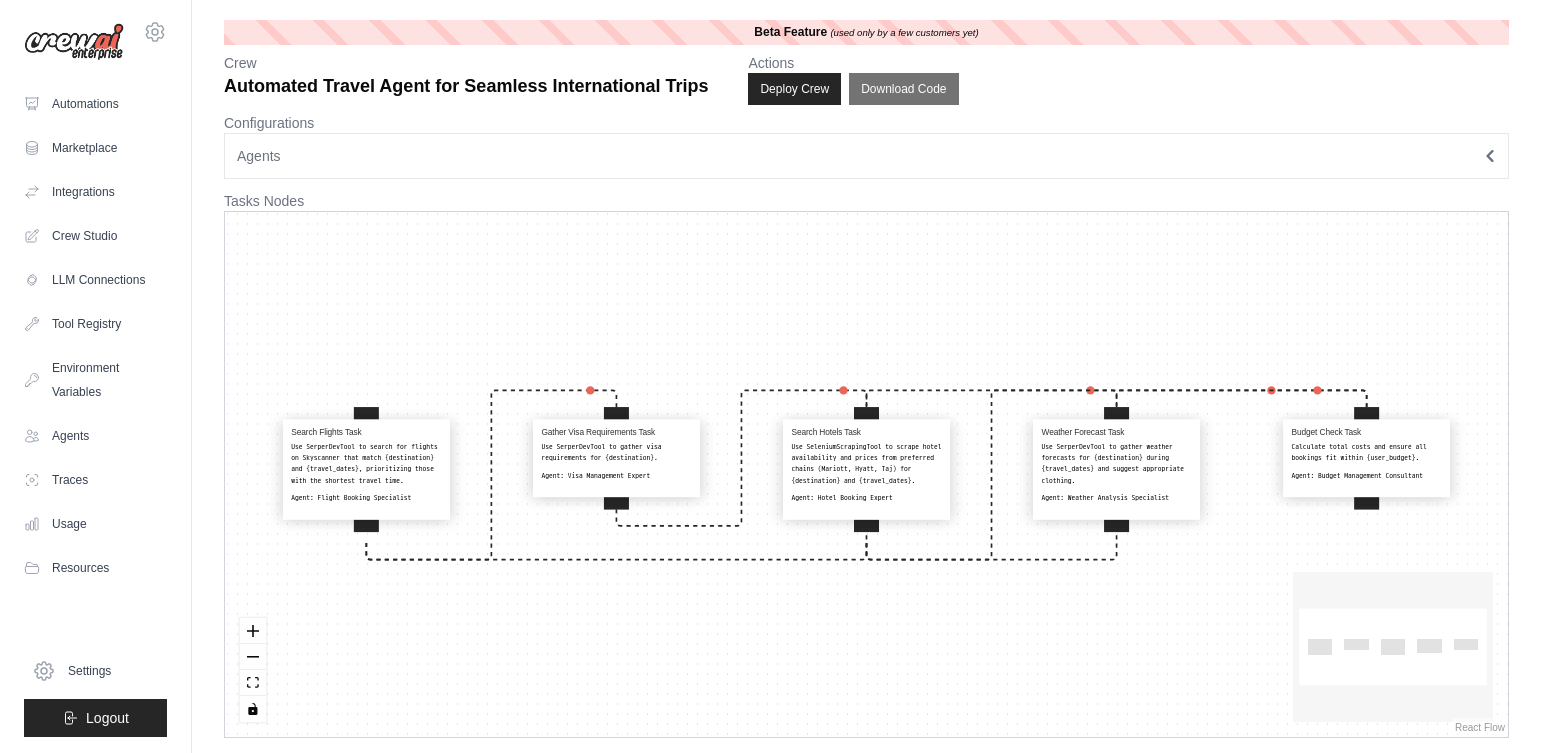 scroll, scrollTop: 0, scrollLeft: 0, axis: both 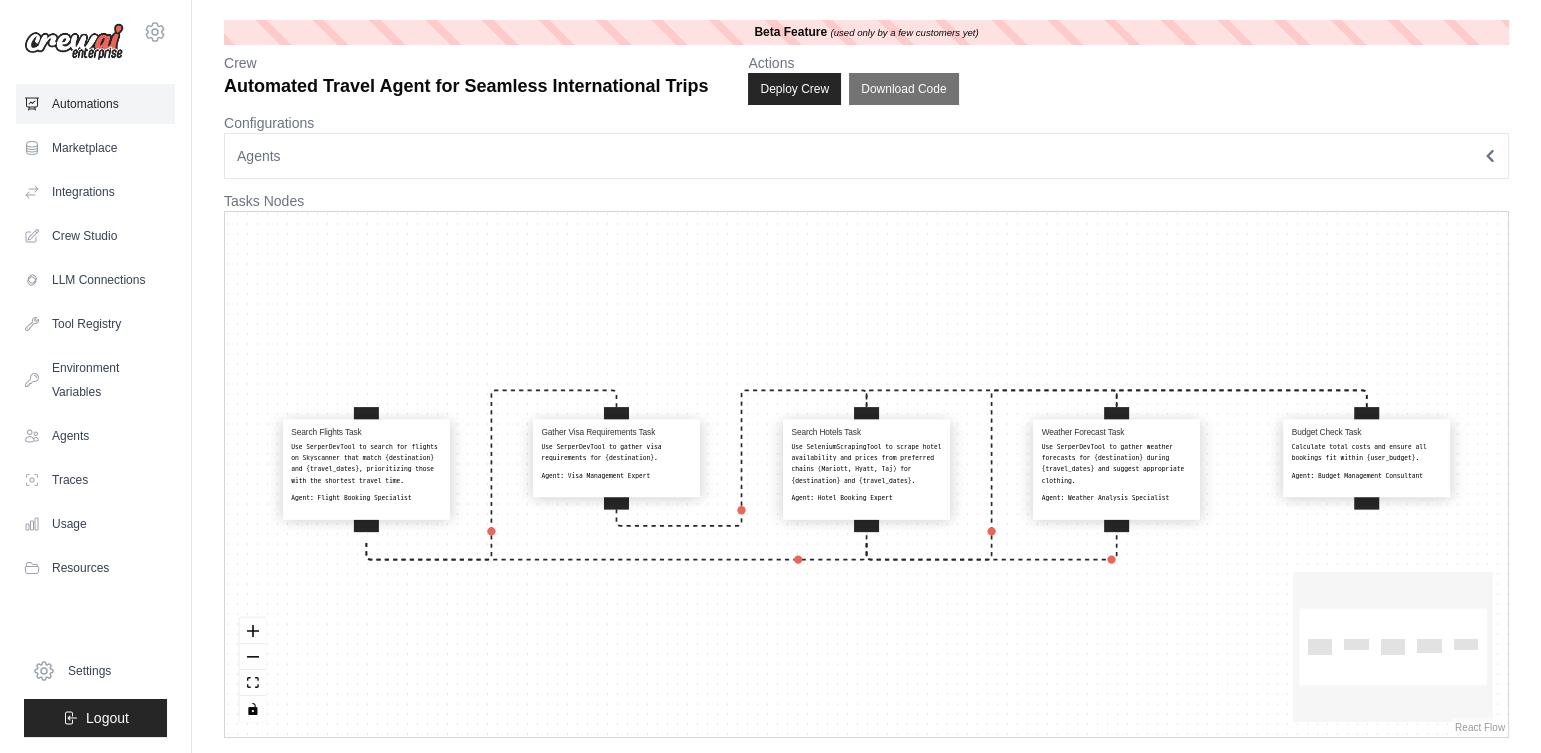 click on "Automations" at bounding box center (95, 104) 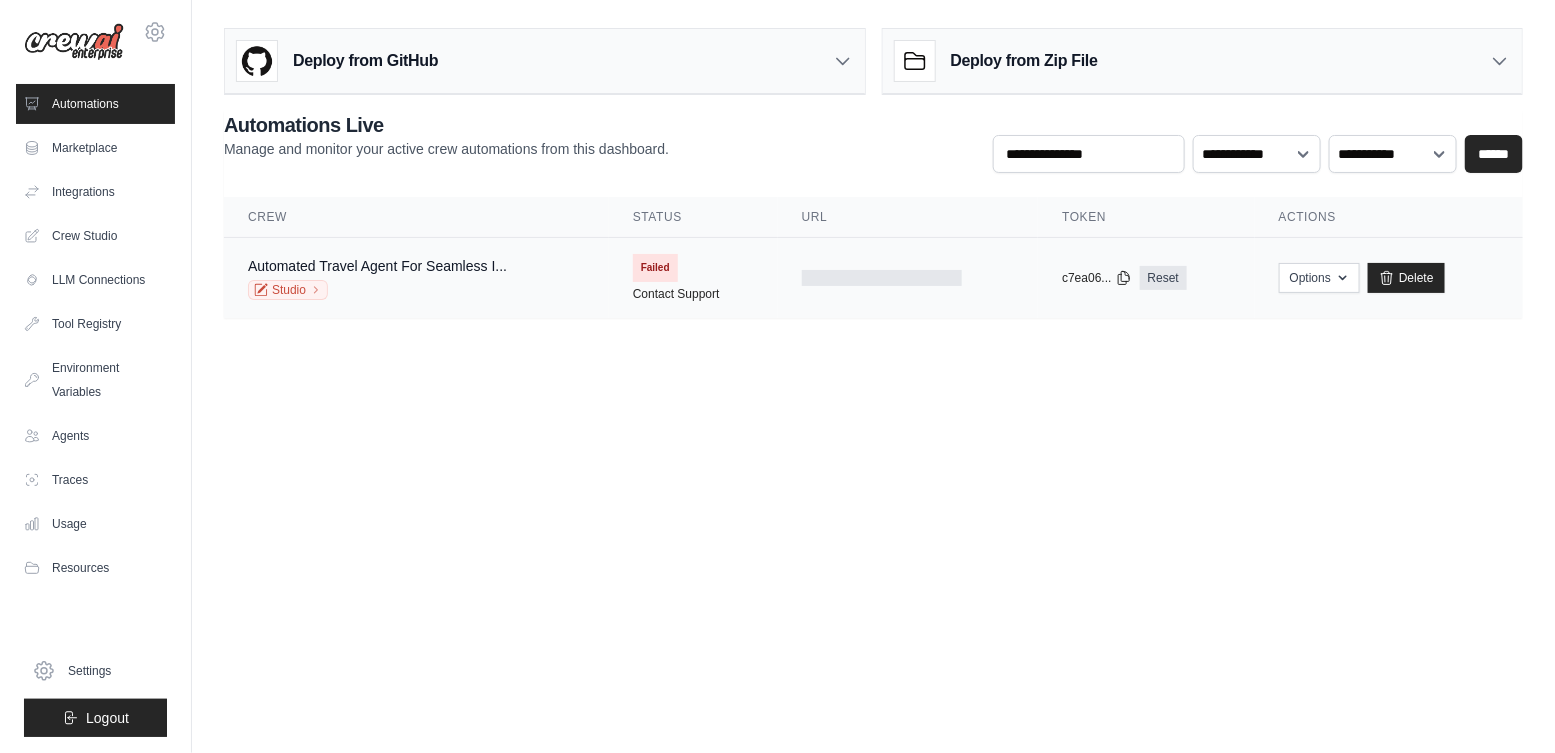 click on "Failed" at bounding box center (655, 268) 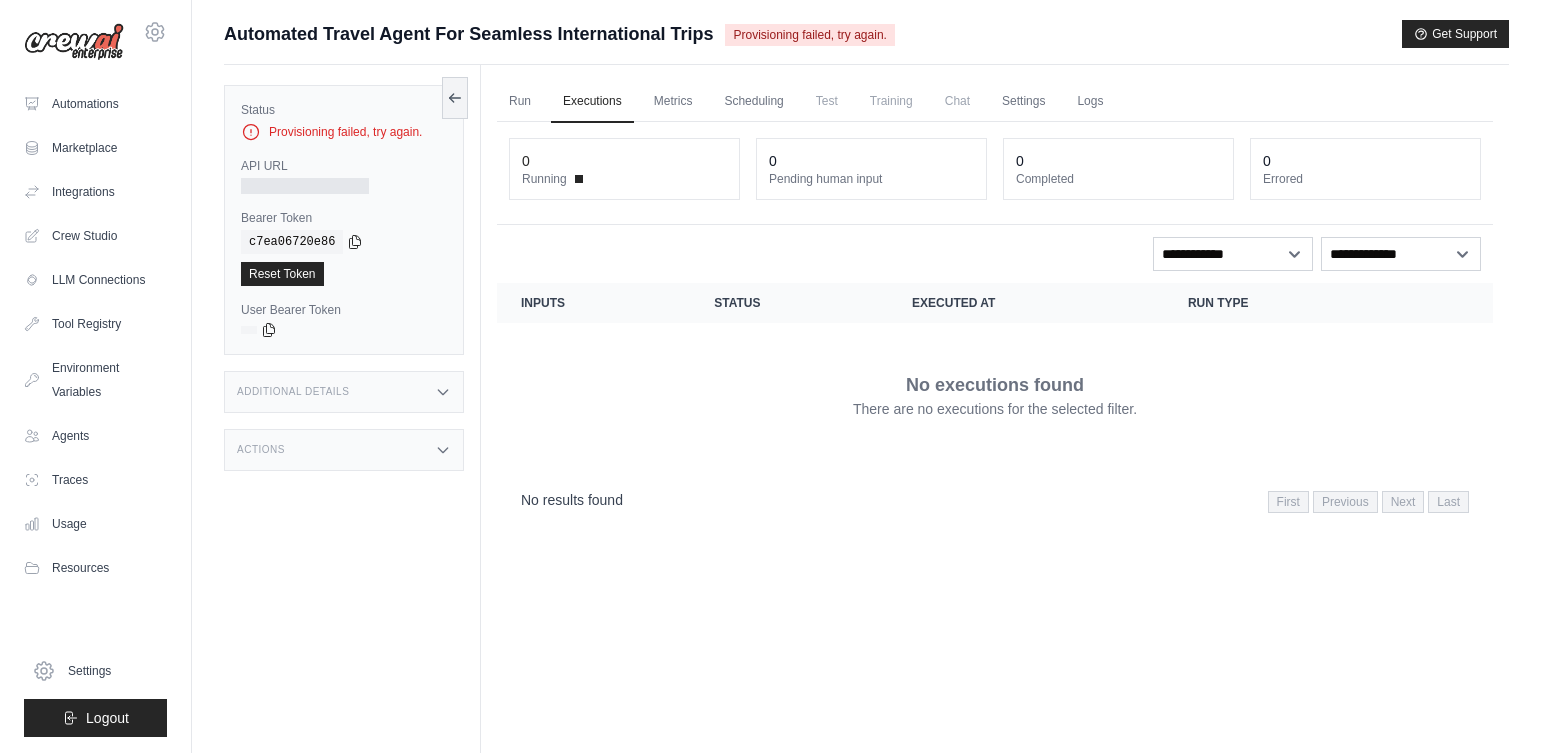 scroll, scrollTop: 0, scrollLeft: 0, axis: both 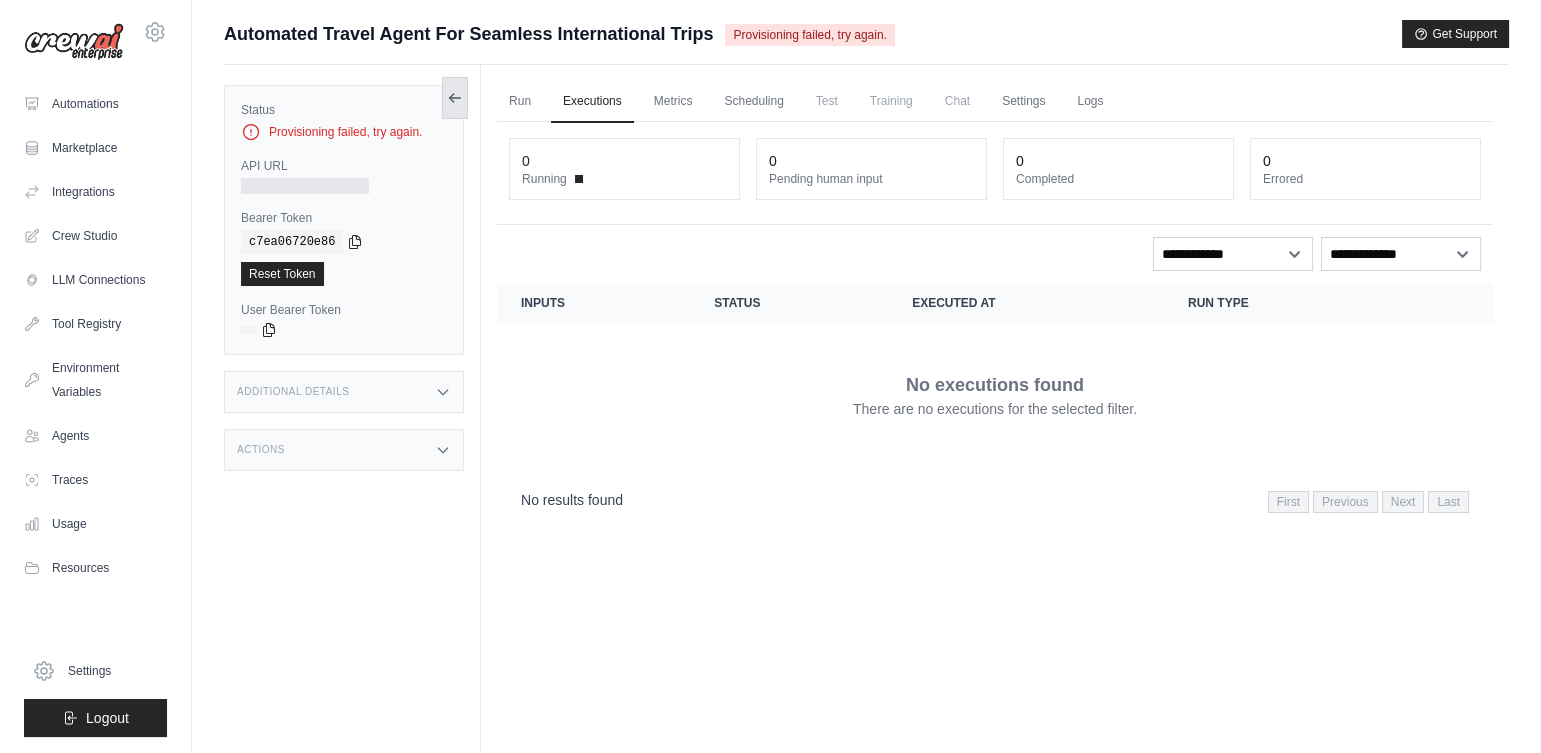 click at bounding box center (455, 98) 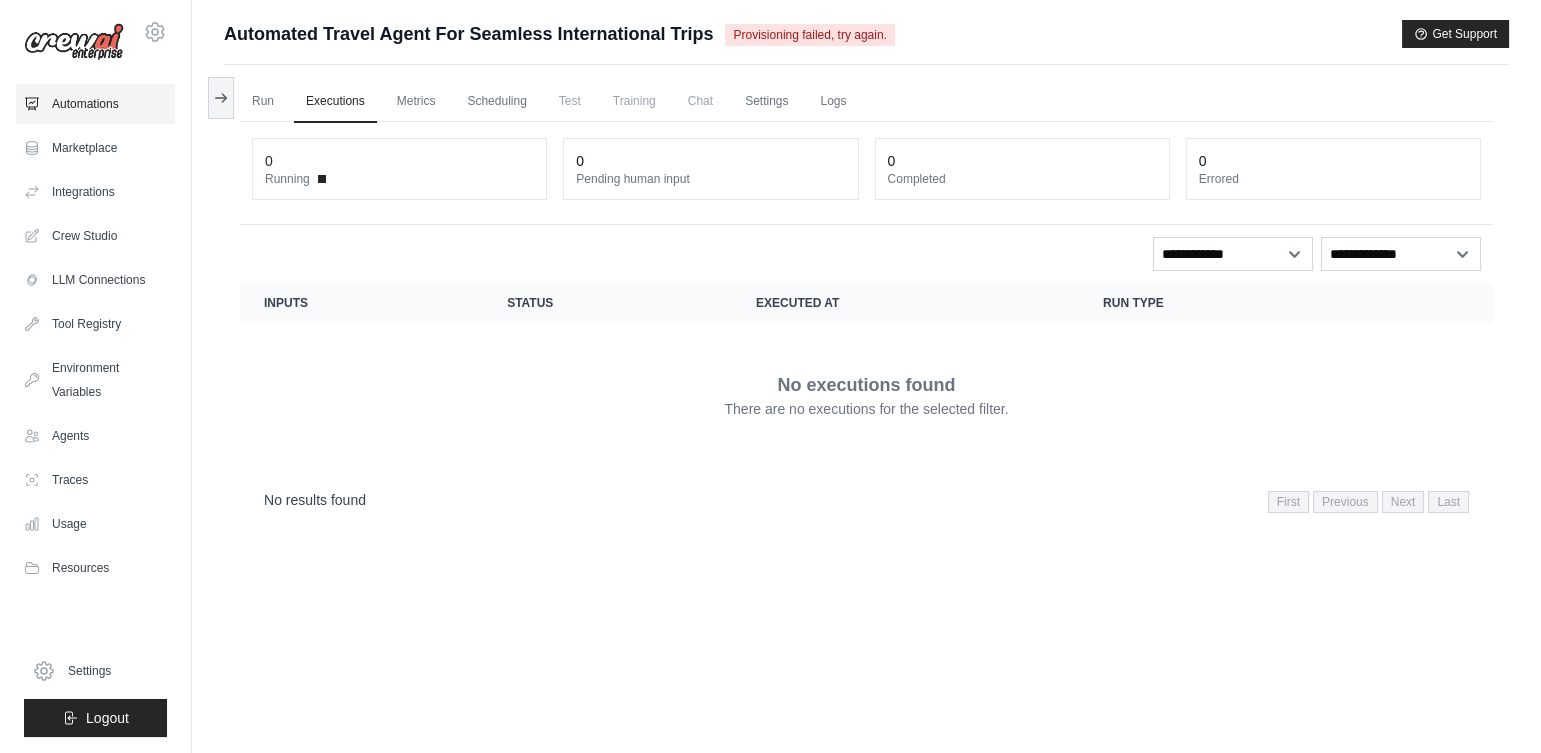 click on "Automations" at bounding box center (95, 104) 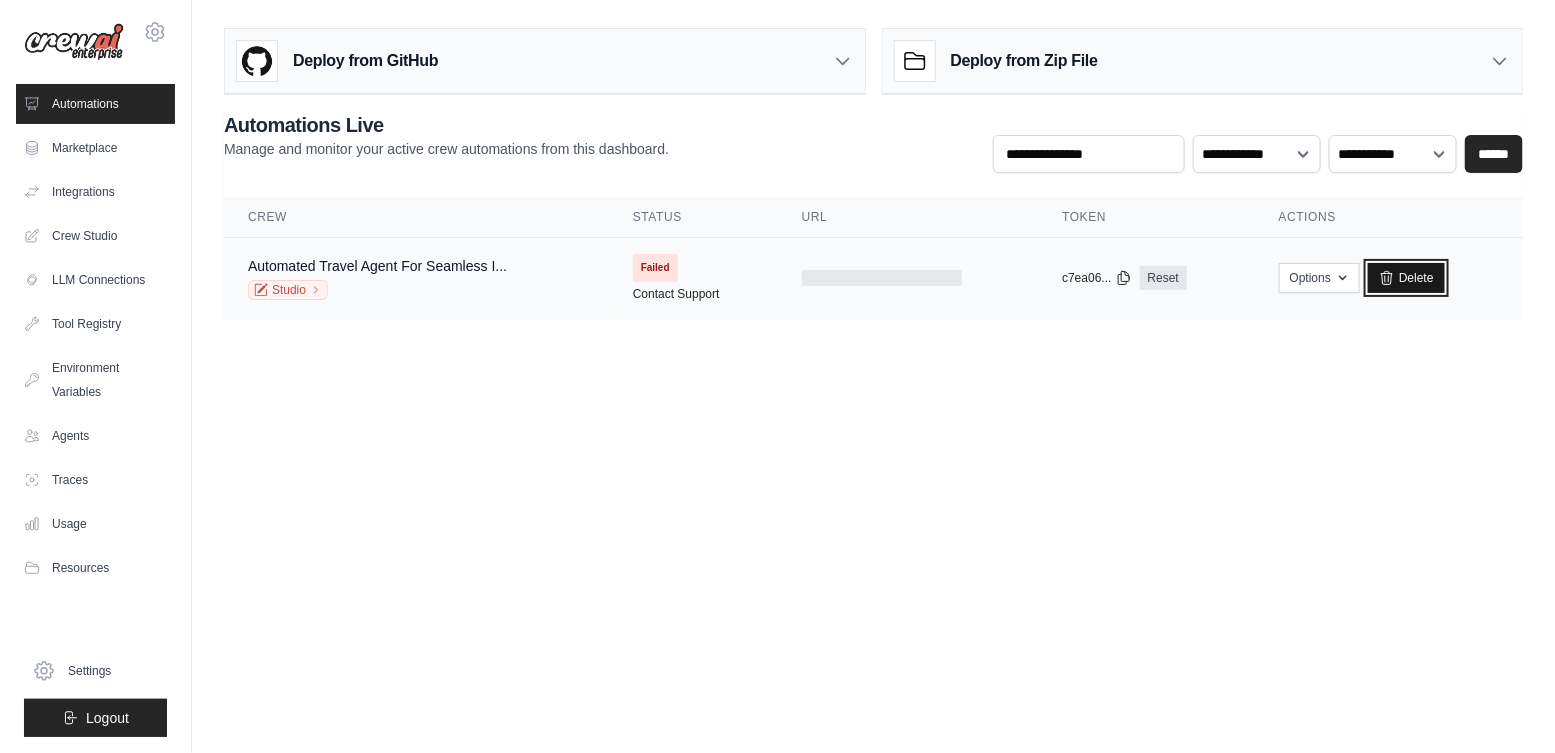 click on "Delete" at bounding box center [1406, 278] 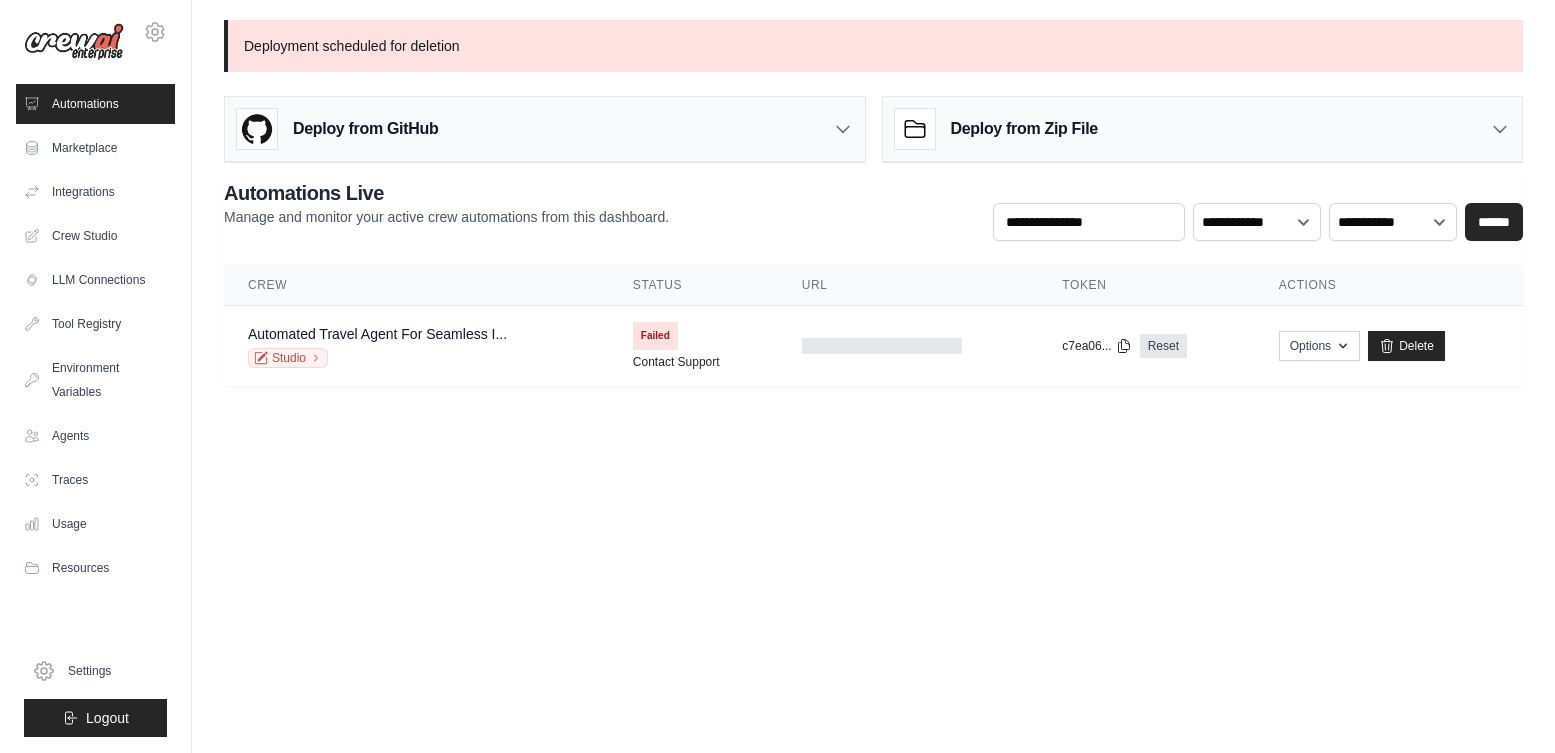 scroll, scrollTop: 0, scrollLeft: 0, axis: both 